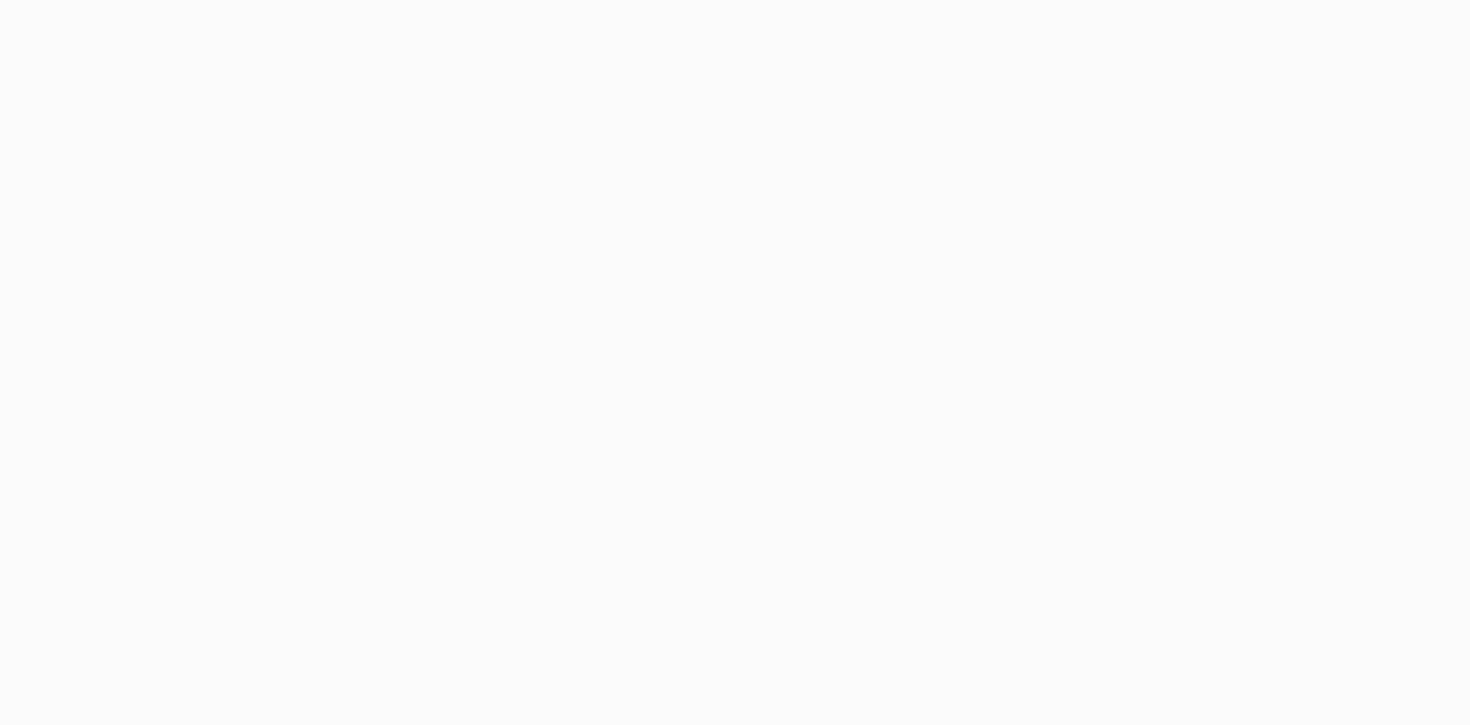 scroll, scrollTop: 0, scrollLeft: 0, axis: both 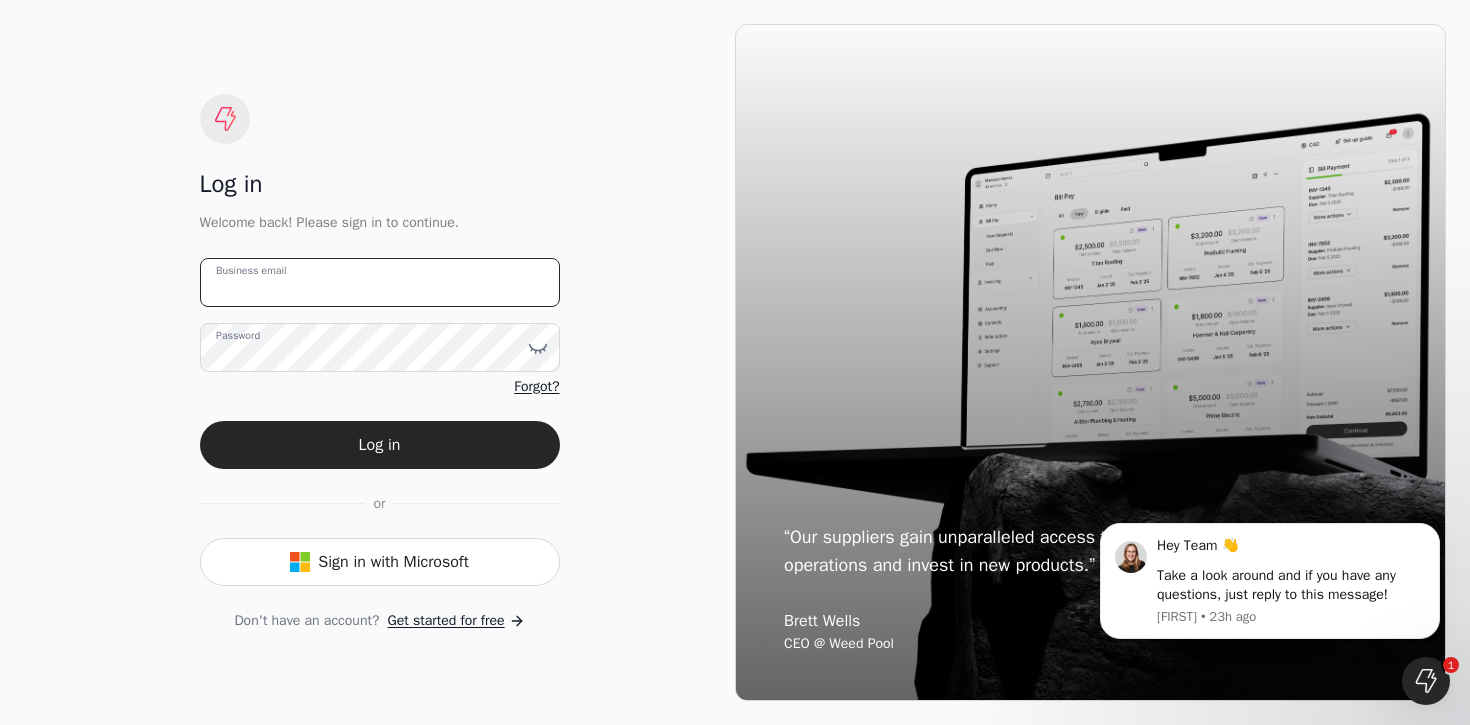 click on "Business email" at bounding box center [380, 282] 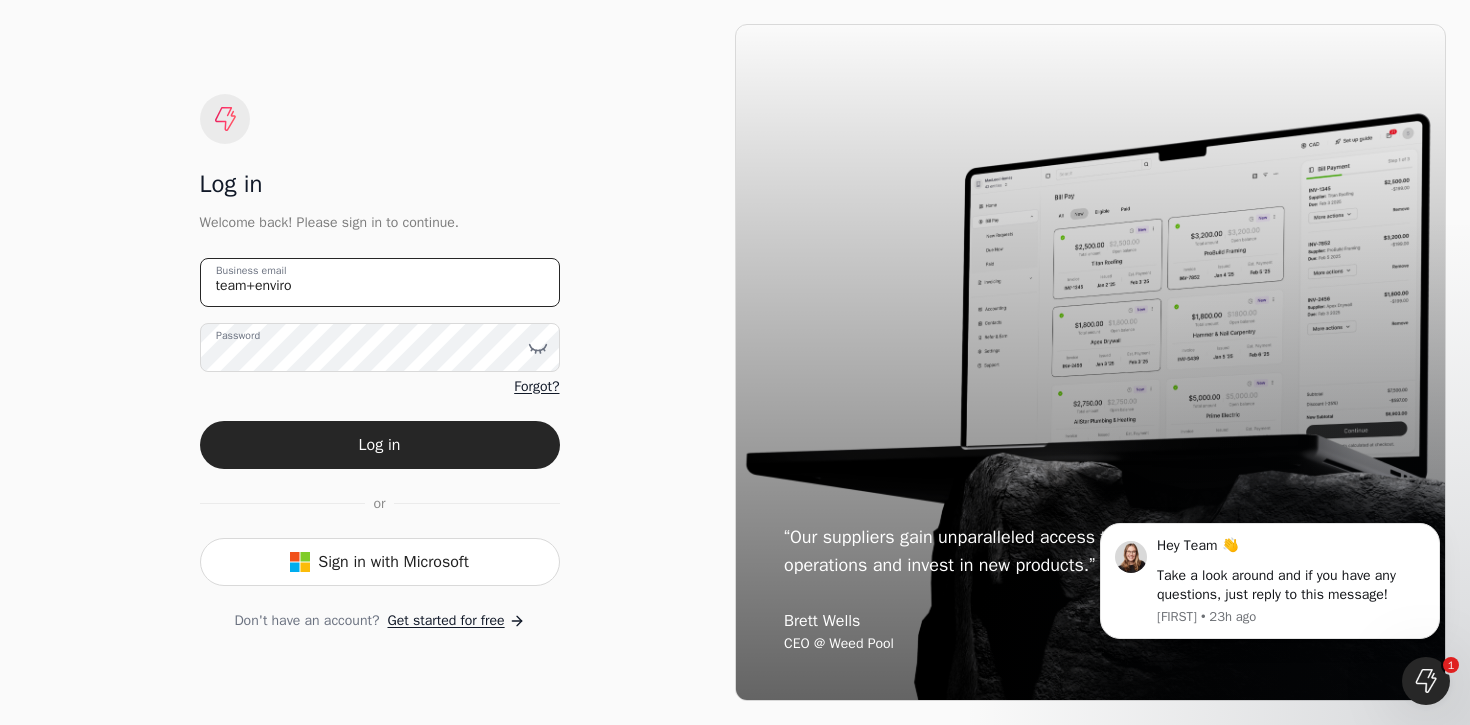 type on "team+enviro@helloquickly.com" 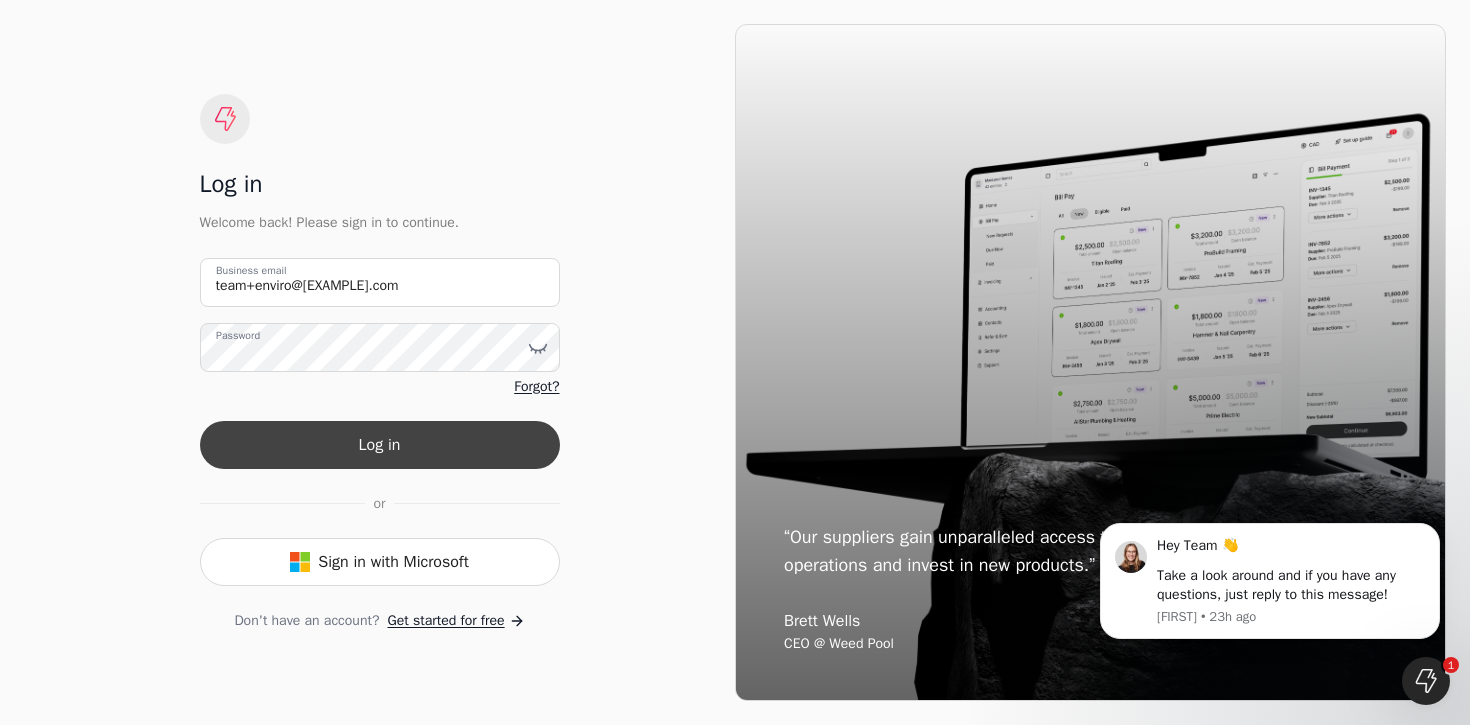 click on "Log in" at bounding box center [380, 445] 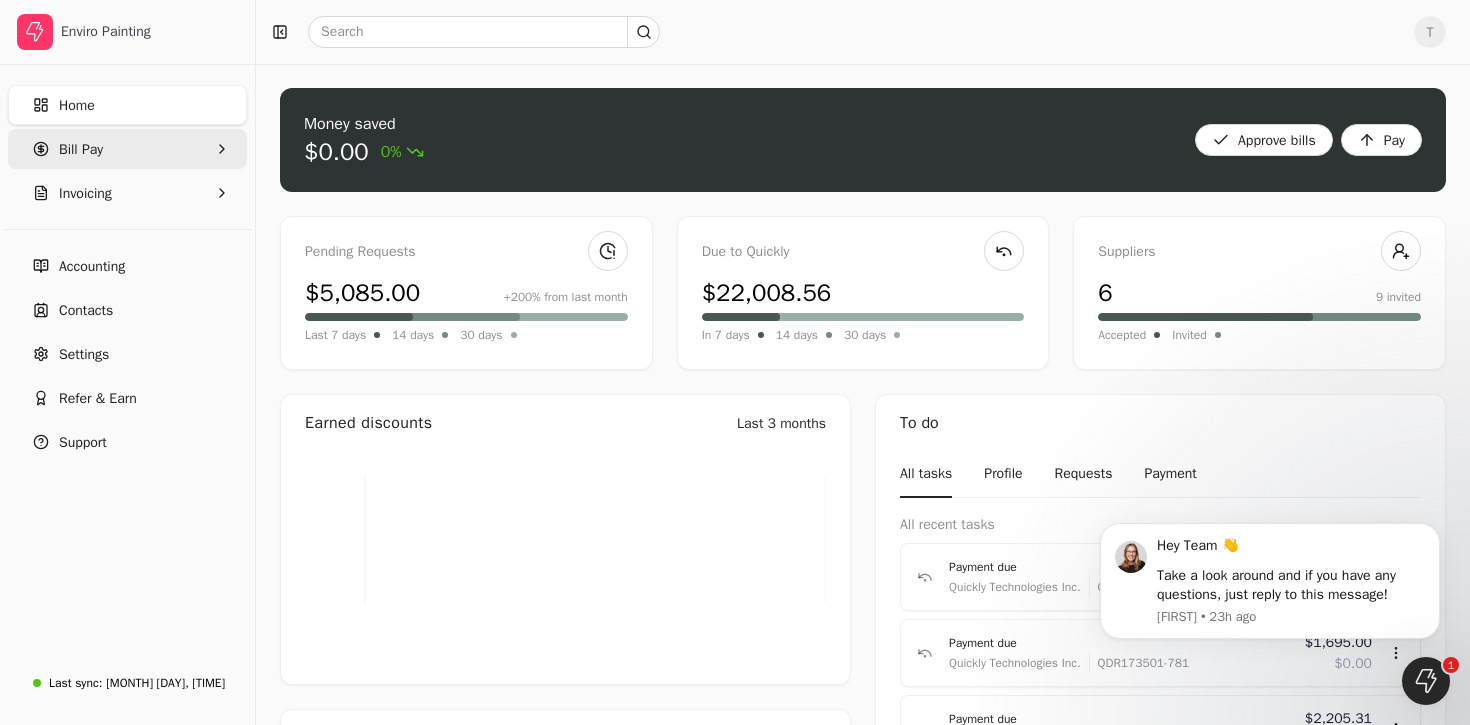 click on "Bill Pay" at bounding box center [127, 149] 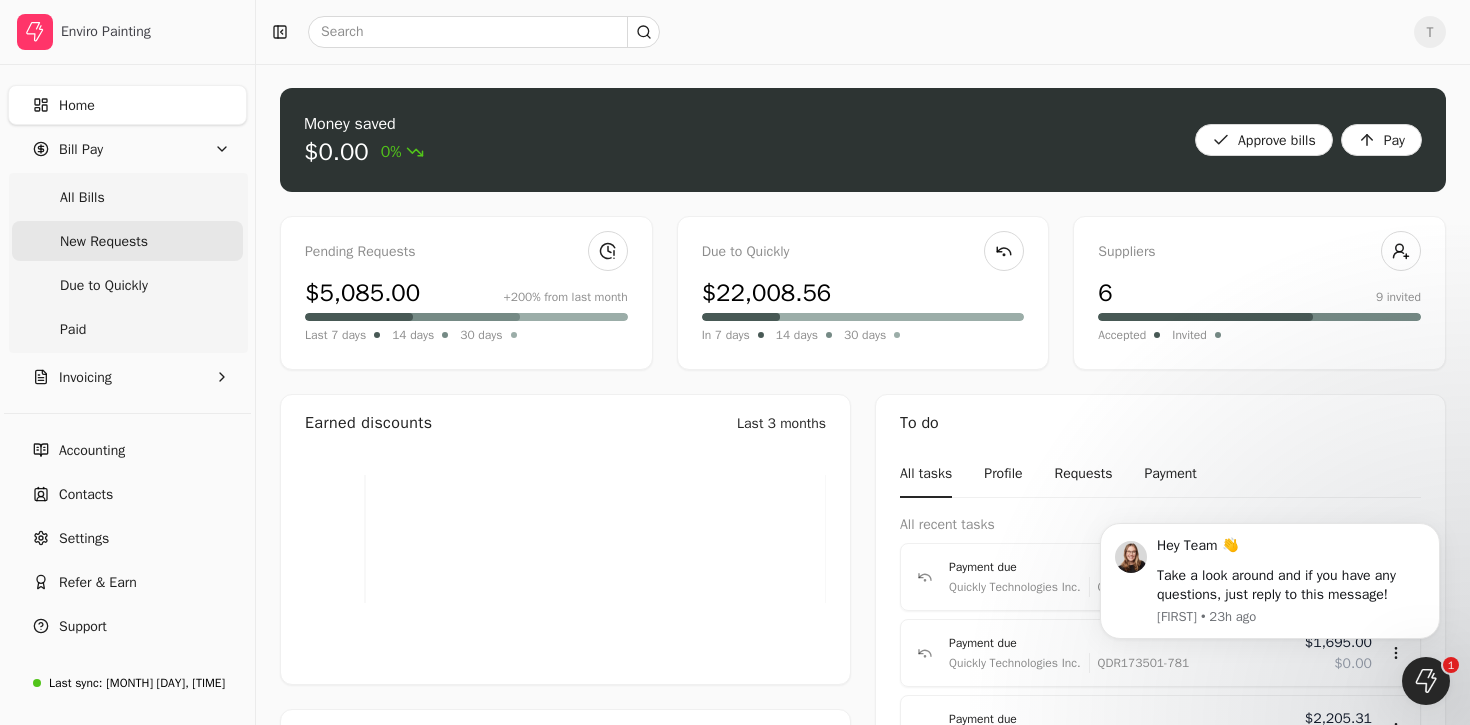click on "New Requests" at bounding box center [127, 241] 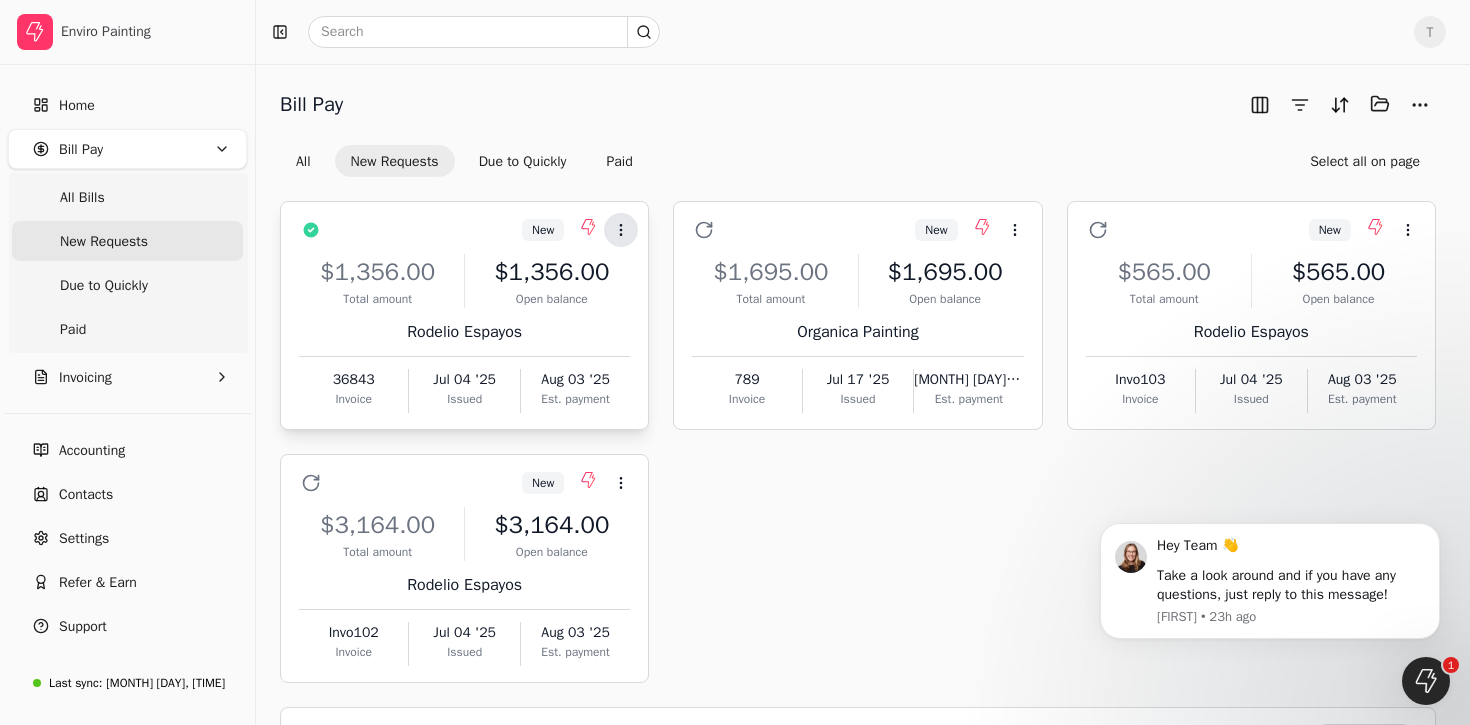 click 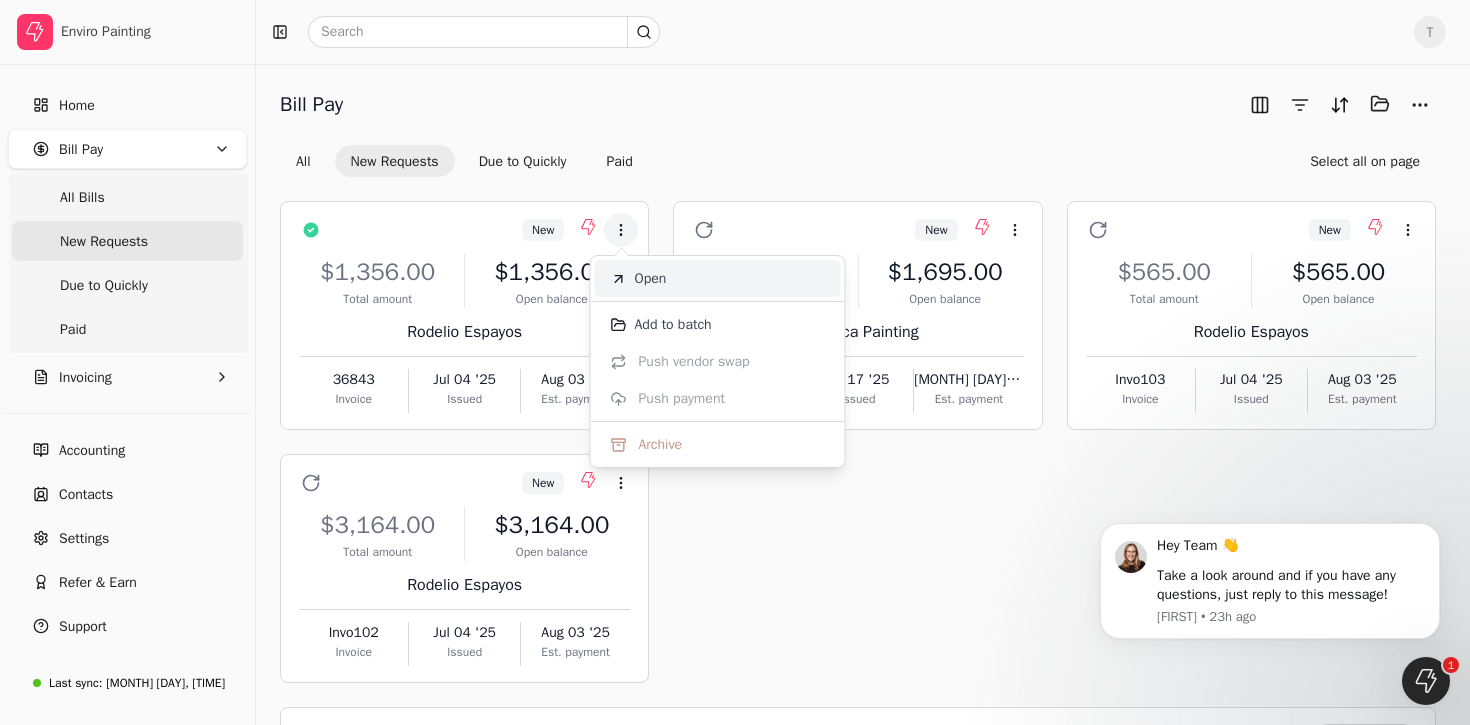 click on "Open" at bounding box center (651, 278) 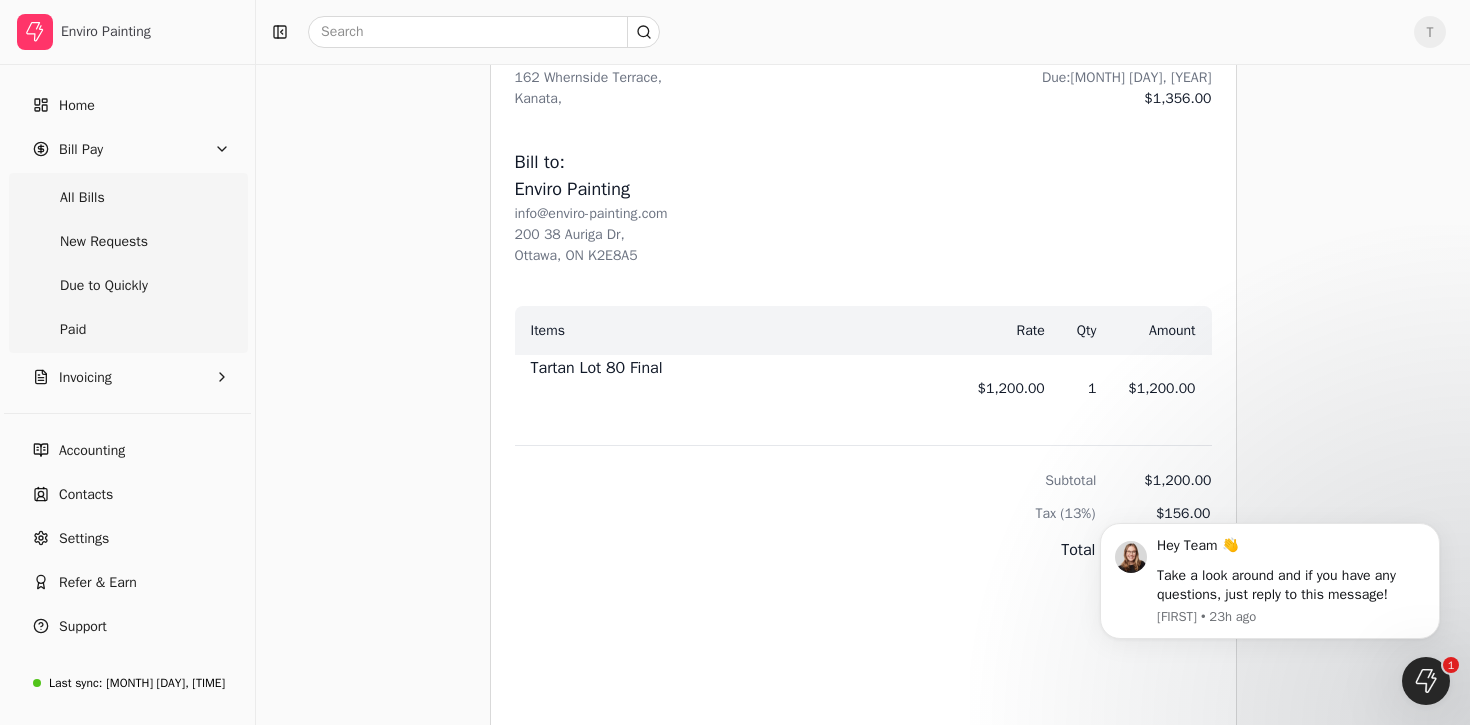 scroll, scrollTop: 912, scrollLeft: 0, axis: vertical 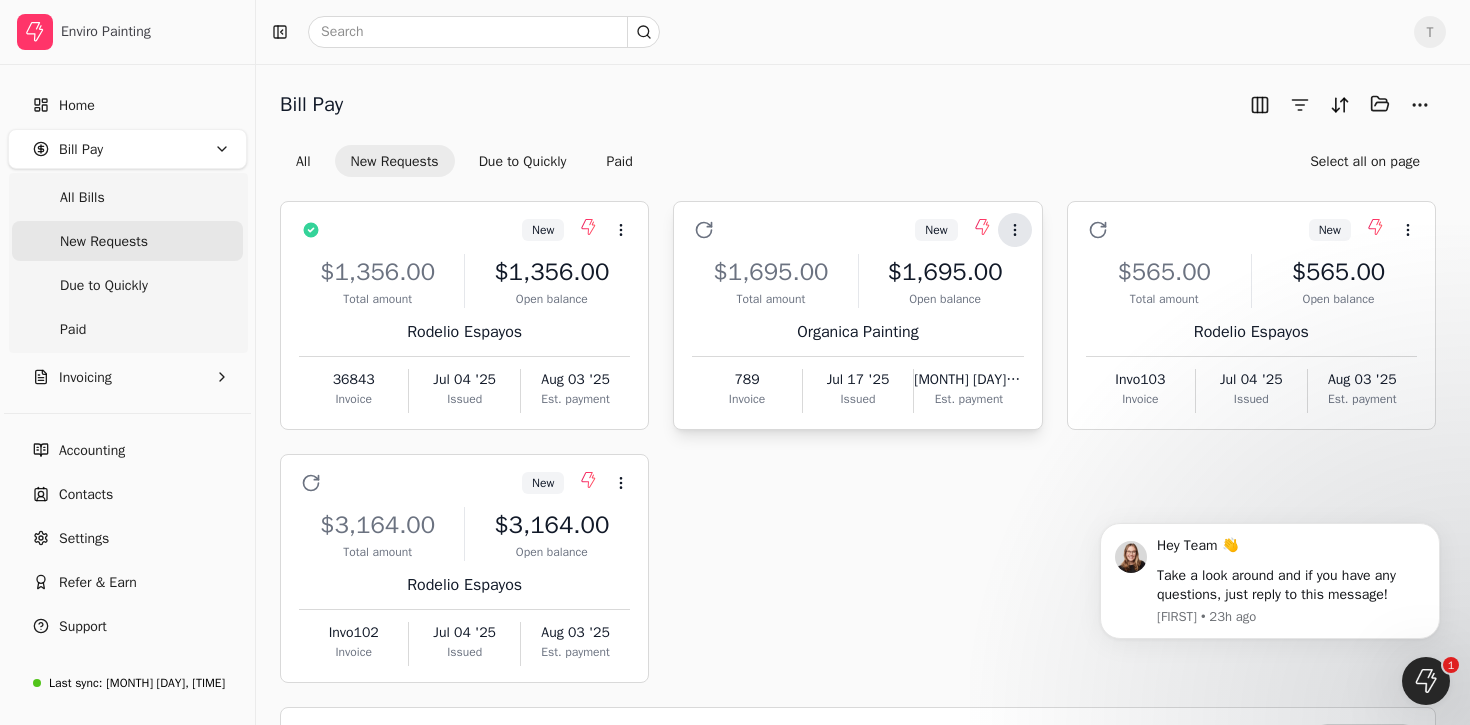 click 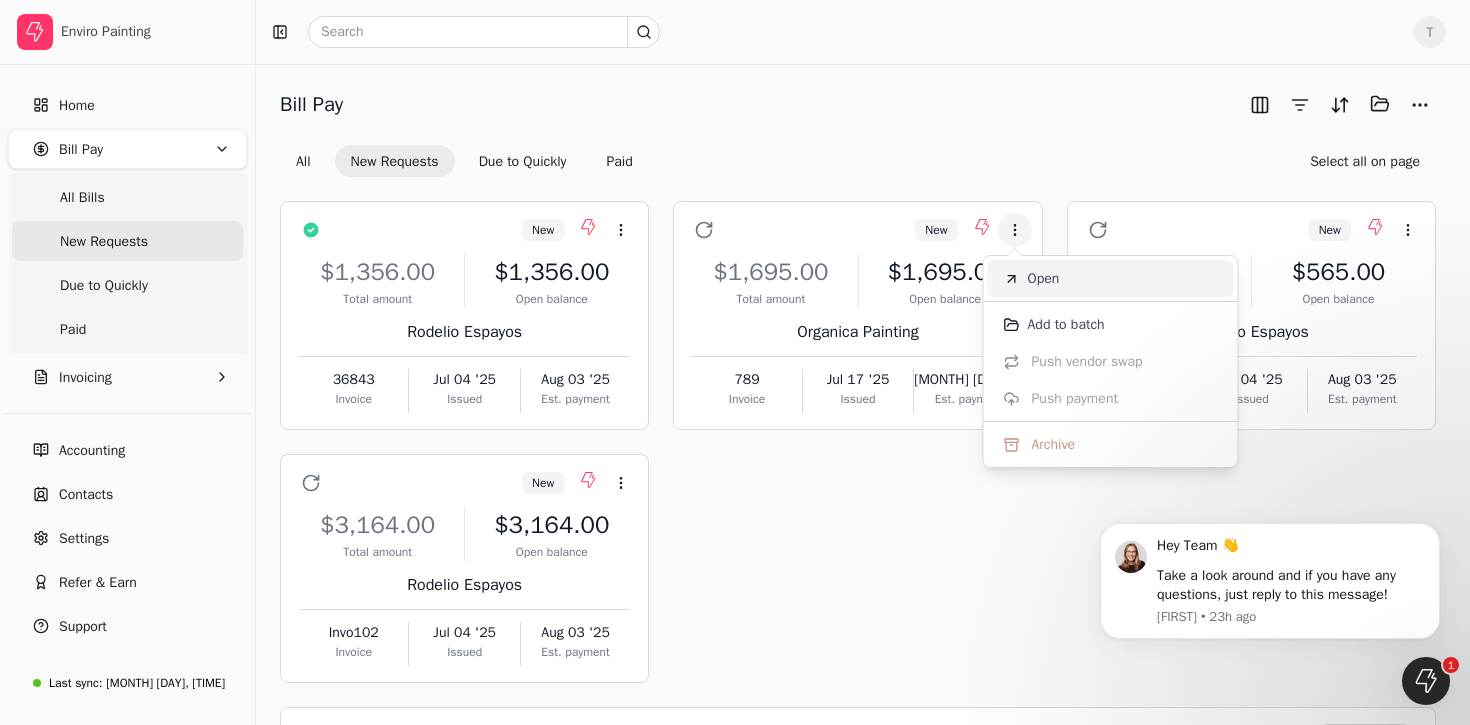 click on "Open" at bounding box center [1044, 278] 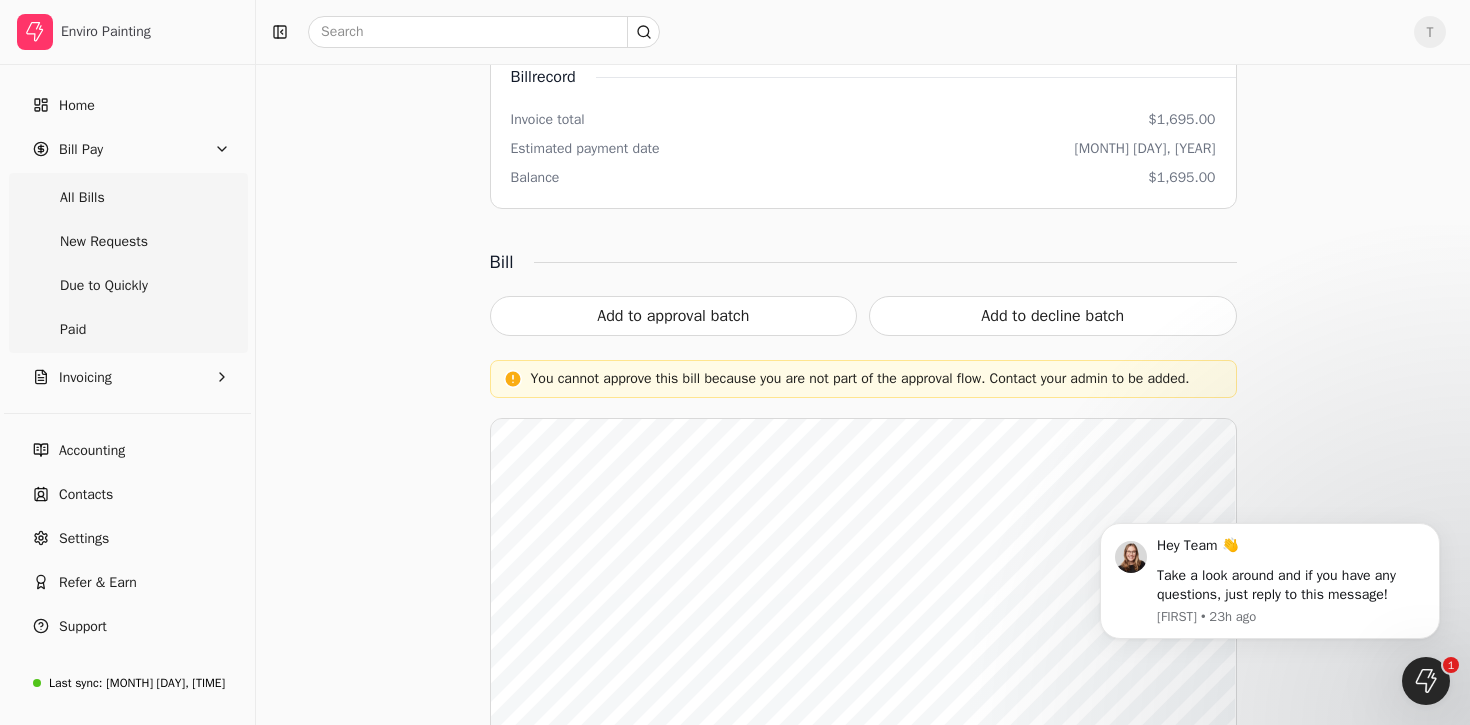 scroll, scrollTop: 0, scrollLeft: 0, axis: both 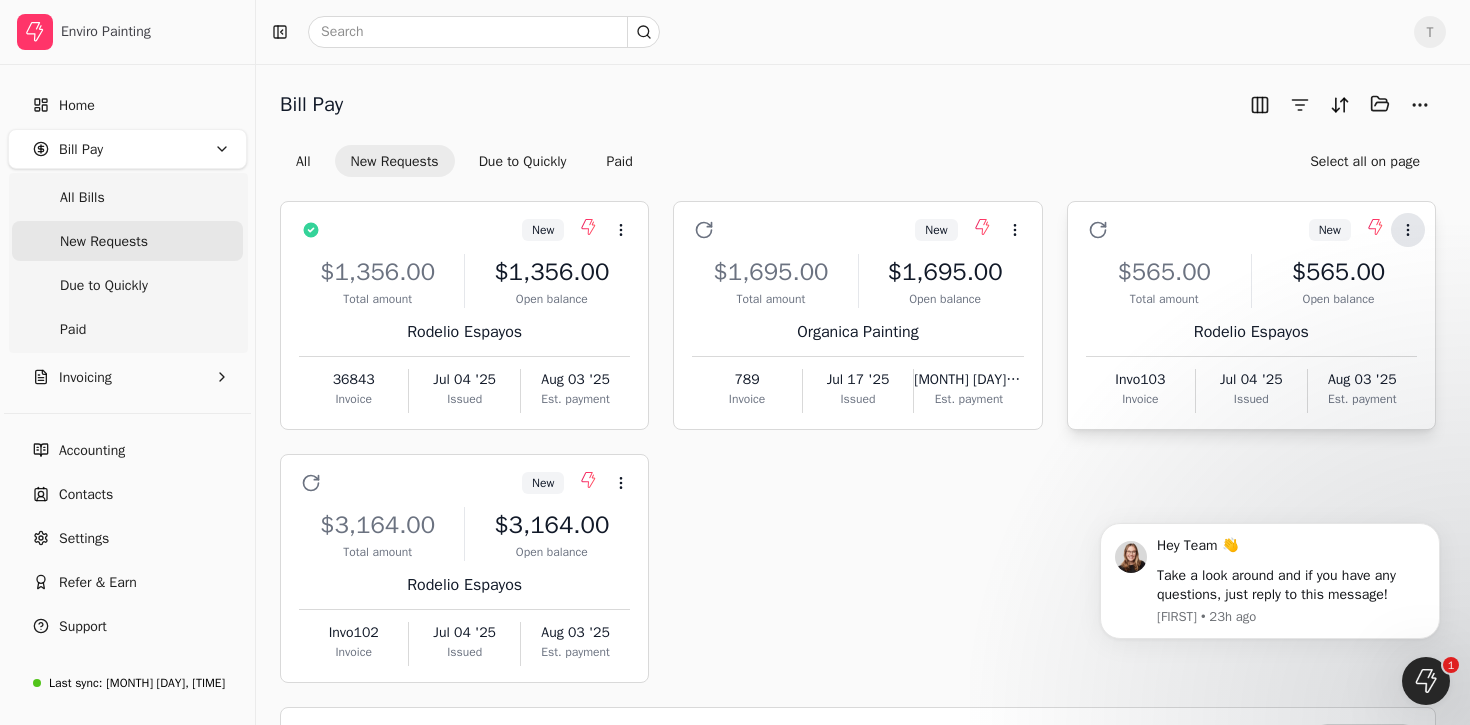 click 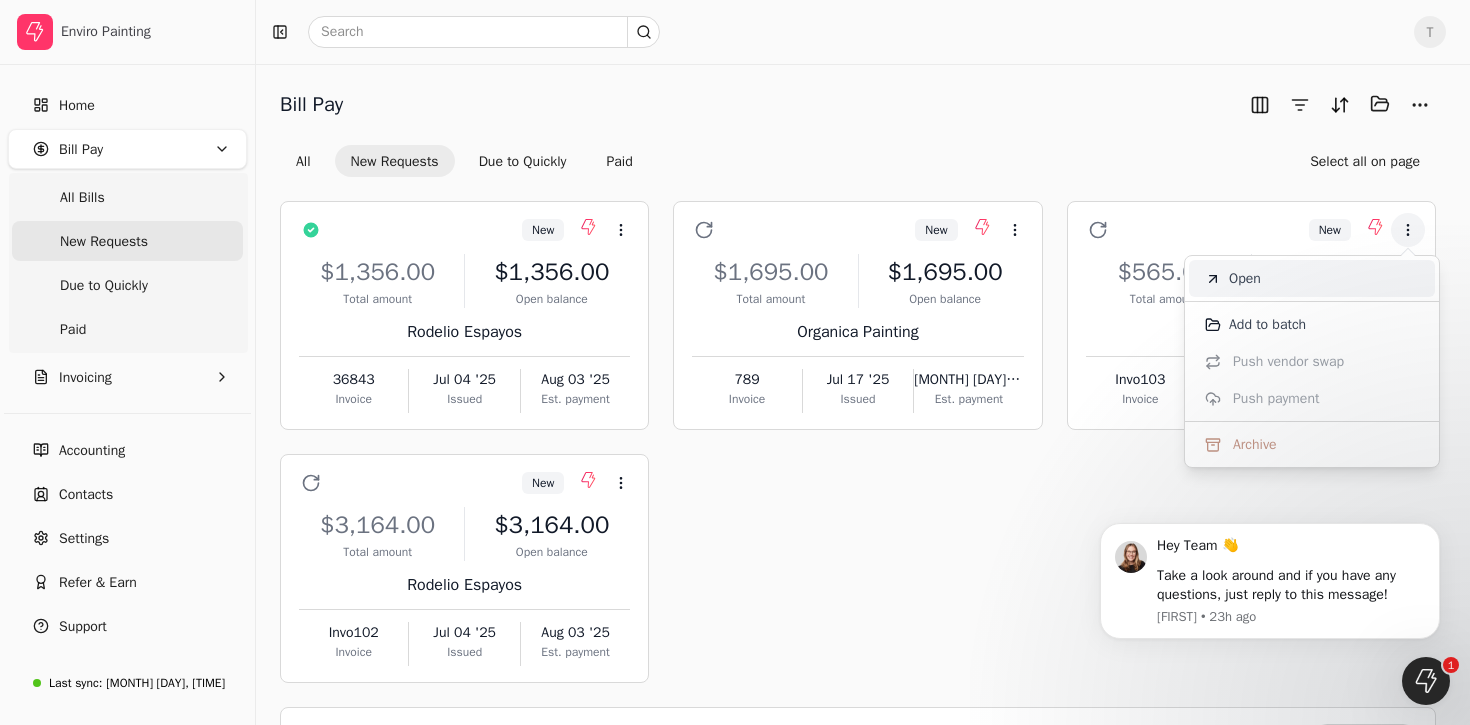 click on "Open" at bounding box center [1312, 278] 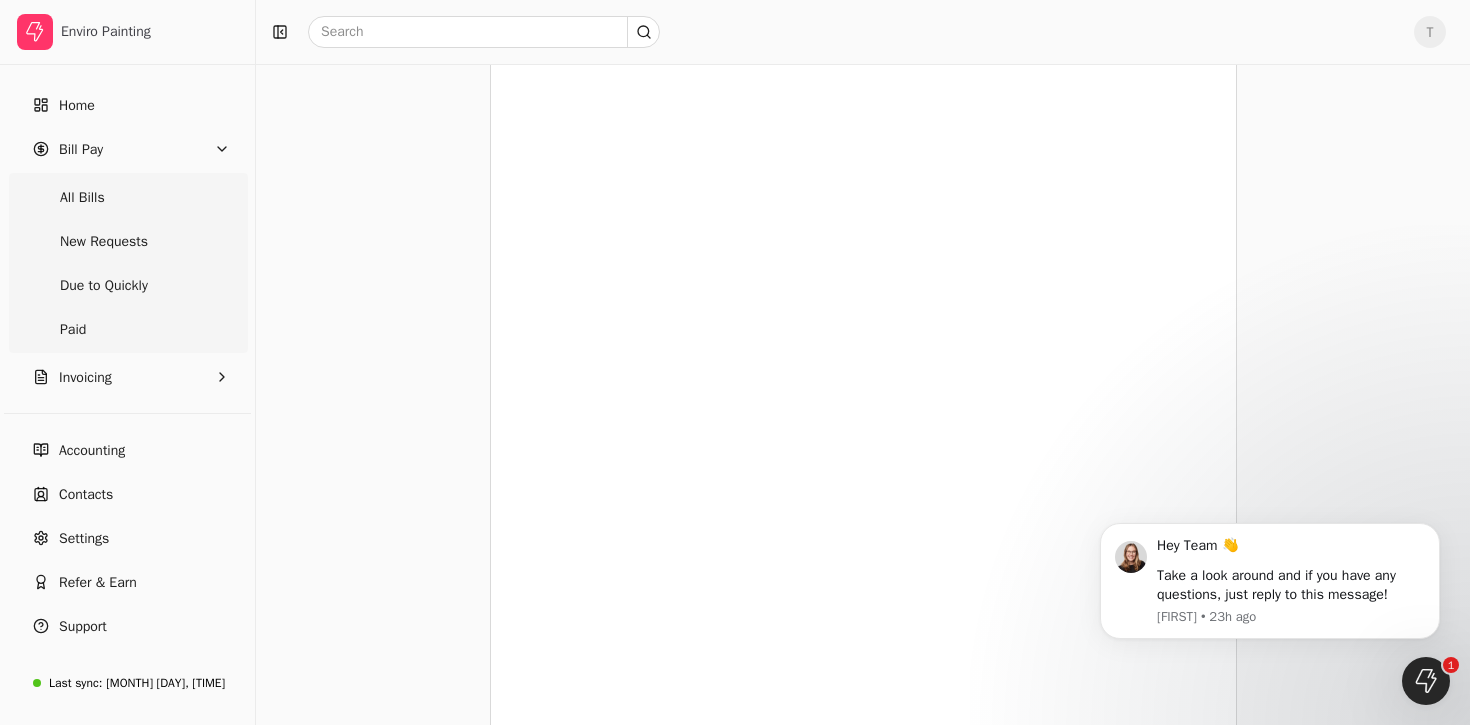 scroll, scrollTop: 953, scrollLeft: 0, axis: vertical 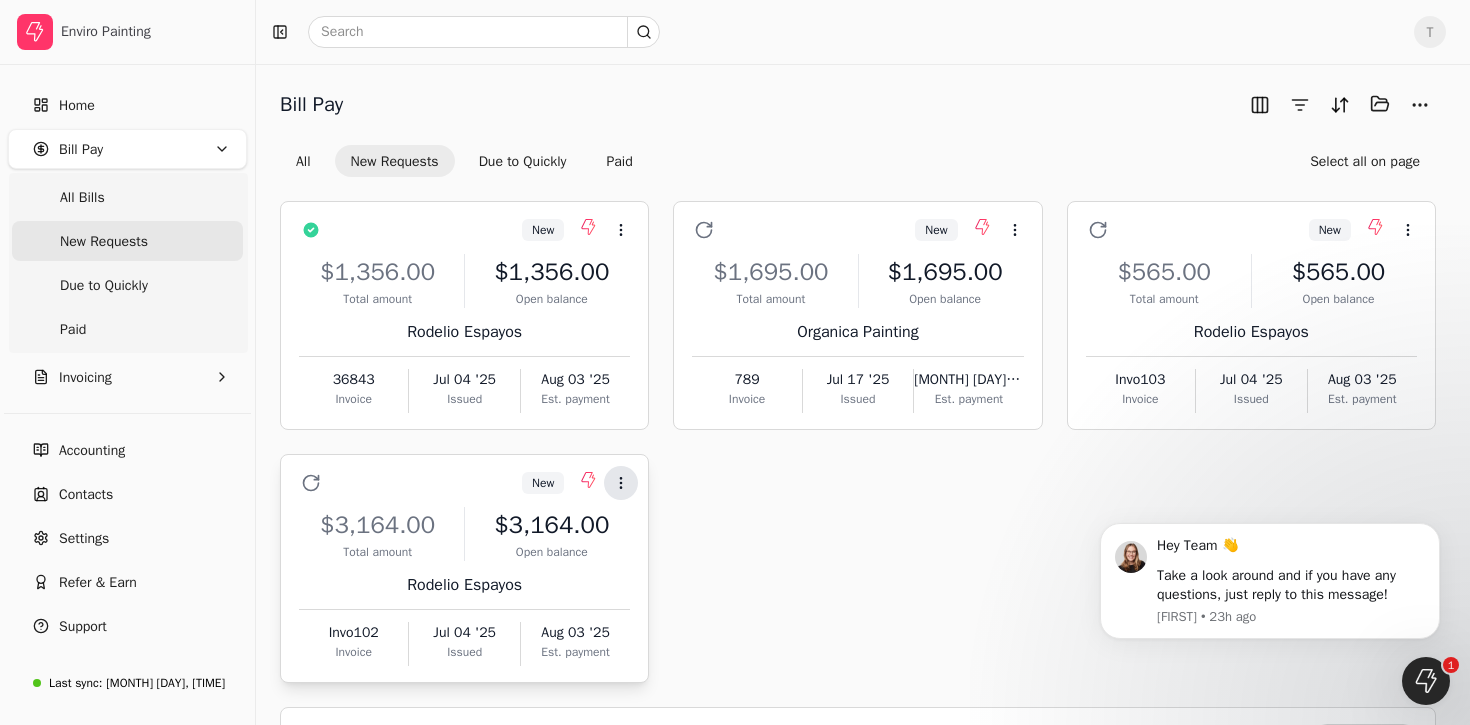 click 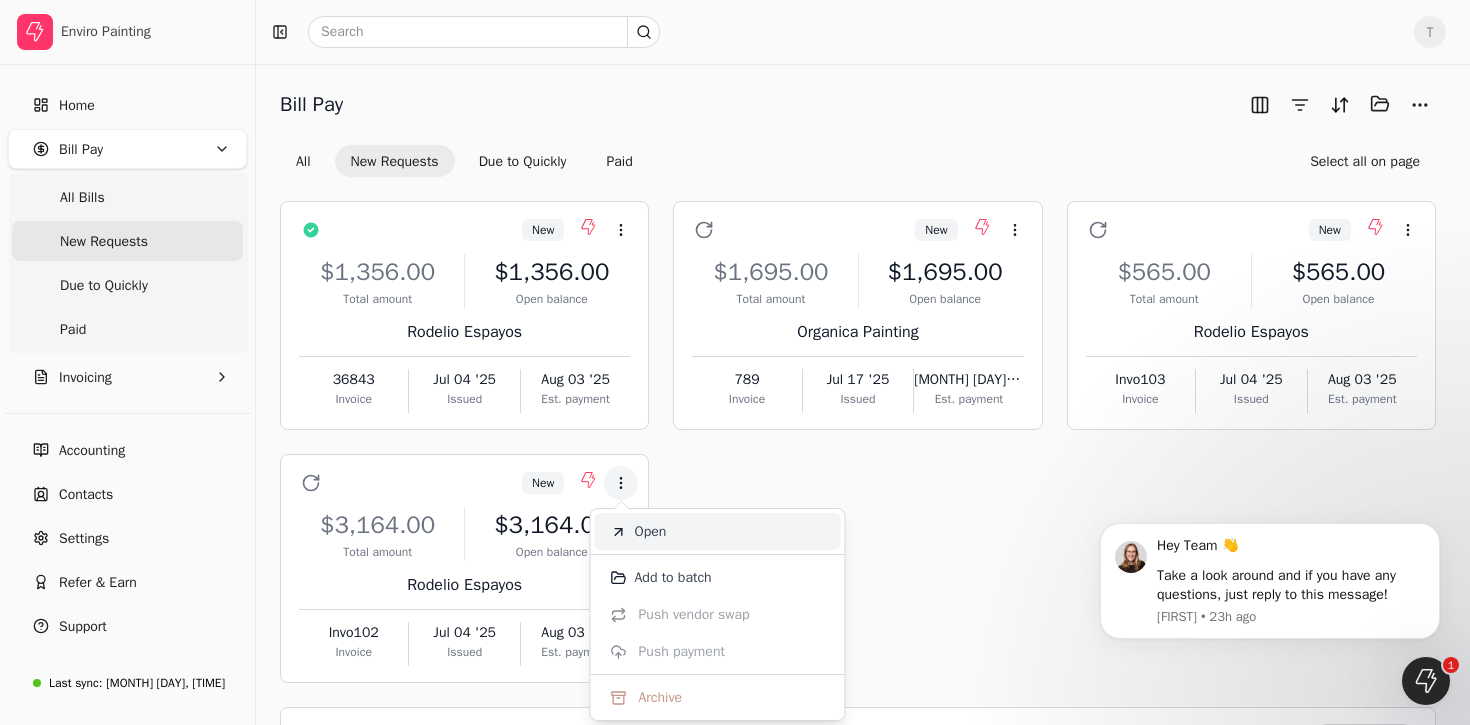 click on "Open" at bounding box center (718, 531) 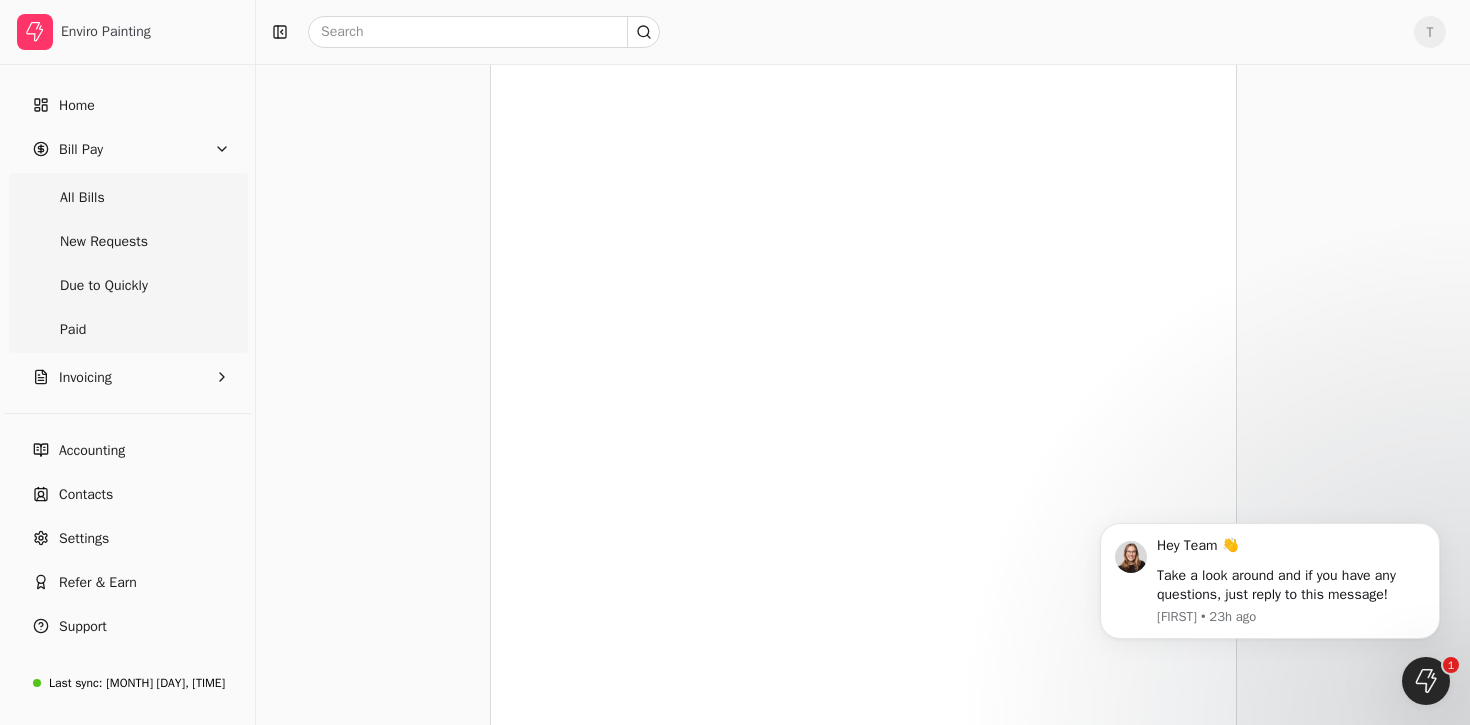 scroll, scrollTop: 938, scrollLeft: 0, axis: vertical 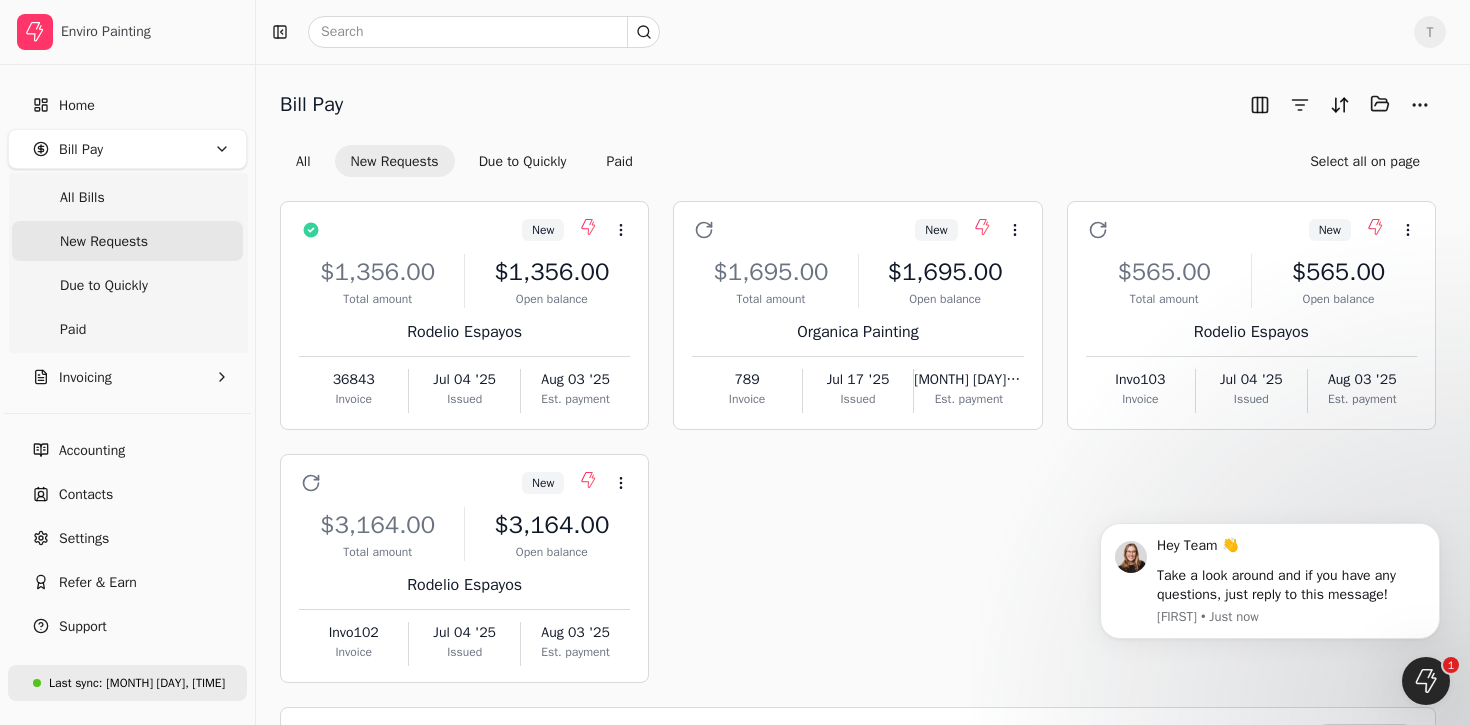 click on "Jul 17, 6:40 PM" at bounding box center (165, 683) 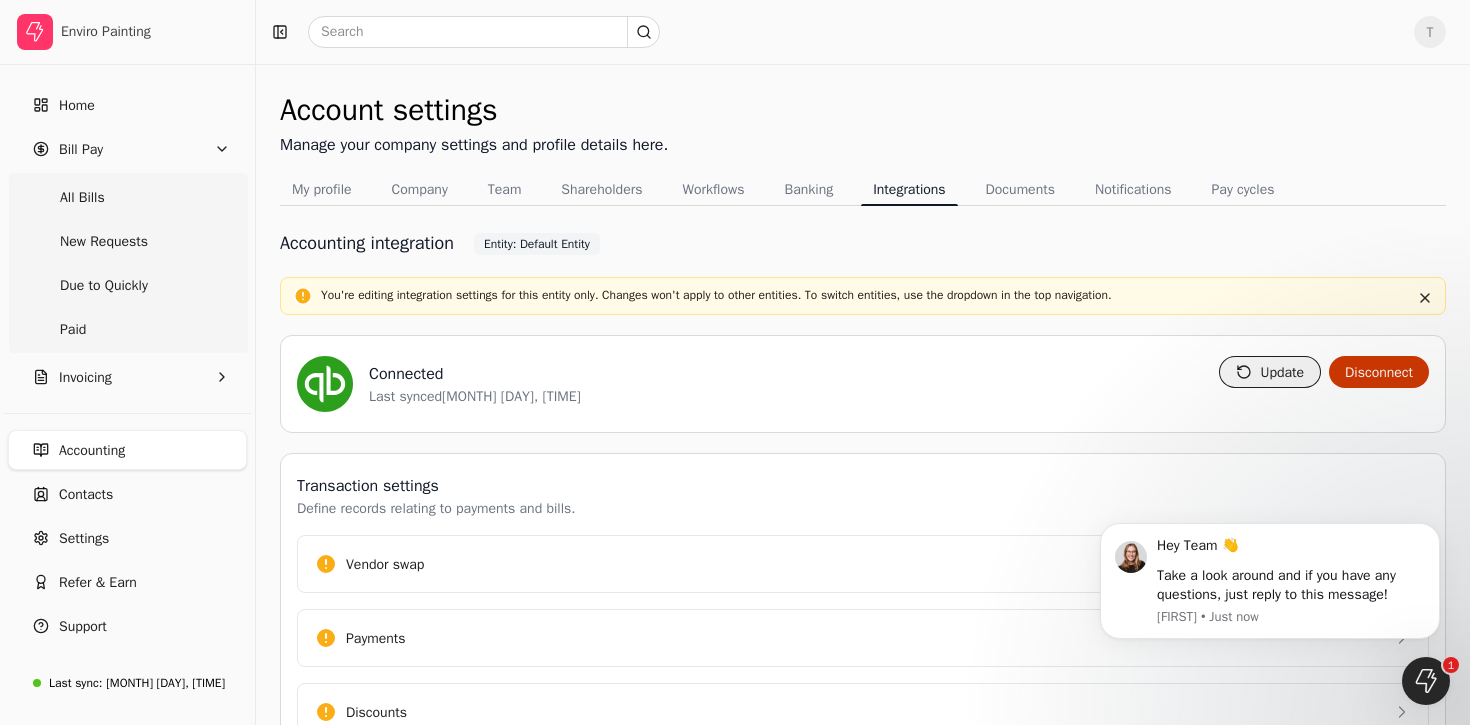 click on "Update" at bounding box center (1270, 372) 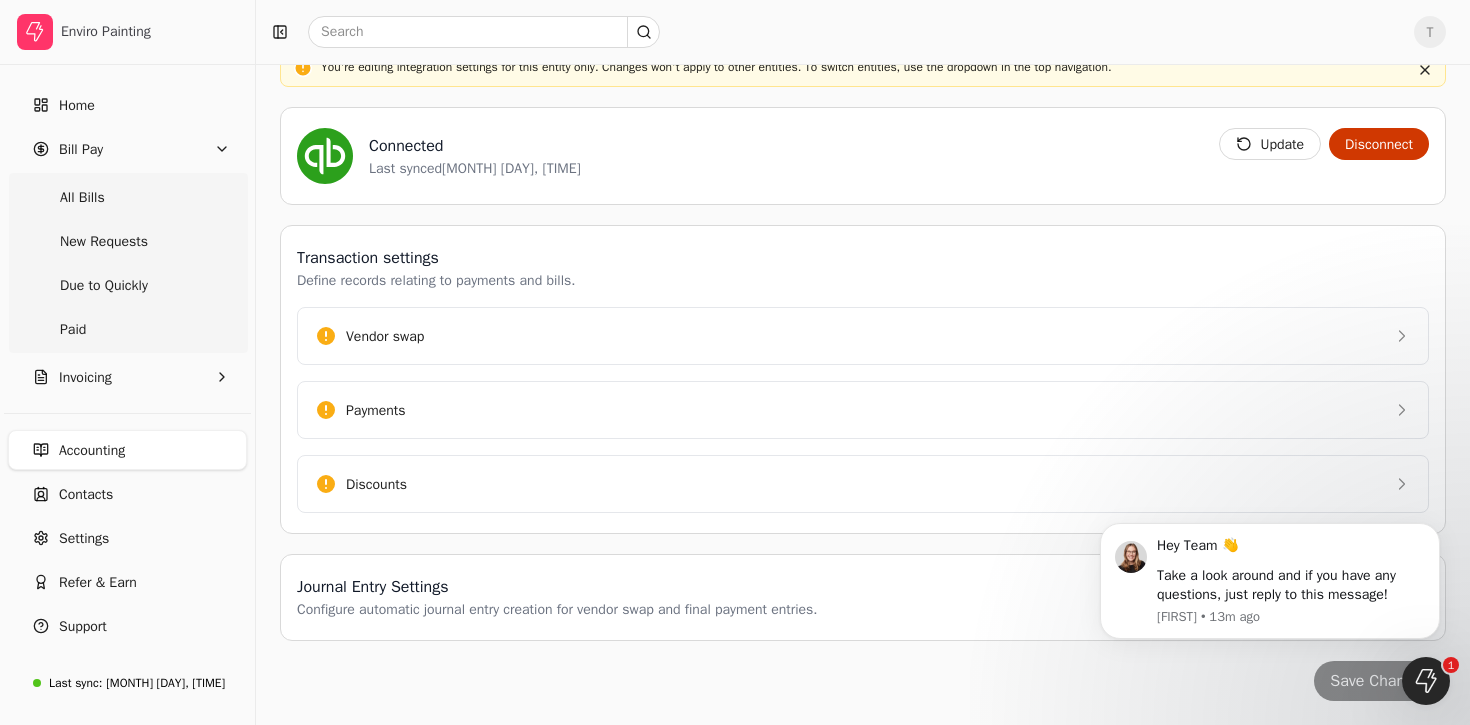 scroll, scrollTop: 223, scrollLeft: 0, axis: vertical 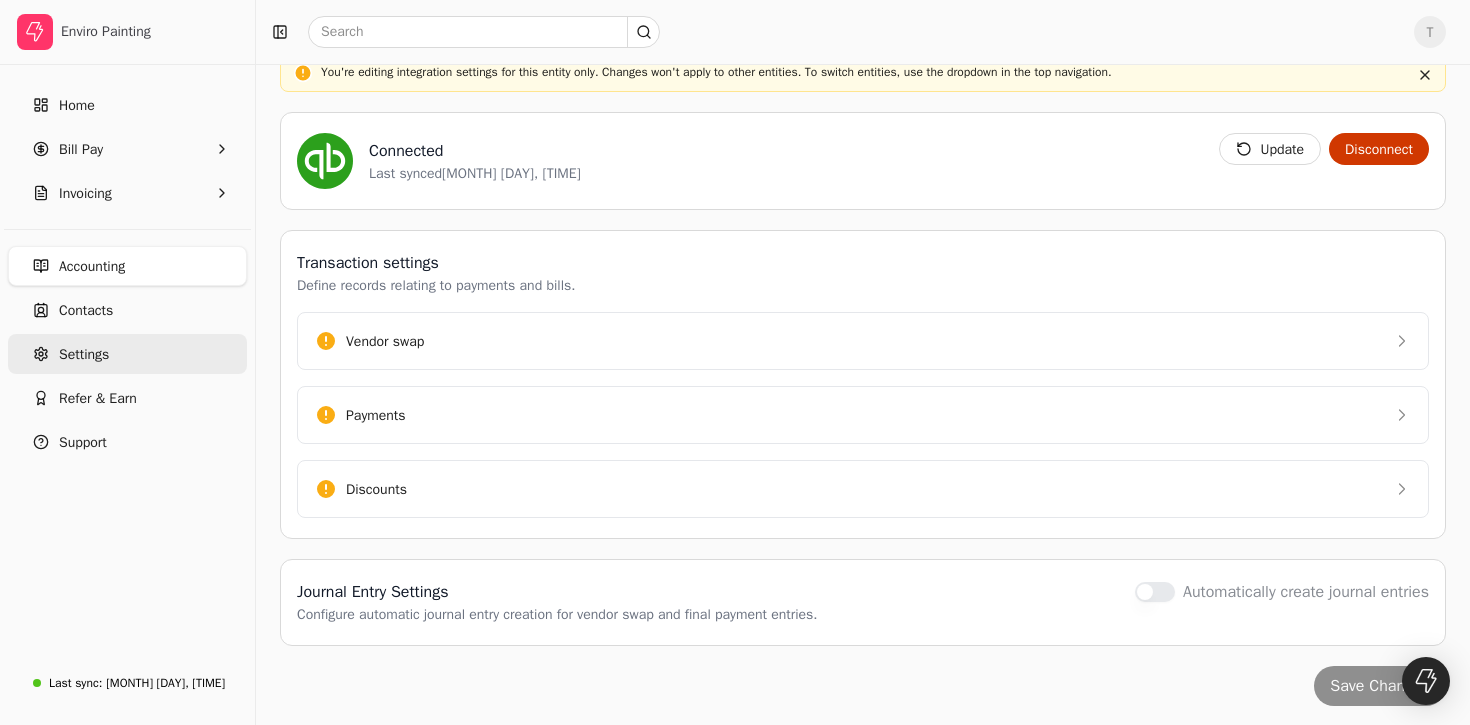 click on "Settings" at bounding box center (127, 354) 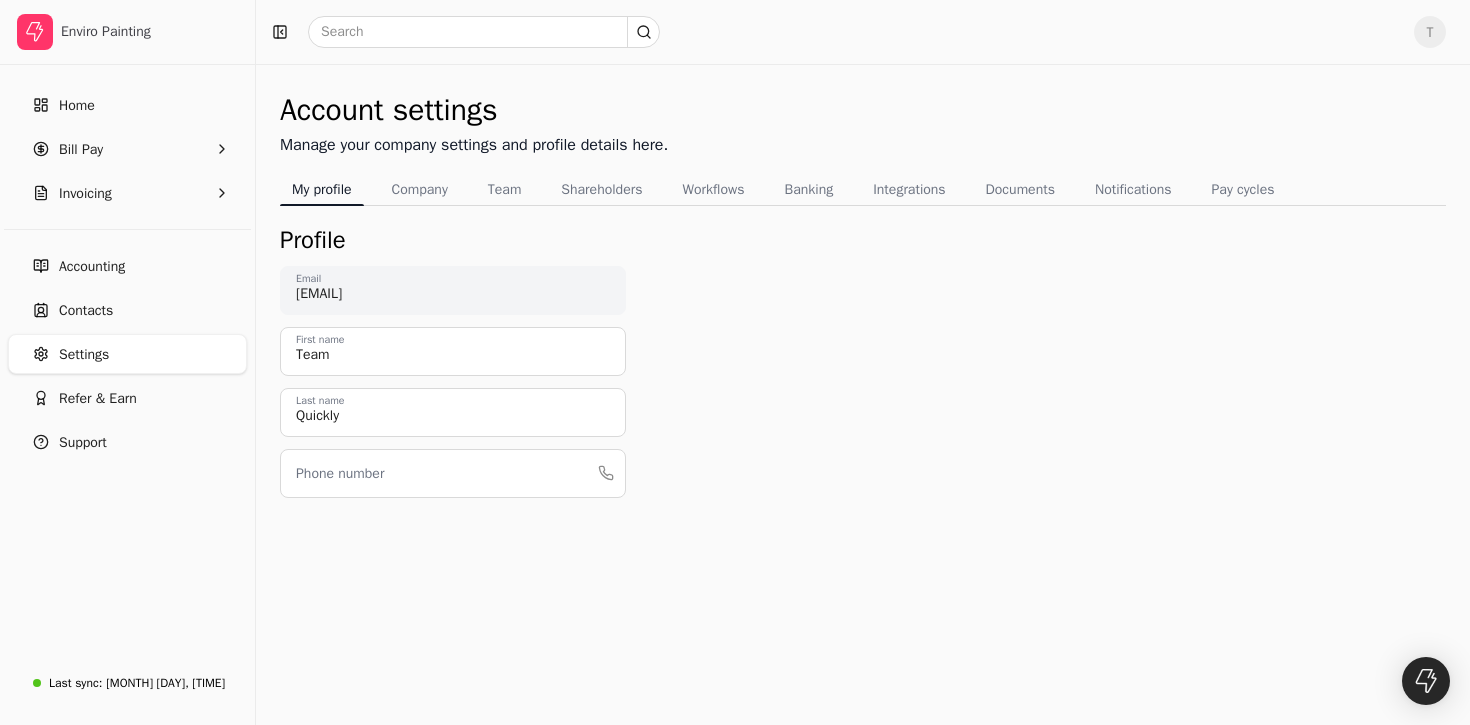 scroll, scrollTop: 0, scrollLeft: 0, axis: both 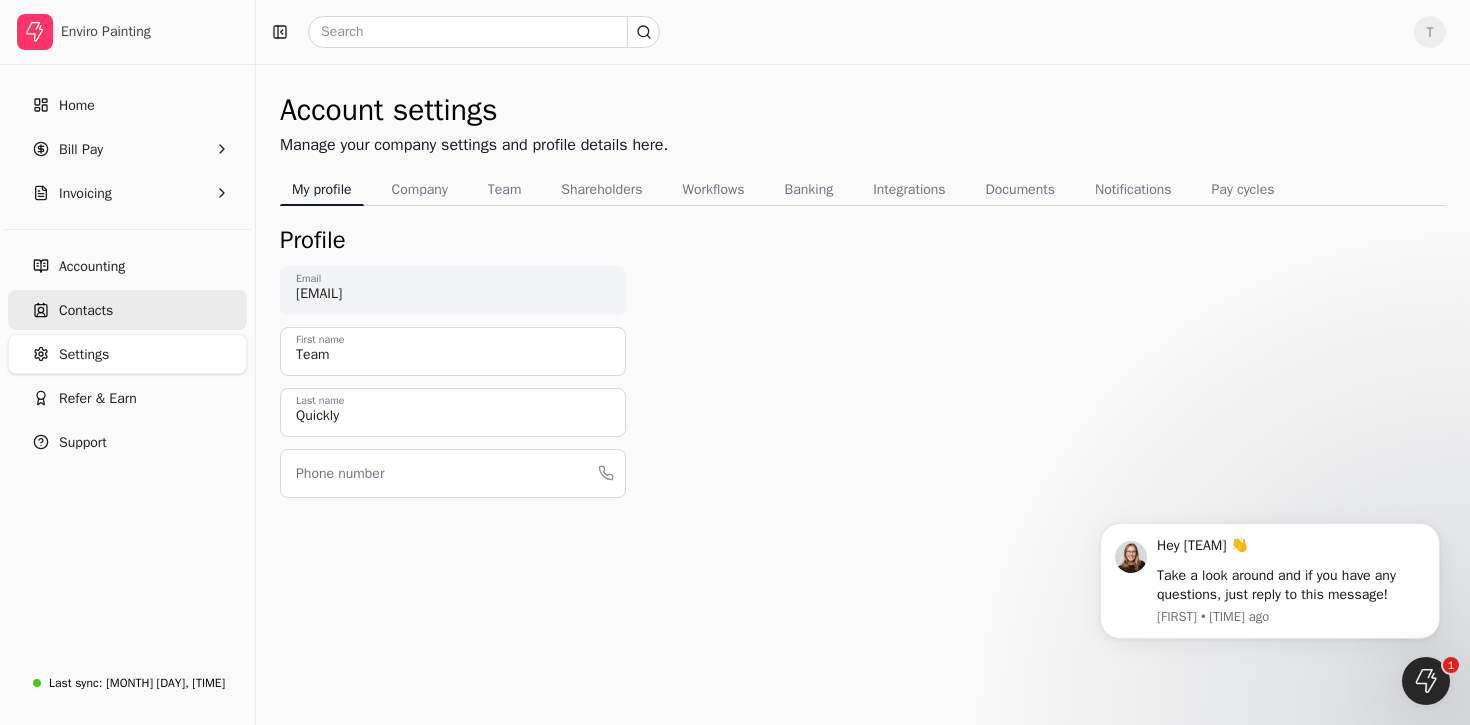 click on "Contacts" at bounding box center [127, 310] 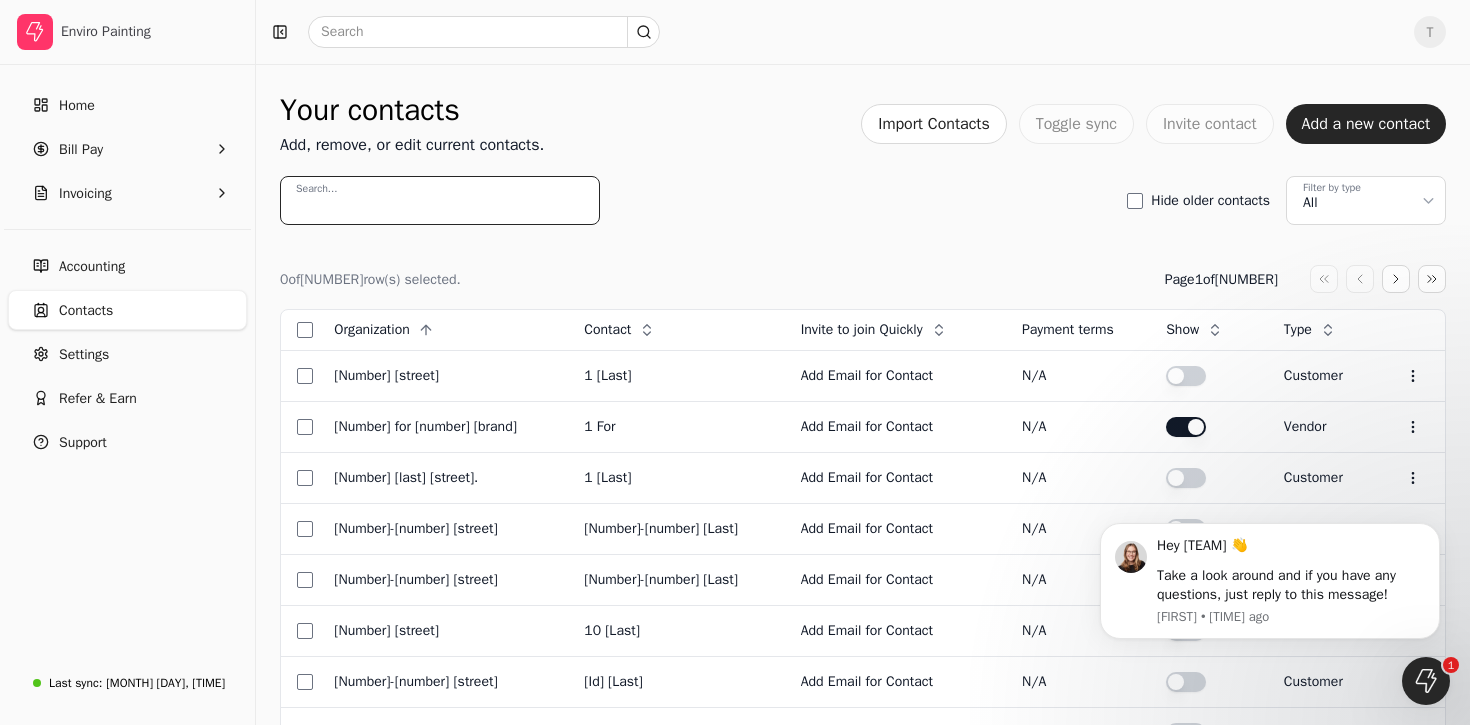 click on "Search..." at bounding box center [440, 200] 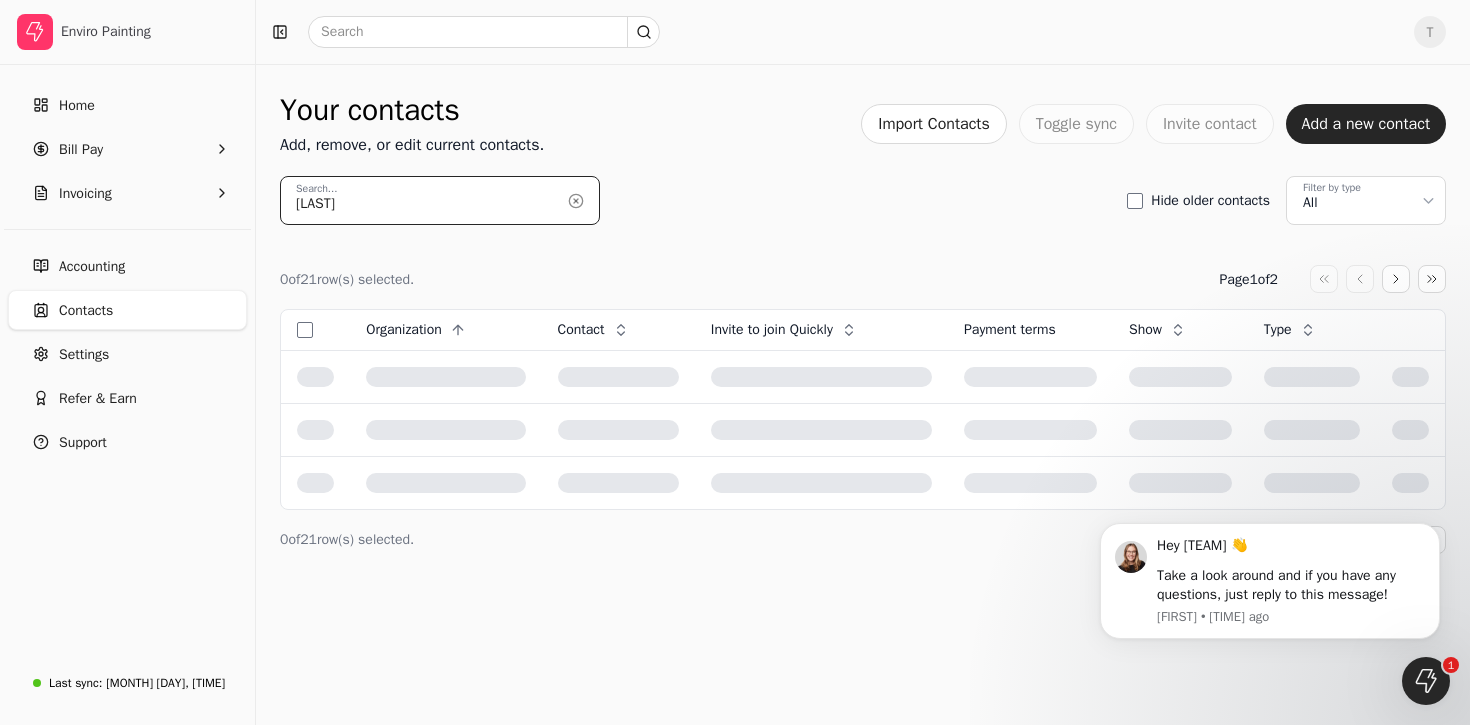 type on "[PERSON]" 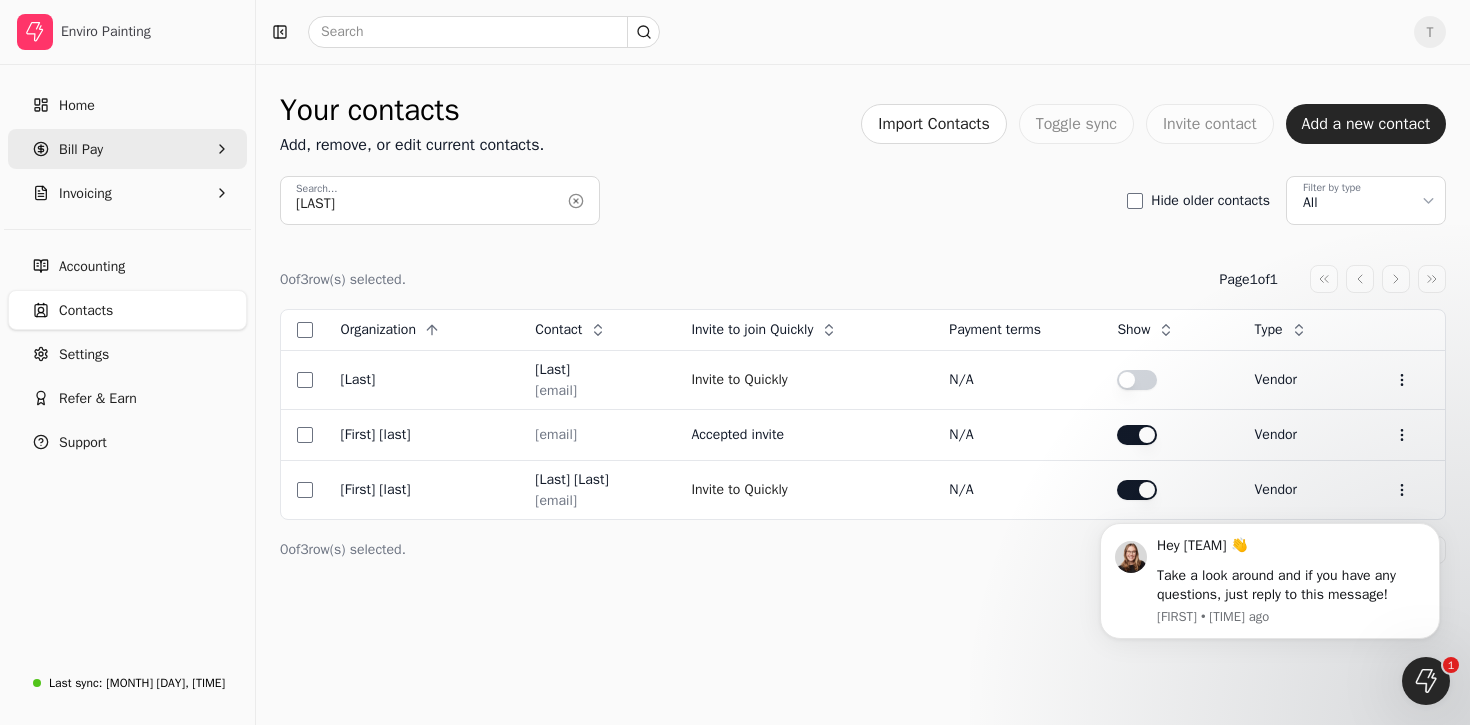 click on "Bill Pay" at bounding box center [127, 149] 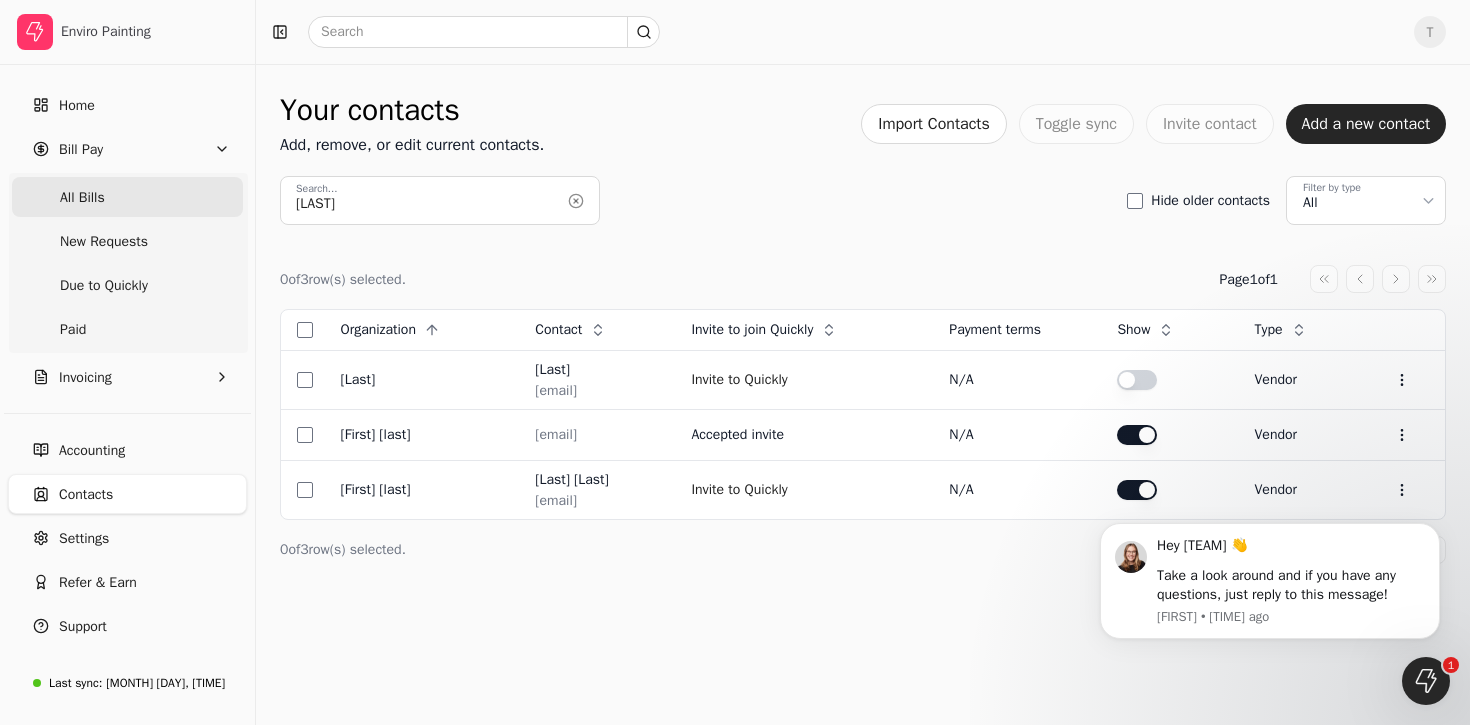 click on "All Bills" at bounding box center (127, 197) 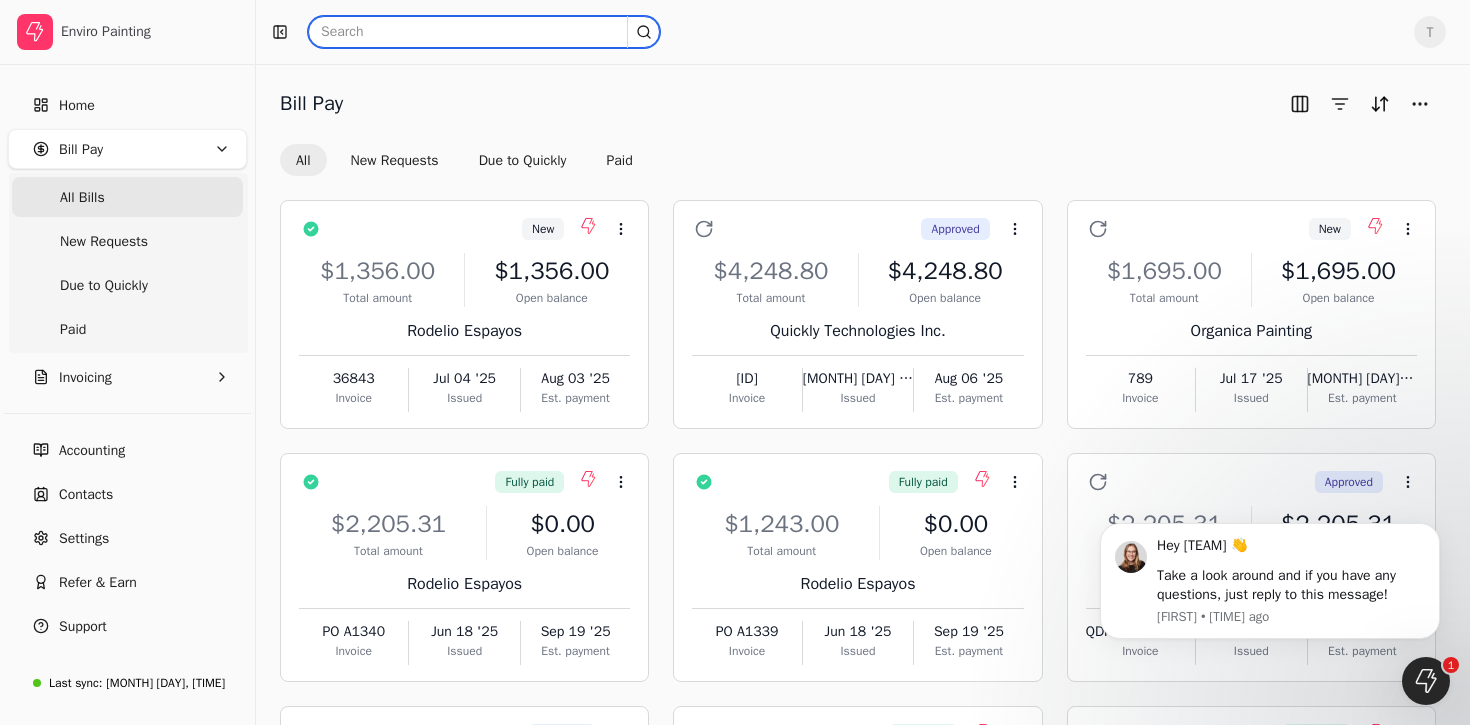 click at bounding box center (484, 32) 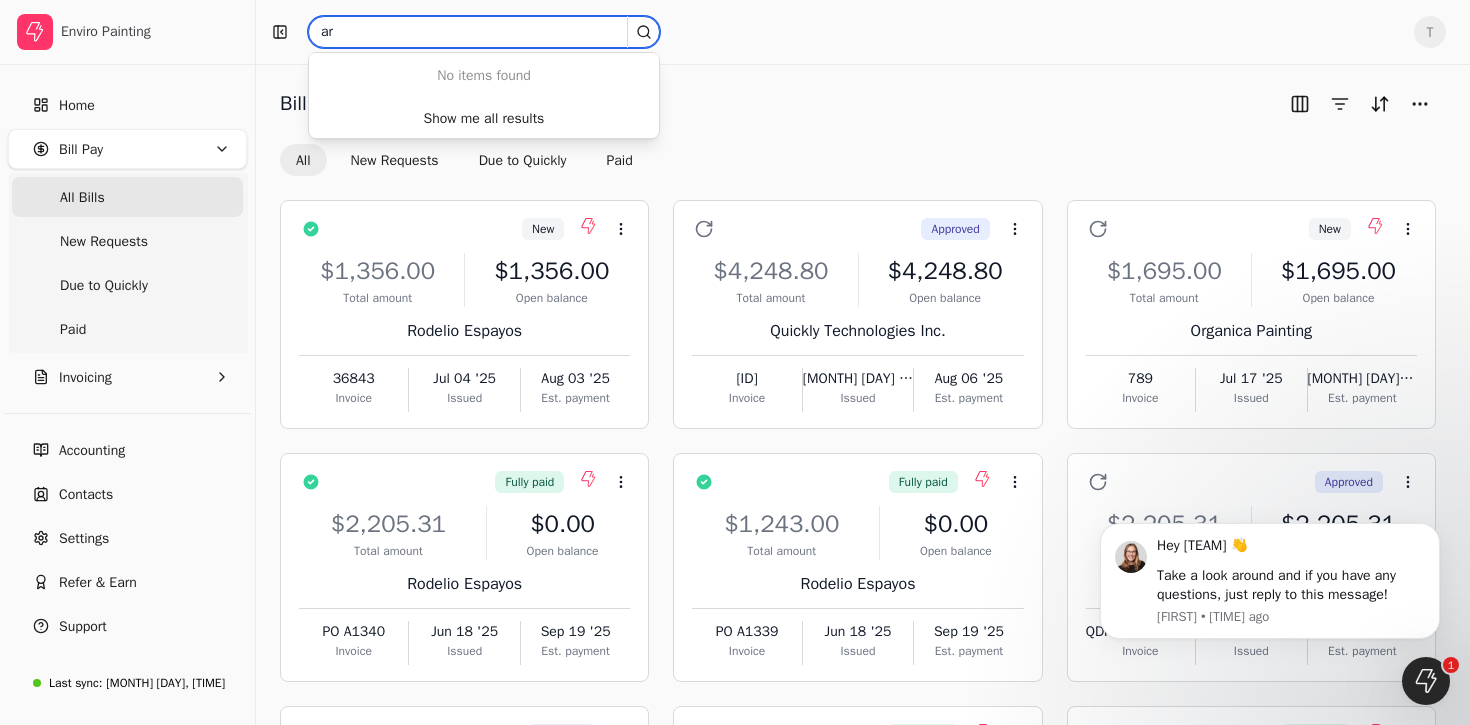 type on "a" 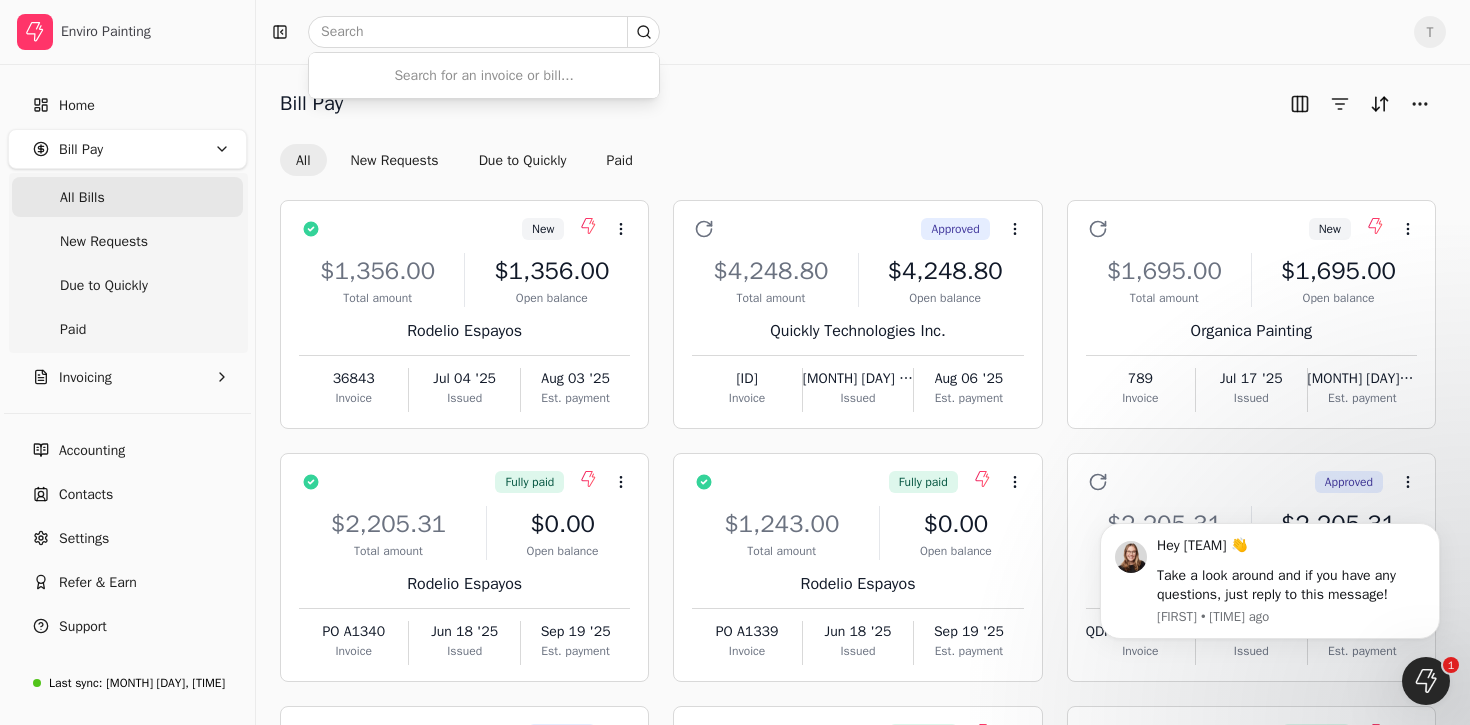 click on "Bill Pay" at bounding box center [858, 104] 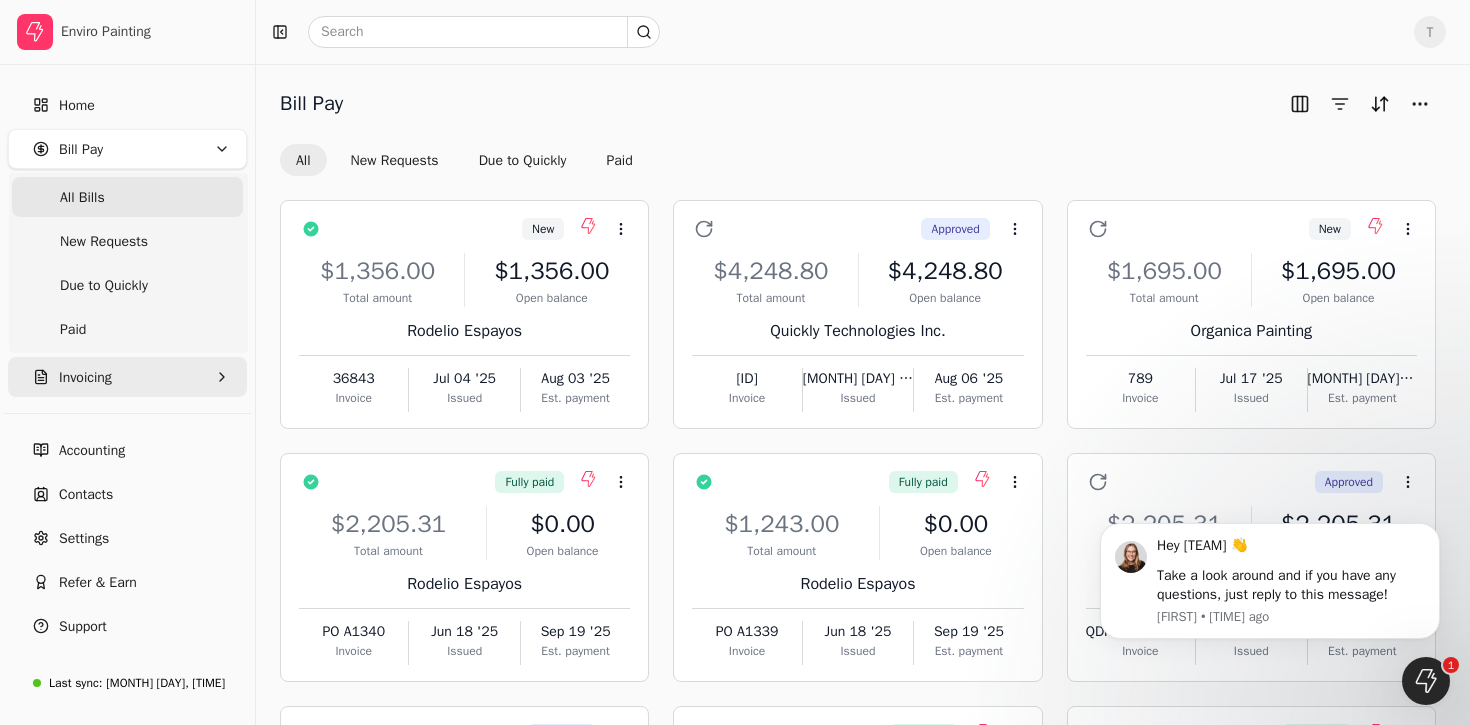 click on "Invoicing" at bounding box center (127, 377) 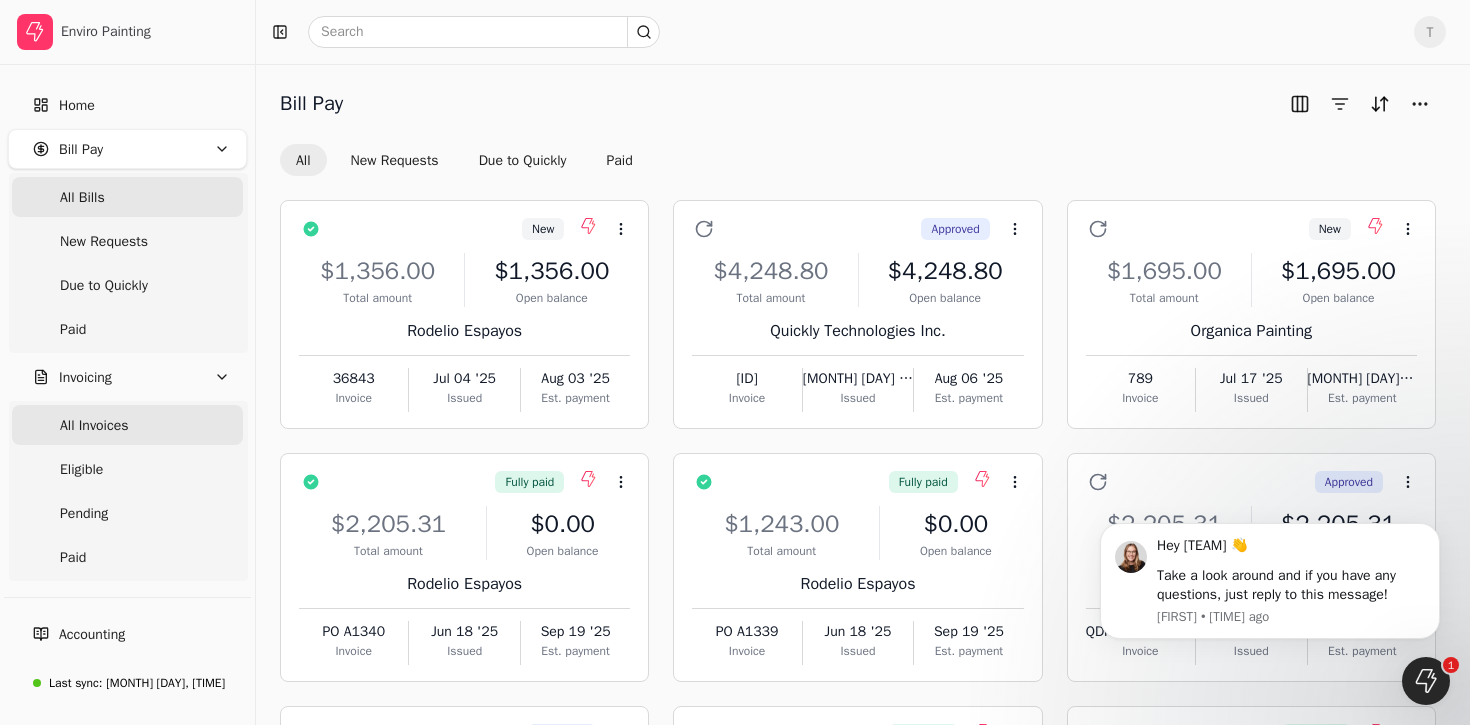 click on "All Invoices" at bounding box center [94, 425] 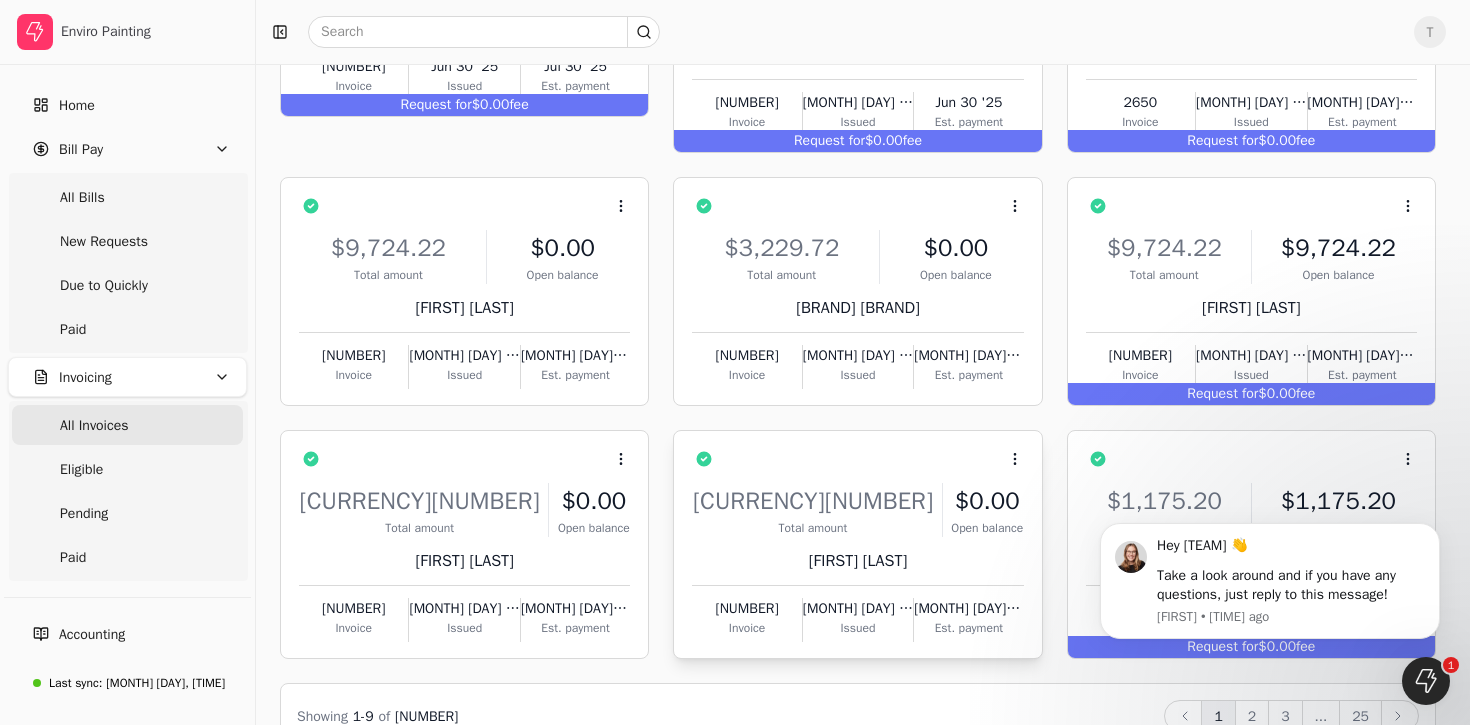 scroll, scrollTop: 322, scrollLeft: 0, axis: vertical 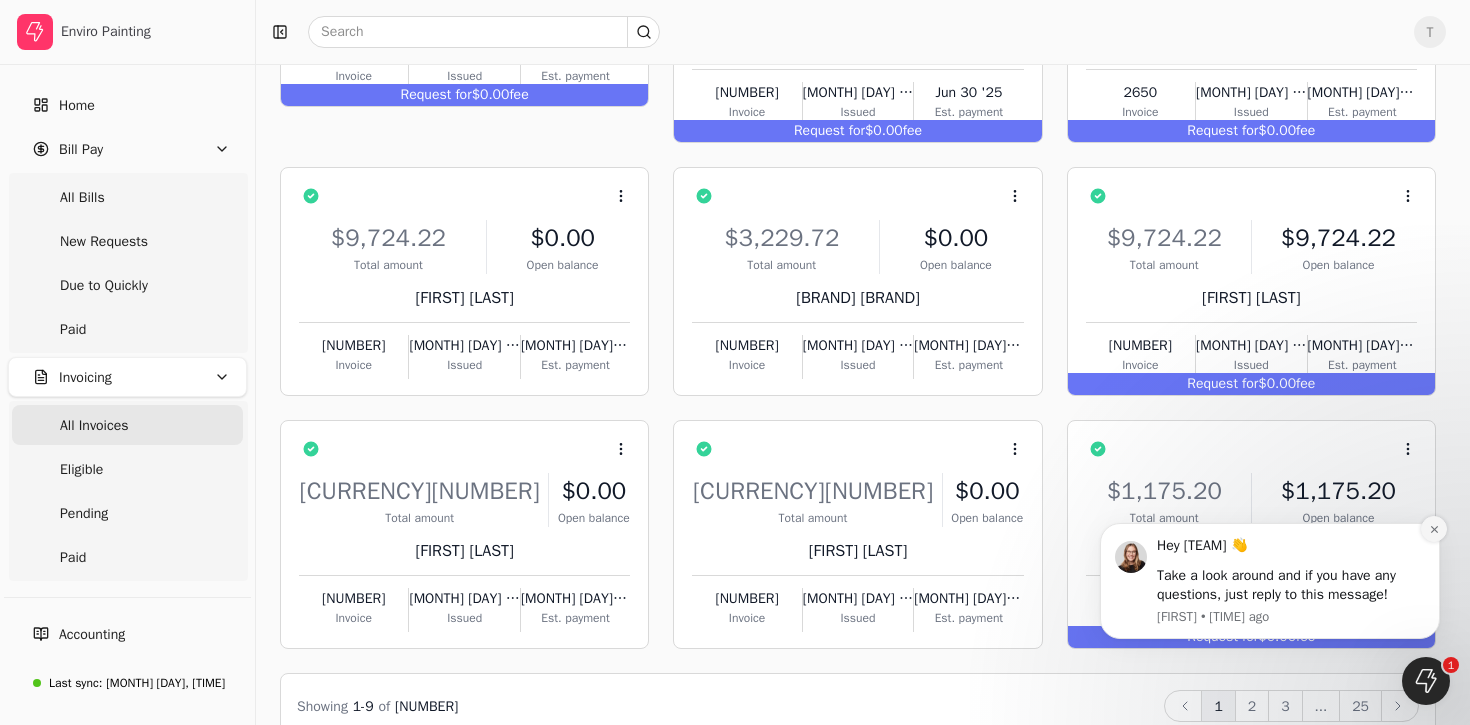 click at bounding box center (1434, 529) 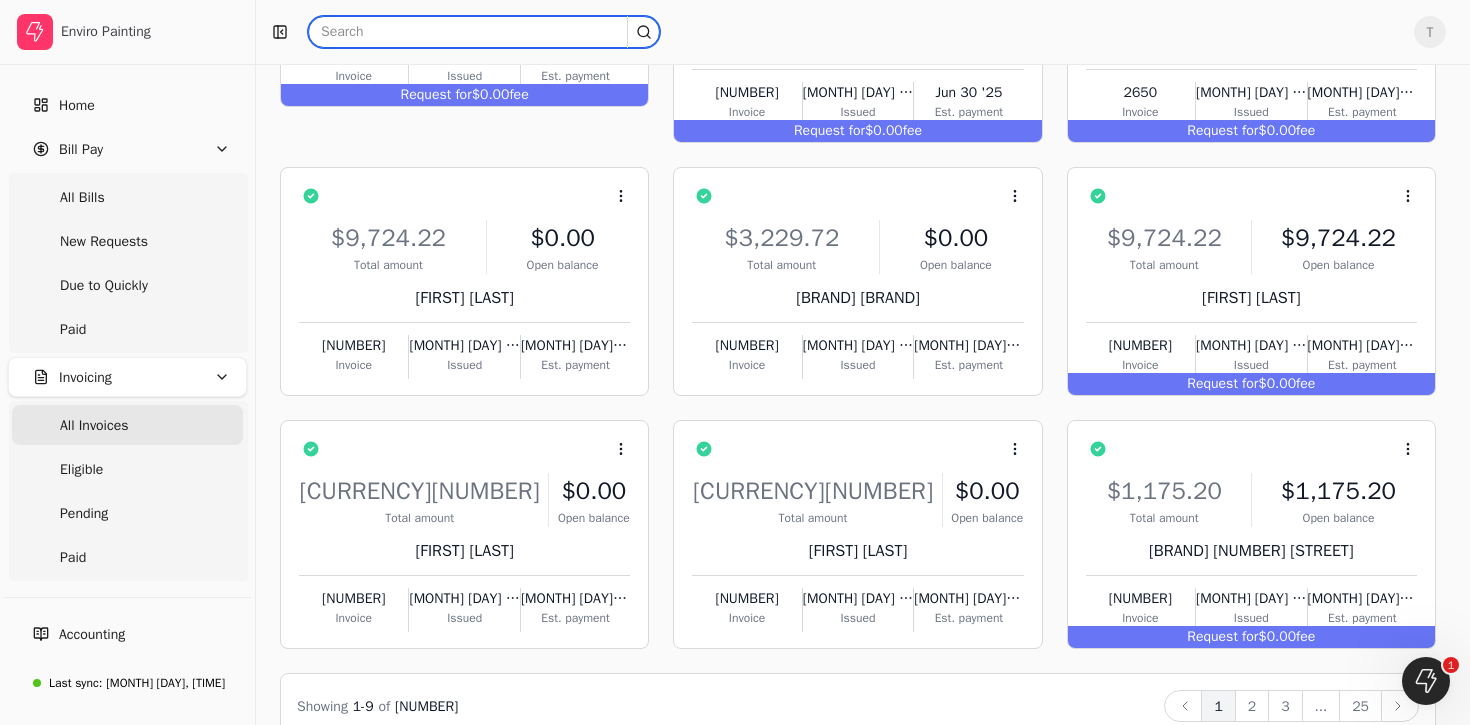 click at bounding box center (484, 32) 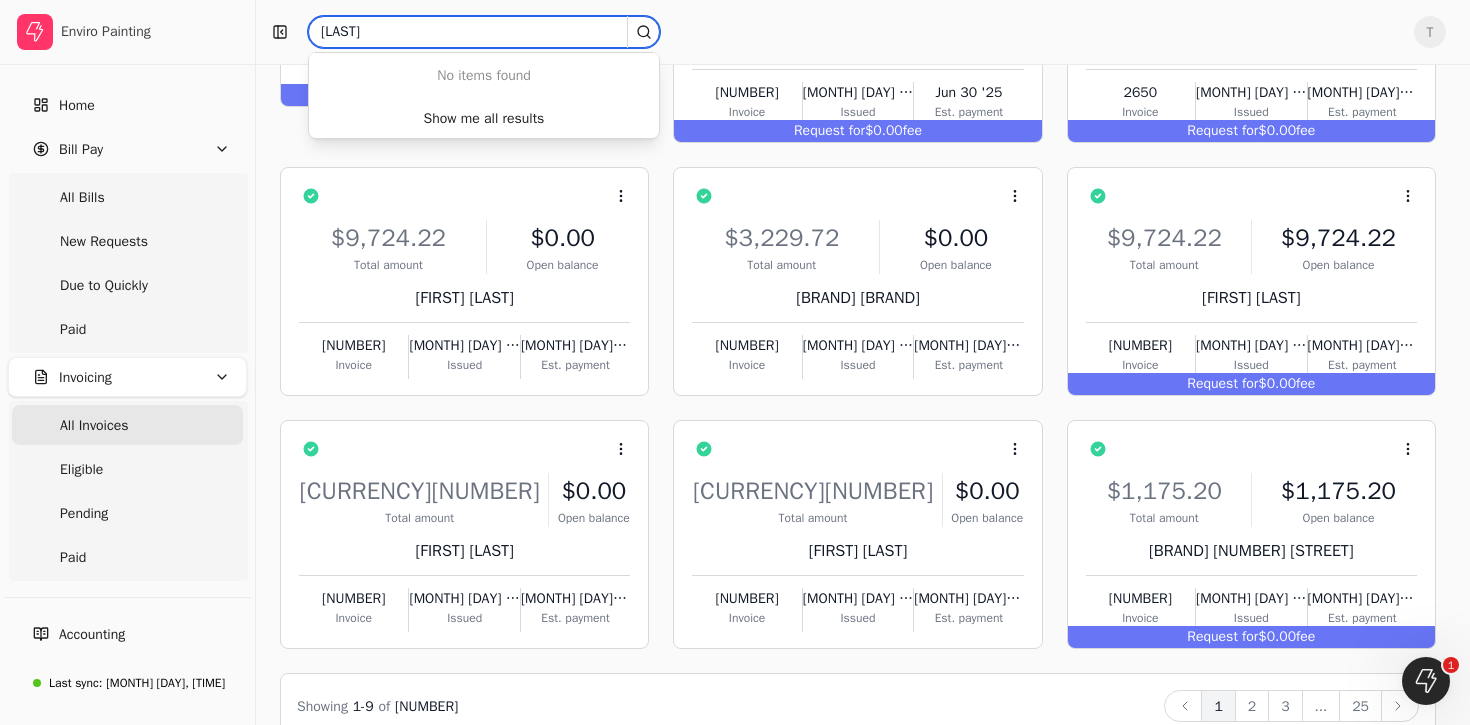 type on "[PERSON]" 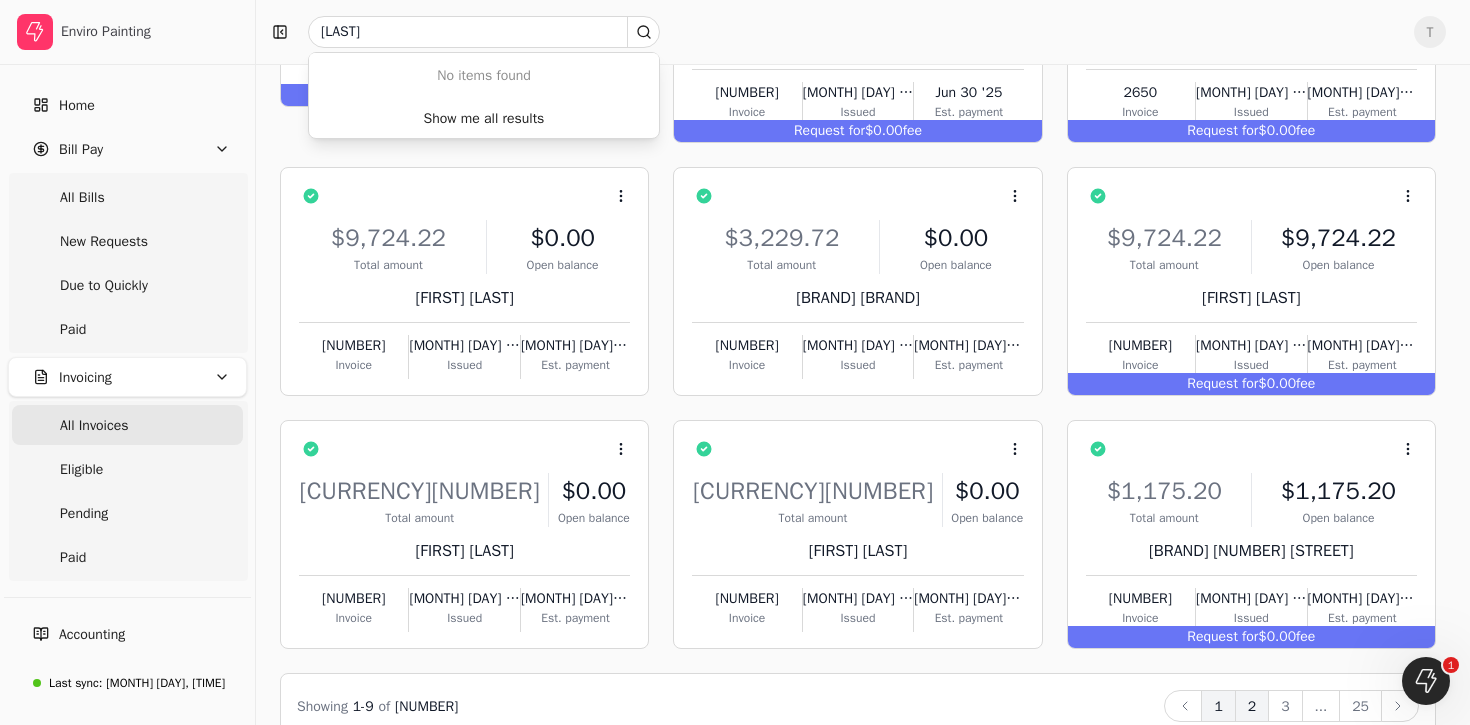 click on "2" at bounding box center (1252, 706) 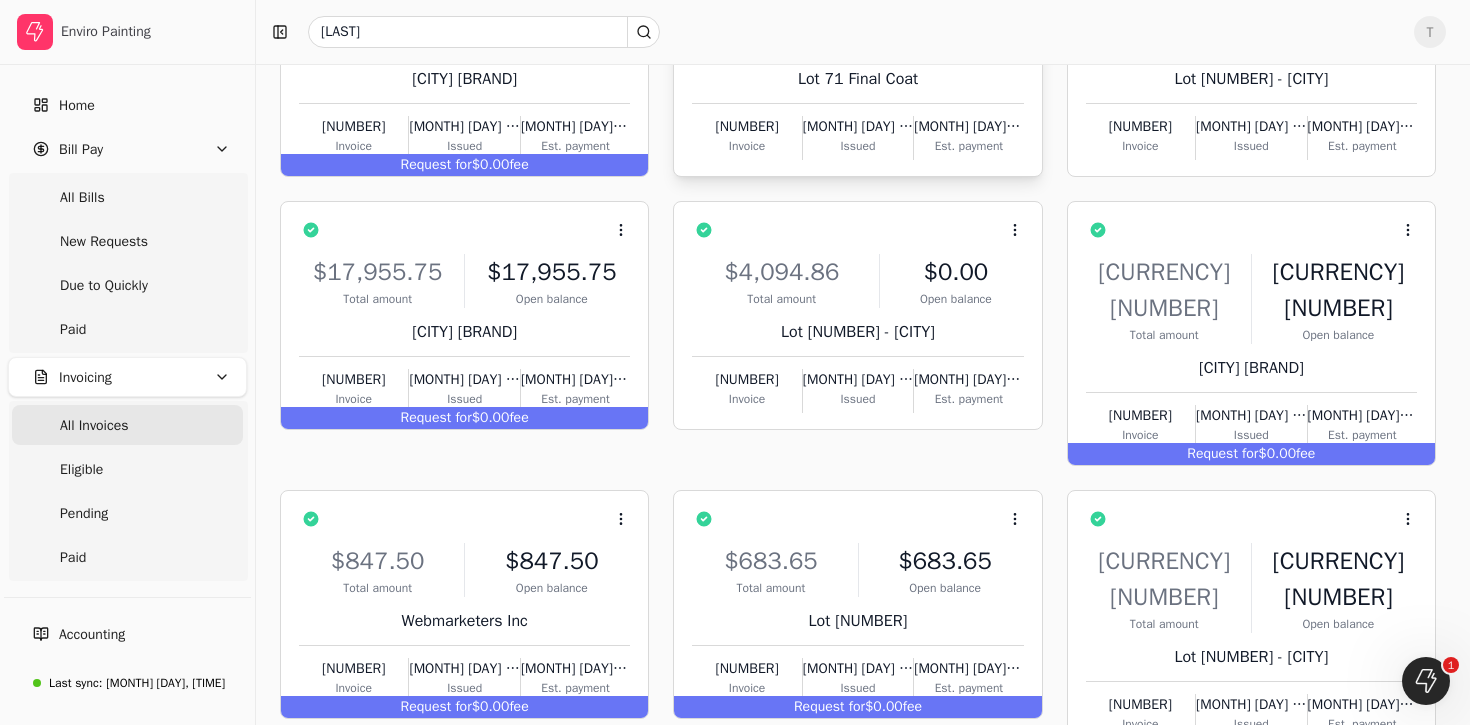 scroll, scrollTop: 322, scrollLeft: 0, axis: vertical 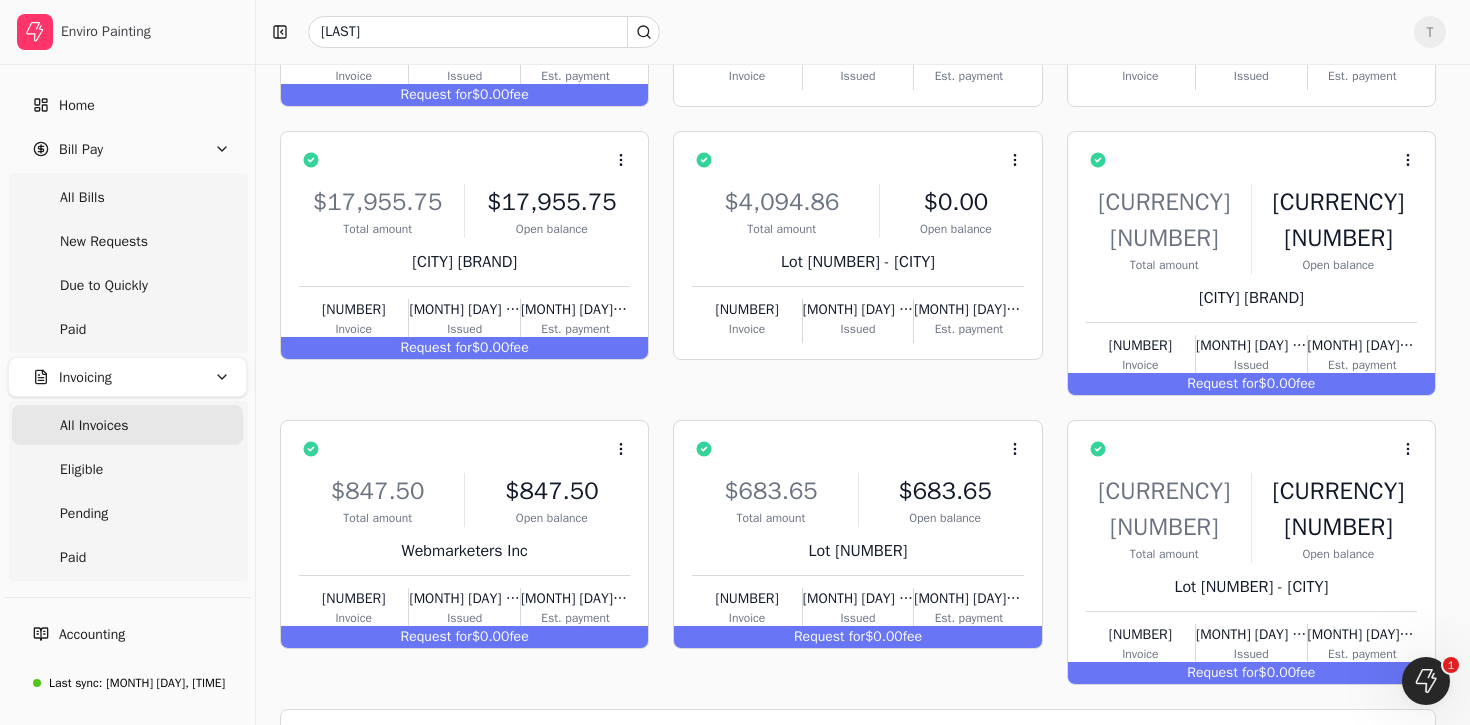 click on "3" at bounding box center [1285, 742] 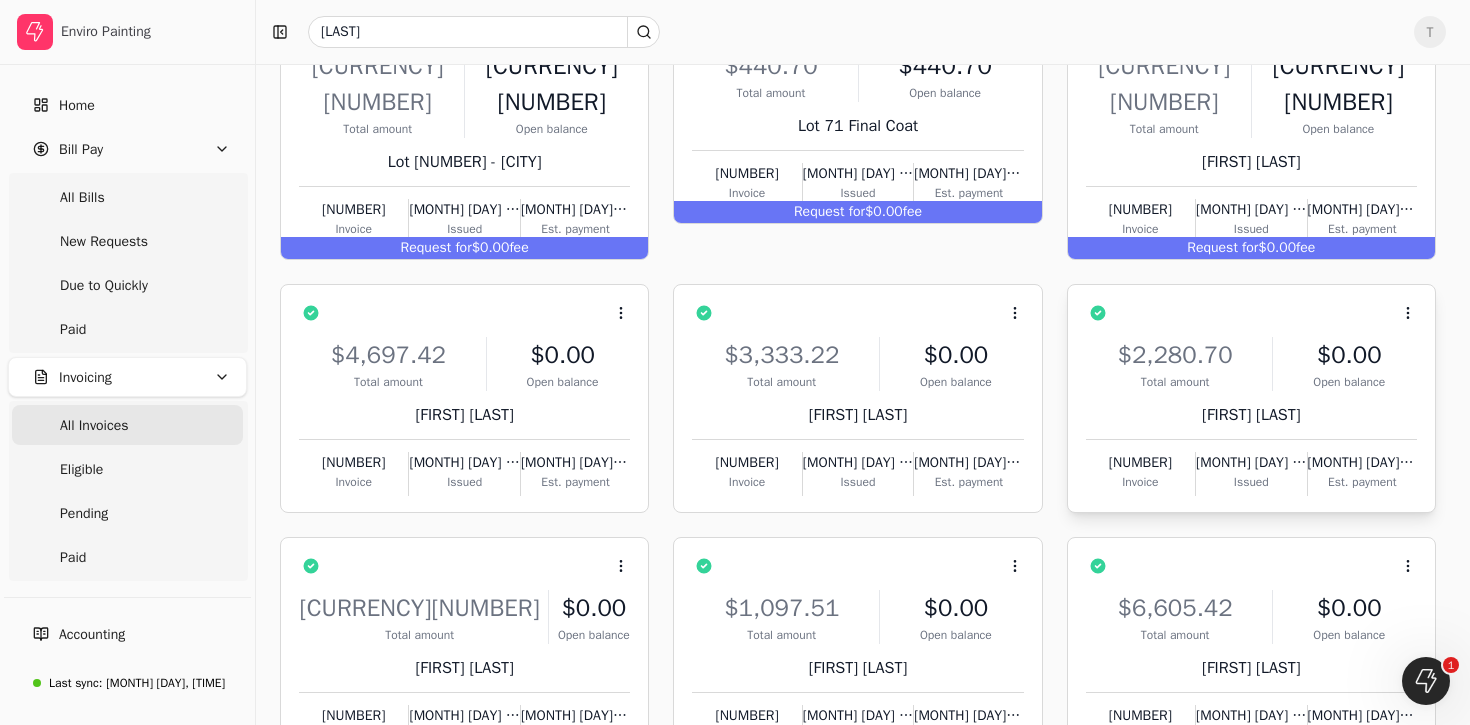 scroll, scrollTop: 322, scrollLeft: 0, axis: vertical 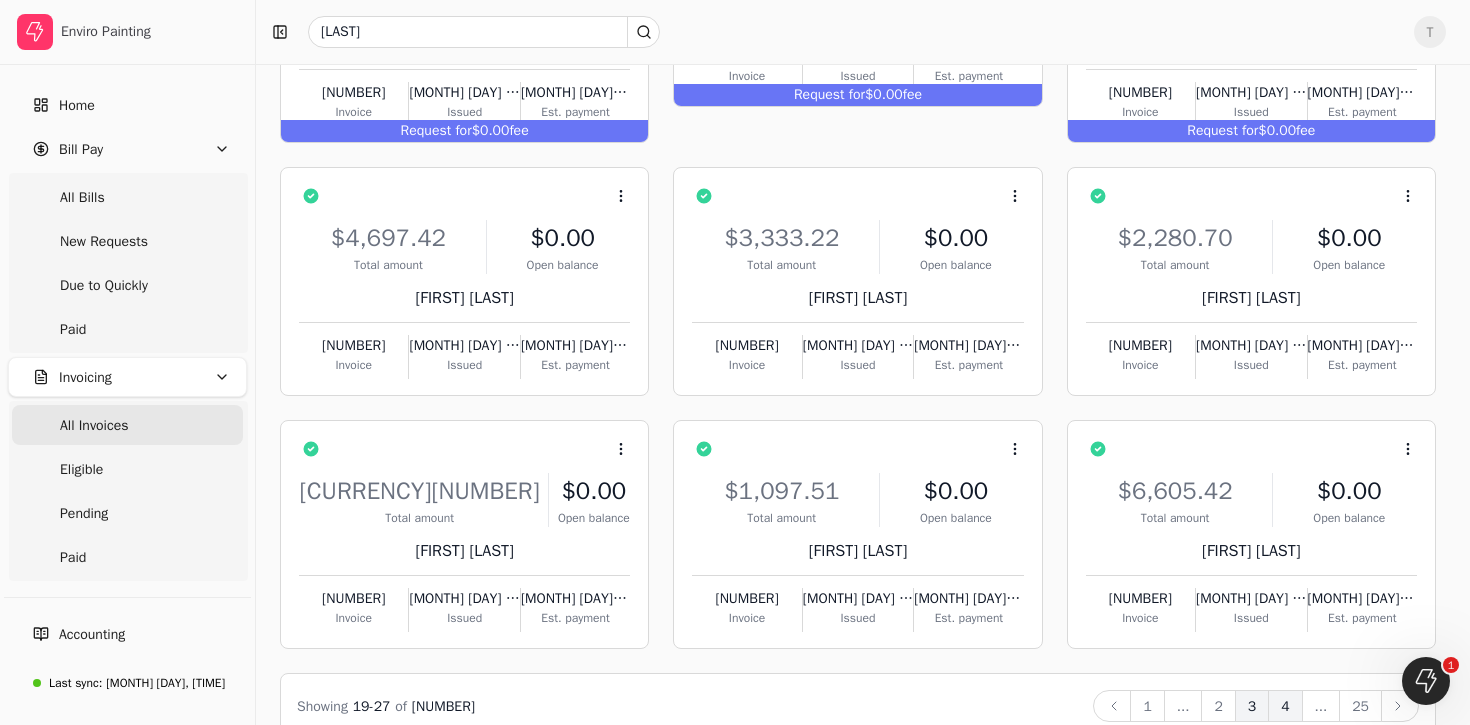 click on "4" at bounding box center [1285, 706] 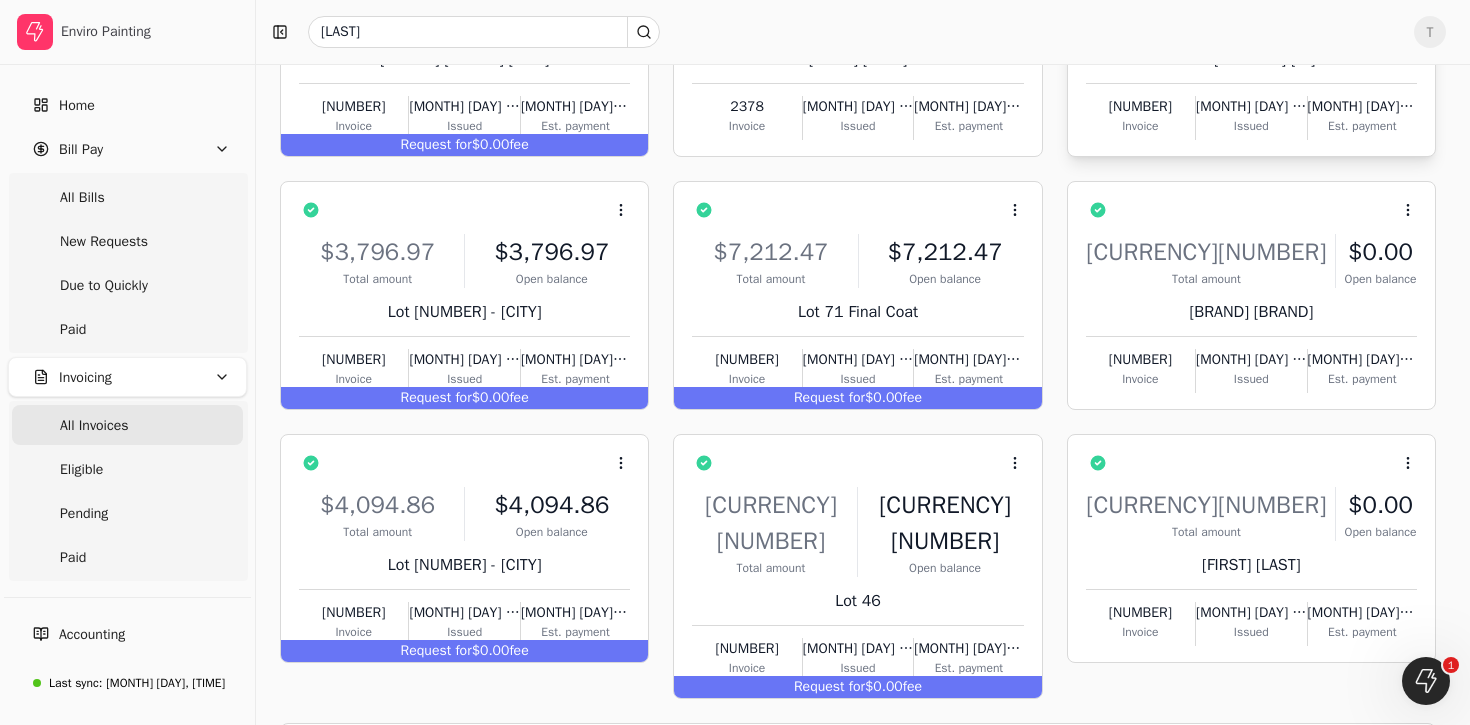 scroll, scrollTop: 322, scrollLeft: 0, axis: vertical 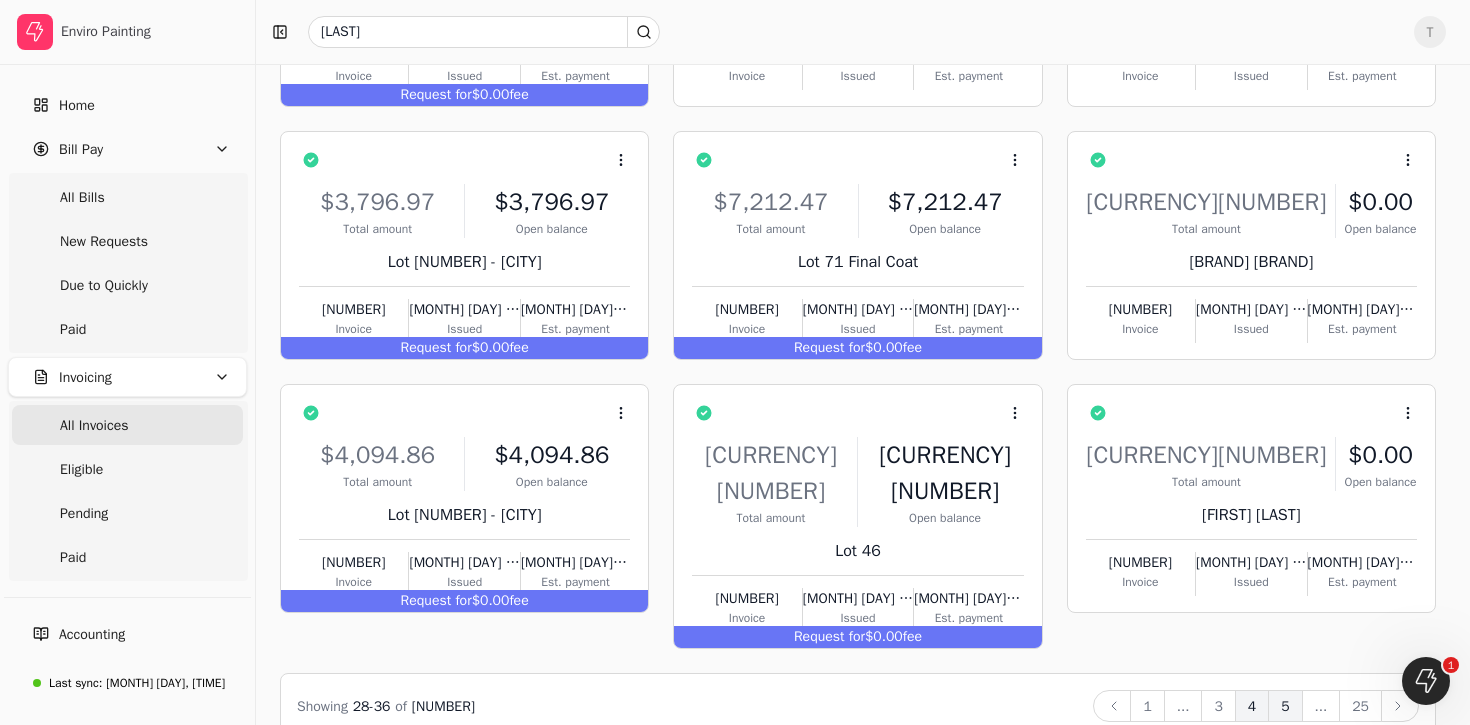 click on "5" at bounding box center [1285, 706] 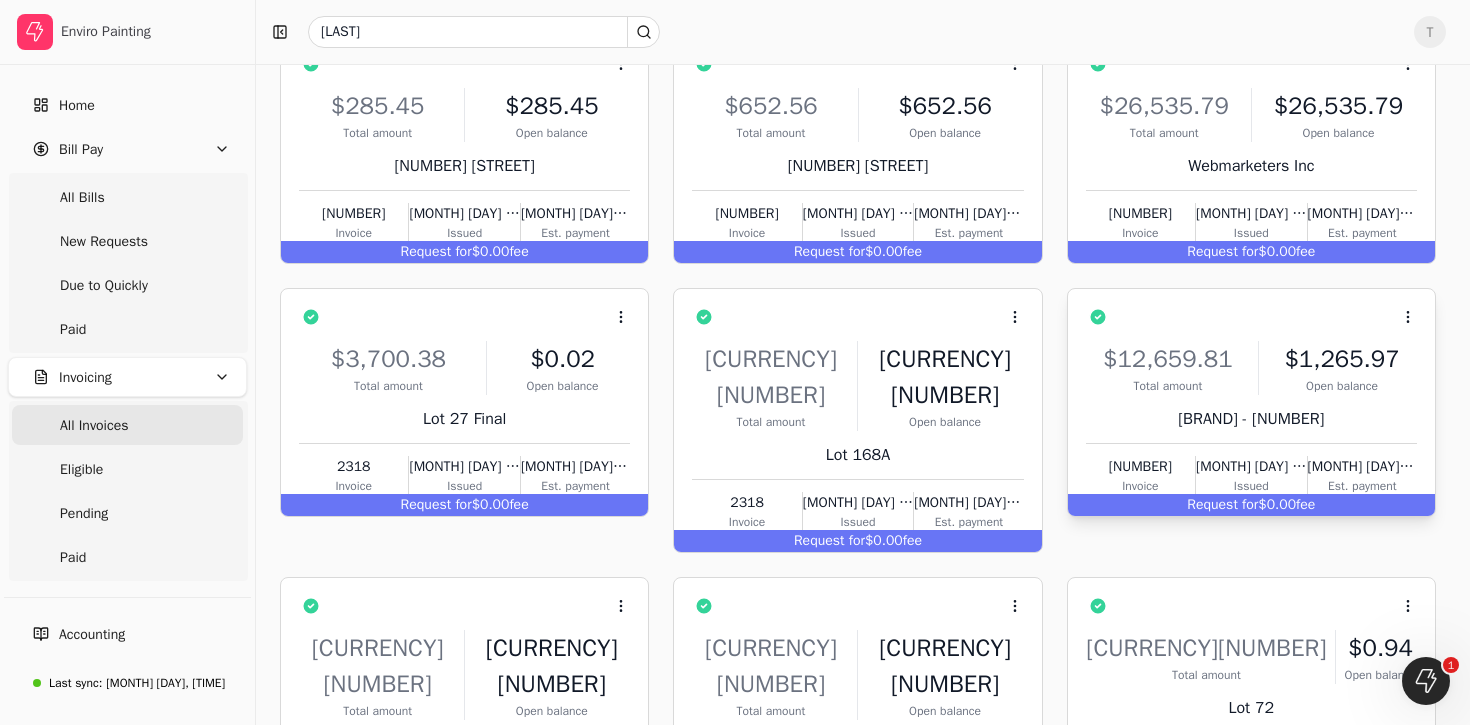 scroll, scrollTop: 322, scrollLeft: 0, axis: vertical 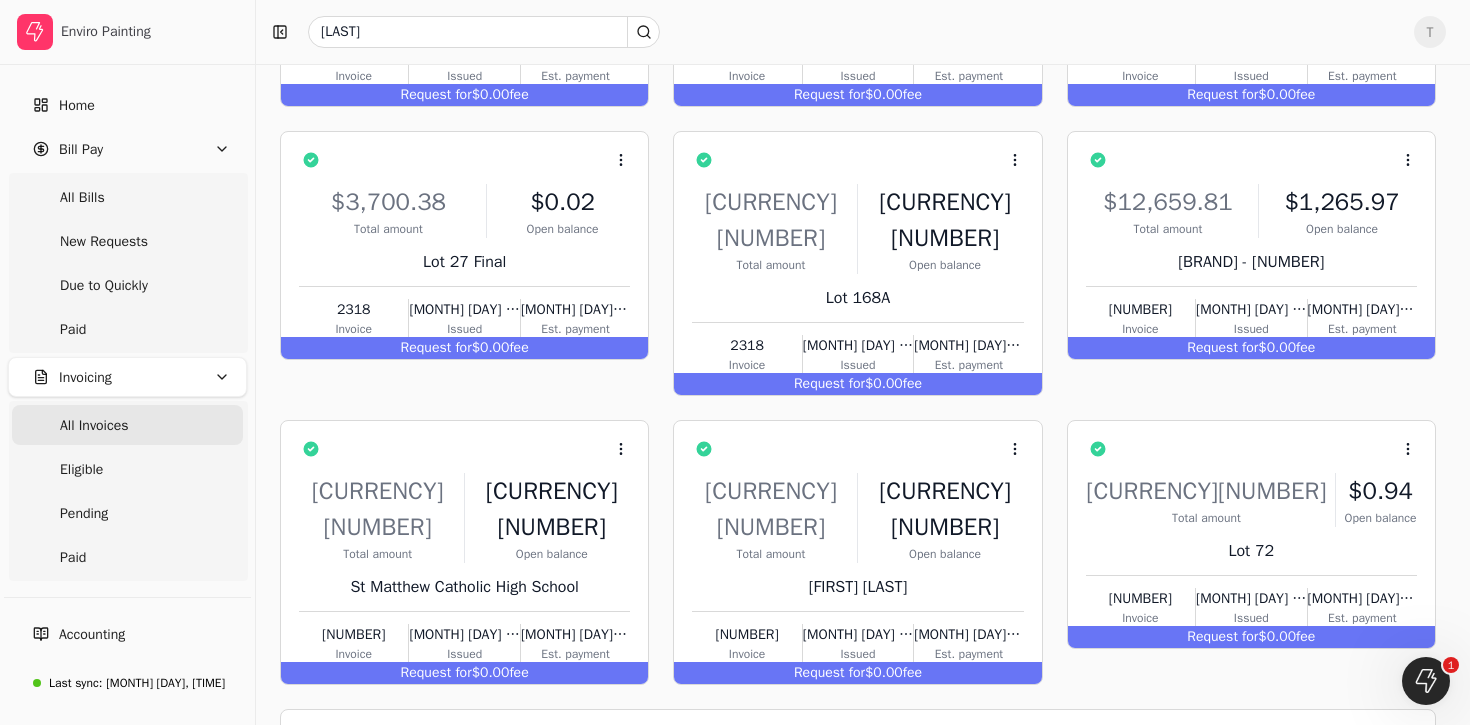 click on "6" at bounding box center (1285, 742) 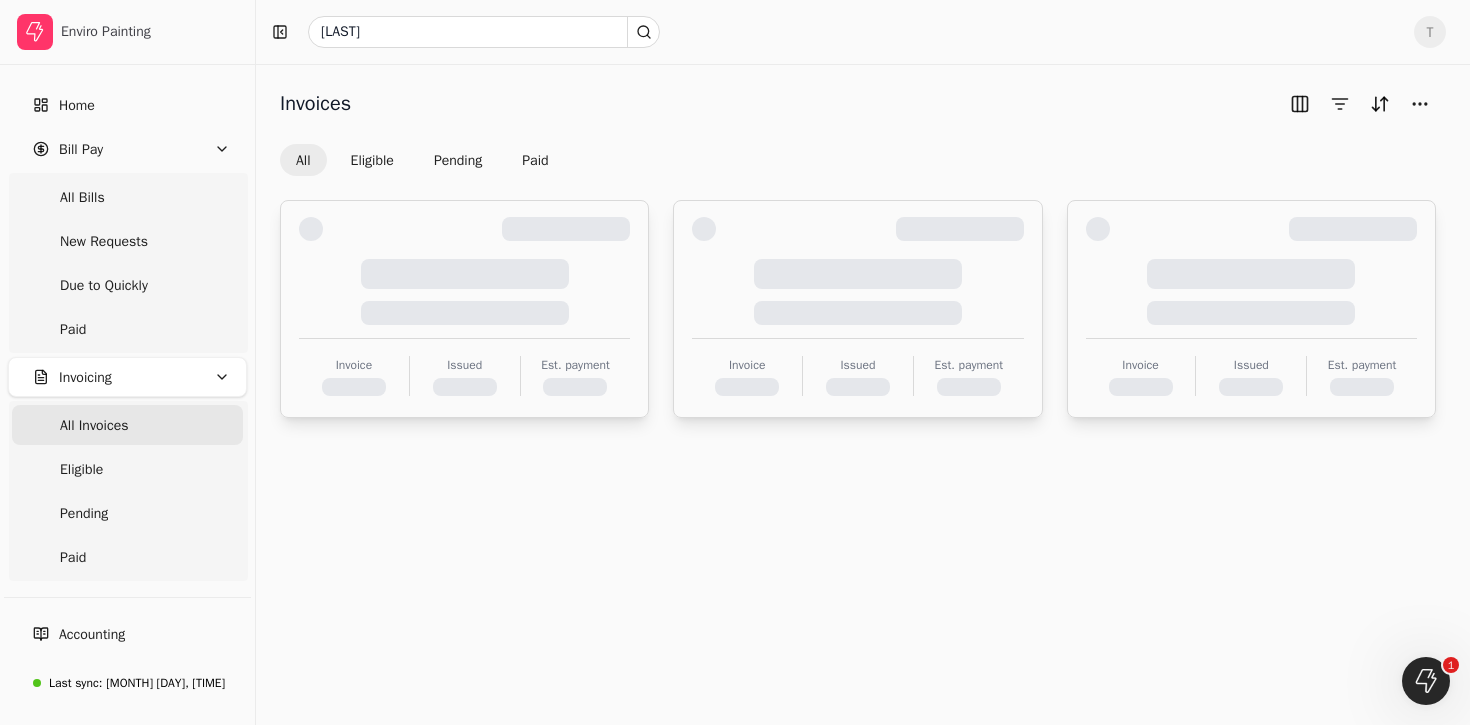 scroll, scrollTop: 0, scrollLeft: 0, axis: both 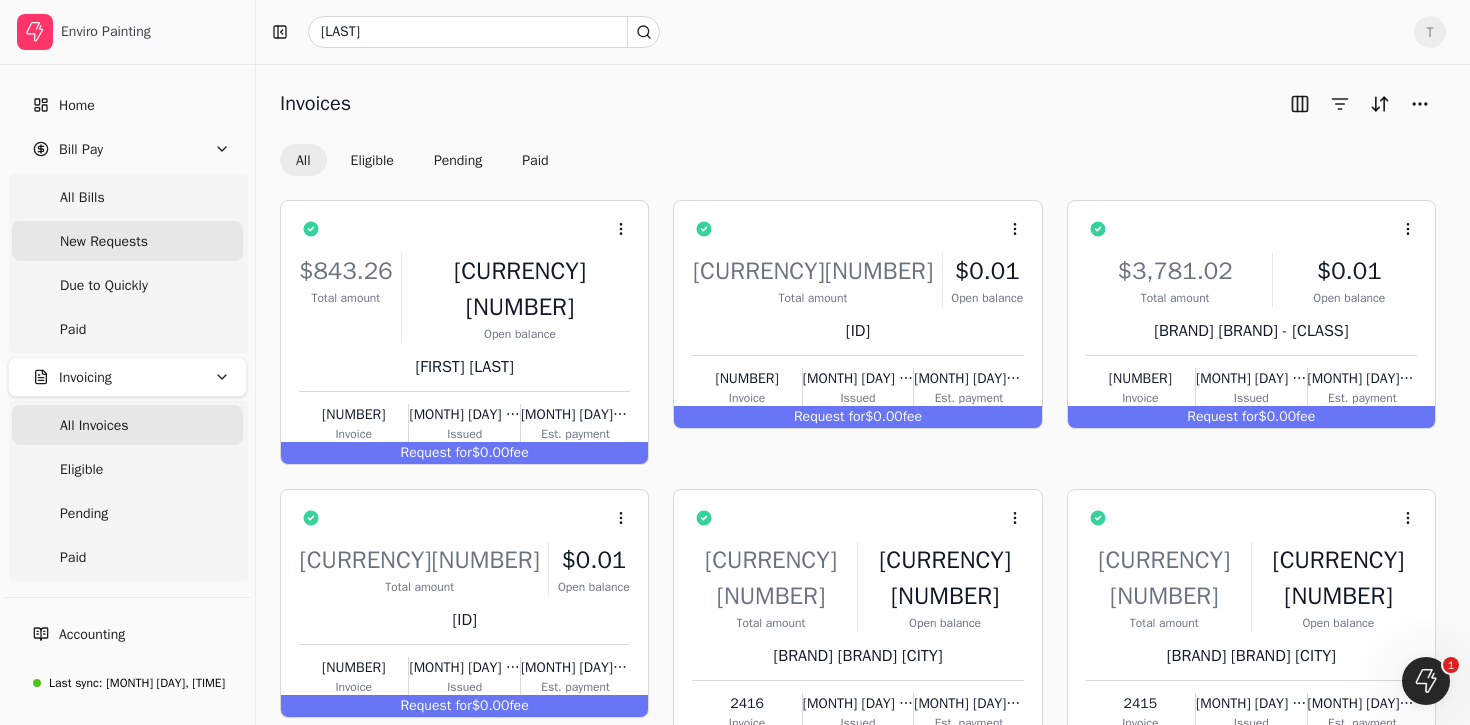 click on "New Requests" at bounding box center (104, 241) 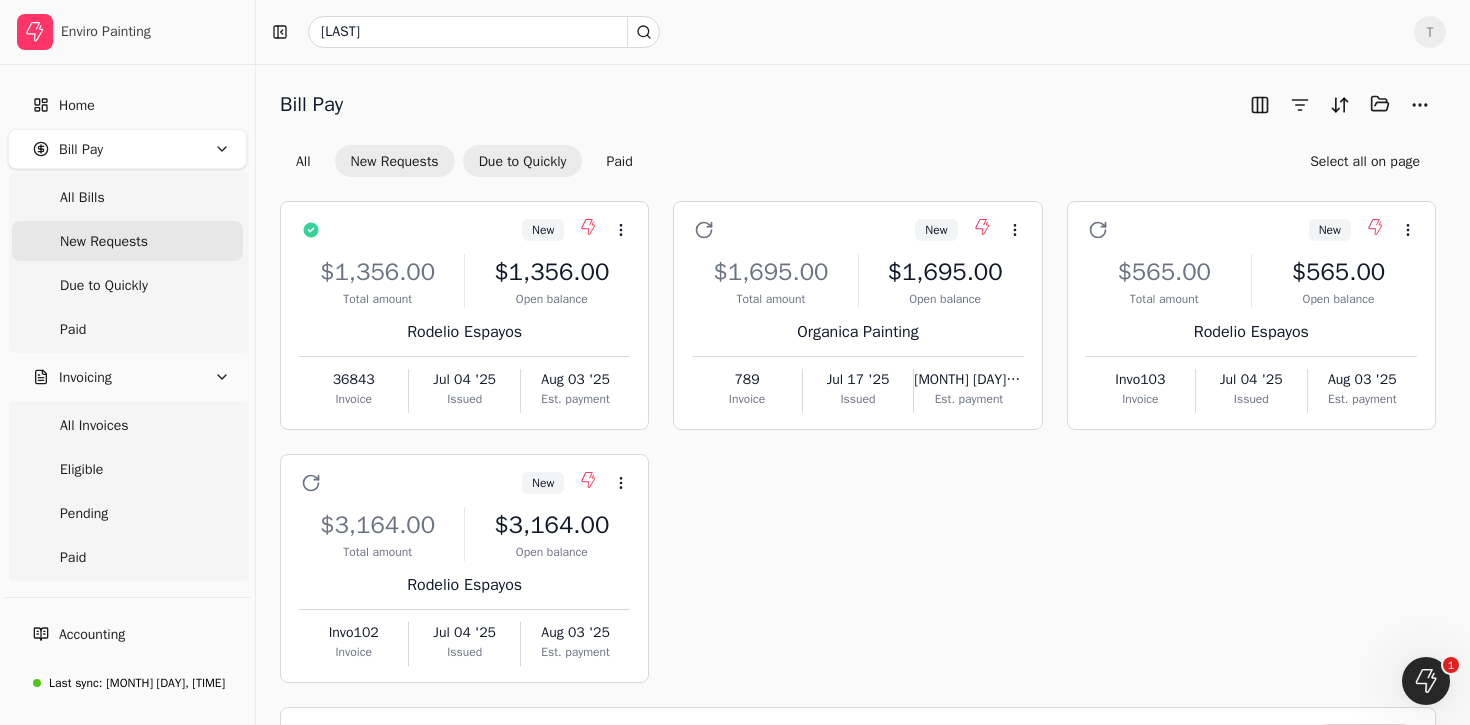 click on "Due to Quickly" at bounding box center (523, 161) 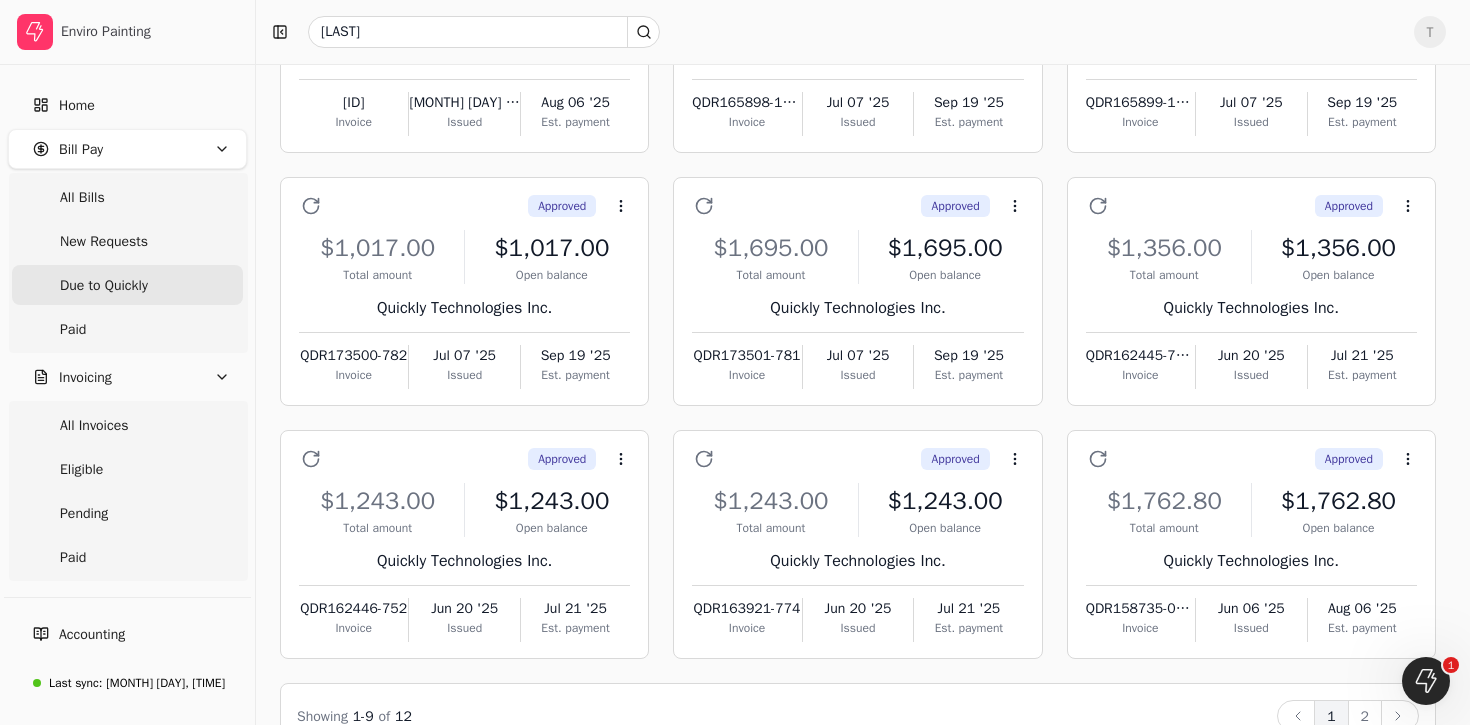 scroll, scrollTop: 276, scrollLeft: 0, axis: vertical 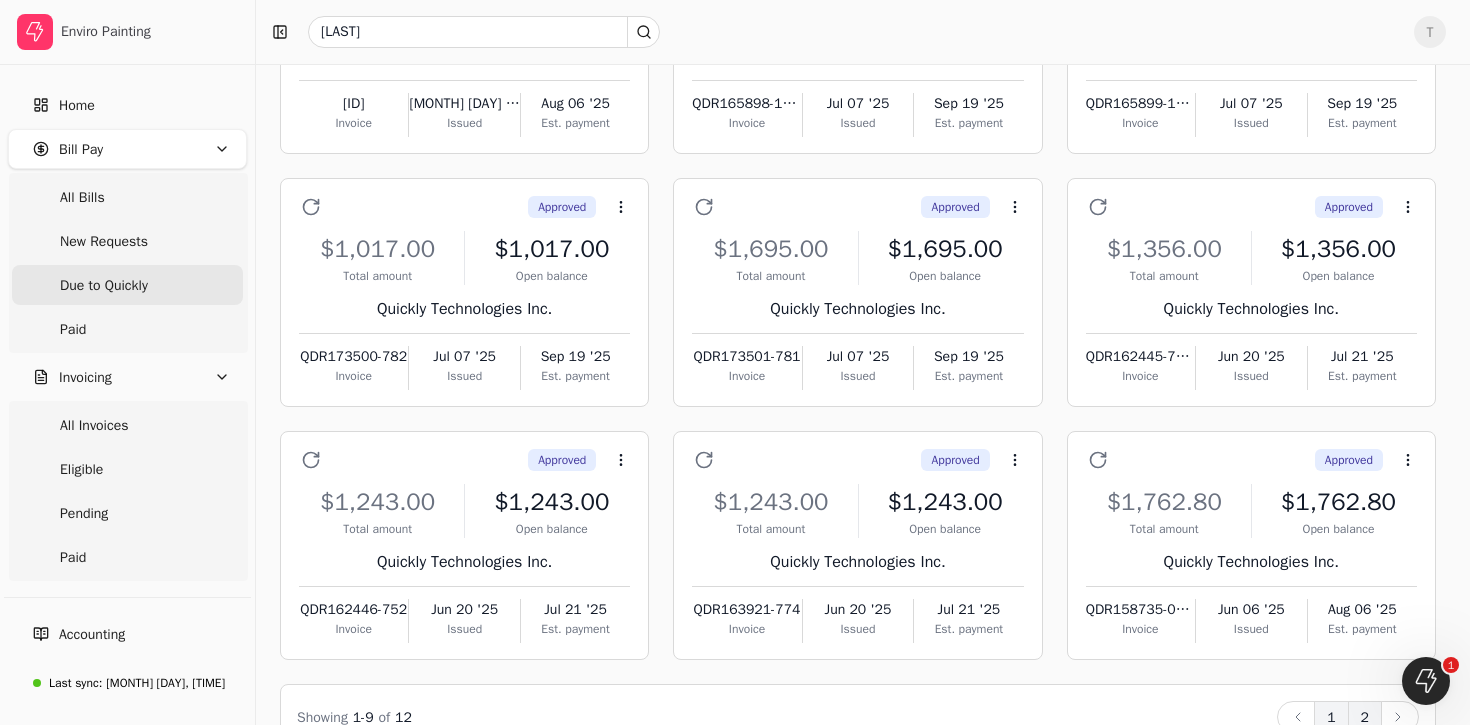 click on "2" at bounding box center [1365, 717] 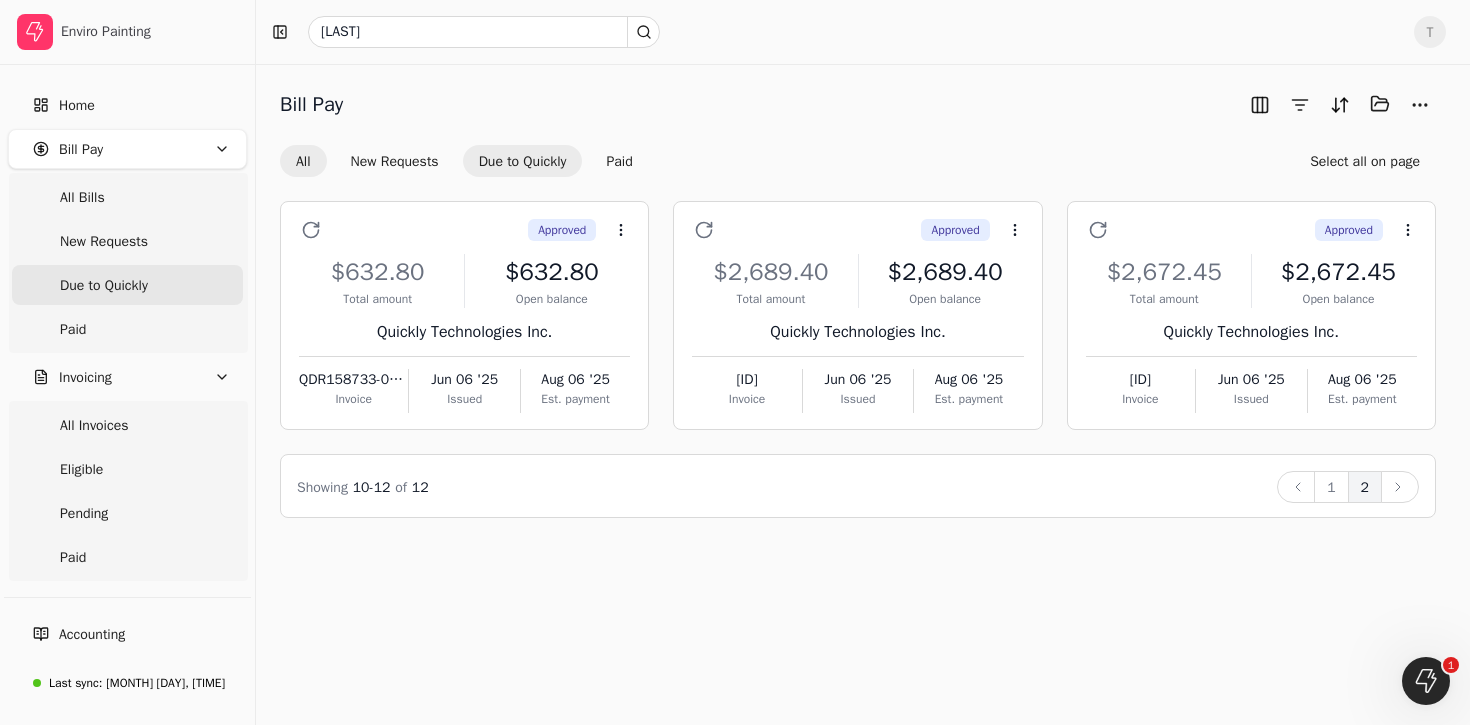 click on "All" at bounding box center [303, 161] 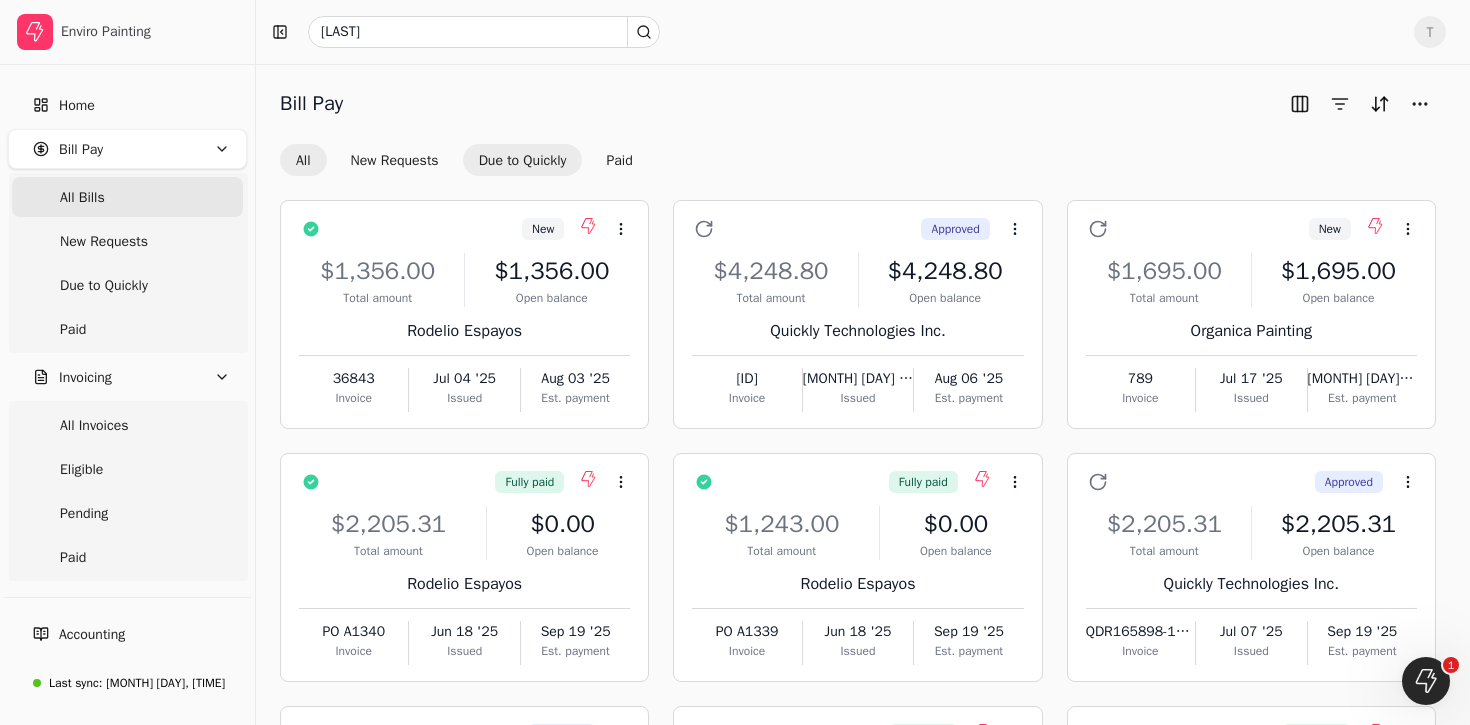 click on "Due to Quickly" at bounding box center [523, 160] 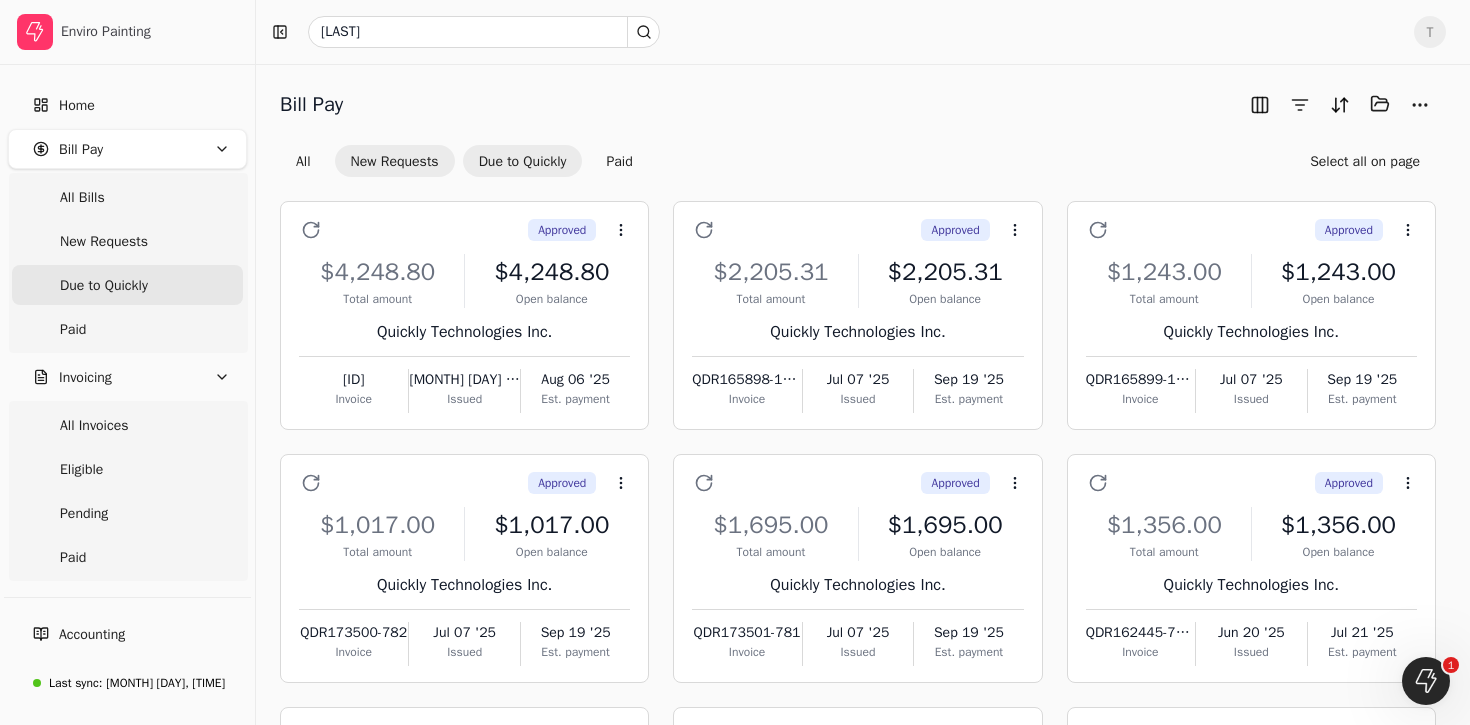 click on "New Requests" at bounding box center (395, 161) 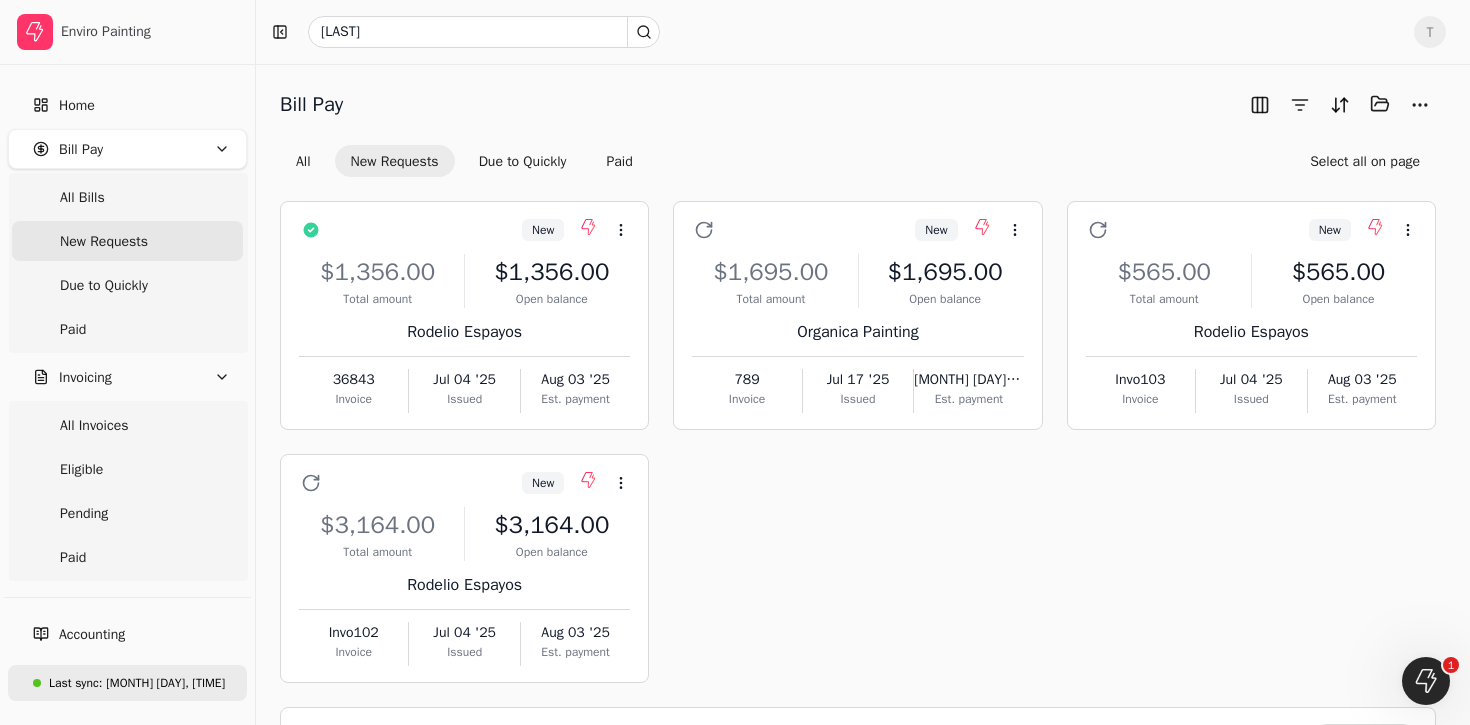 click on "Jul 18, 2:50 PM" at bounding box center [165, 683] 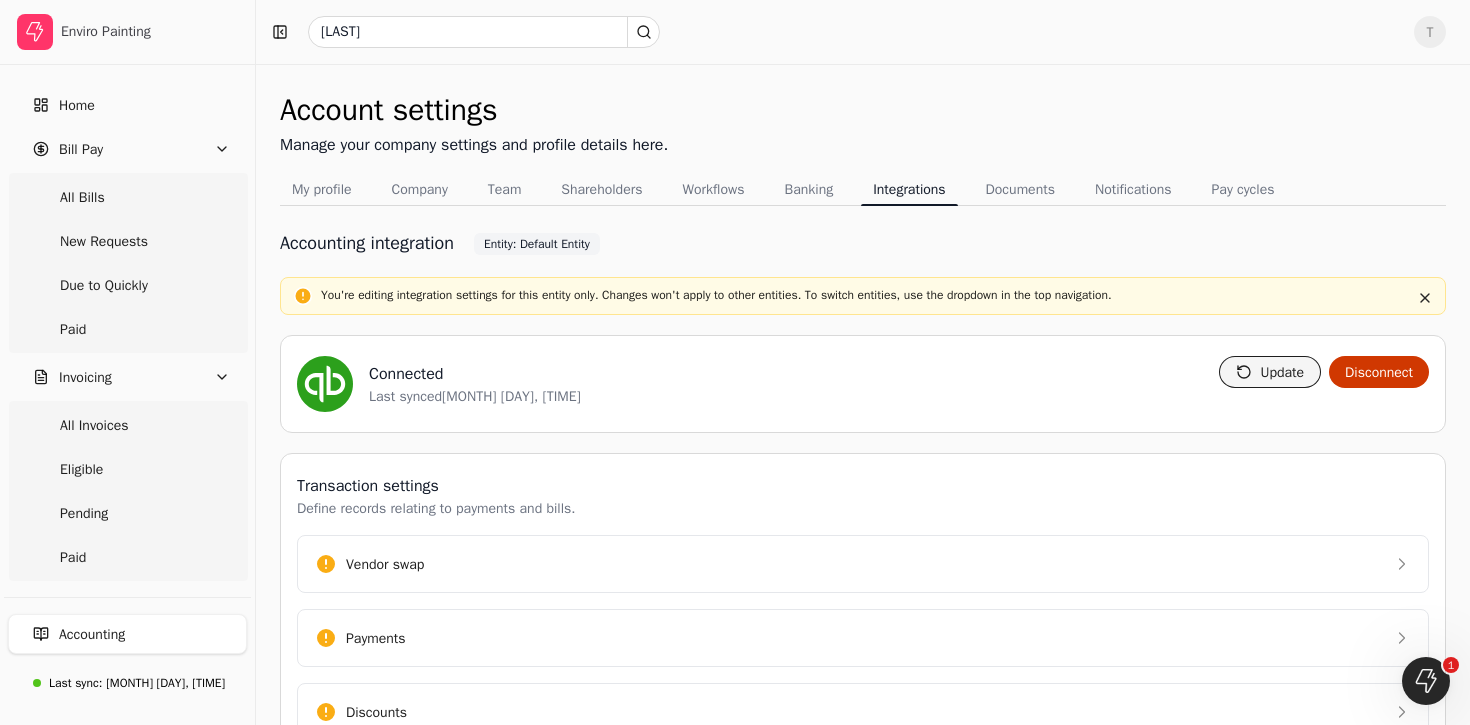 click on "Update" at bounding box center [1270, 372] 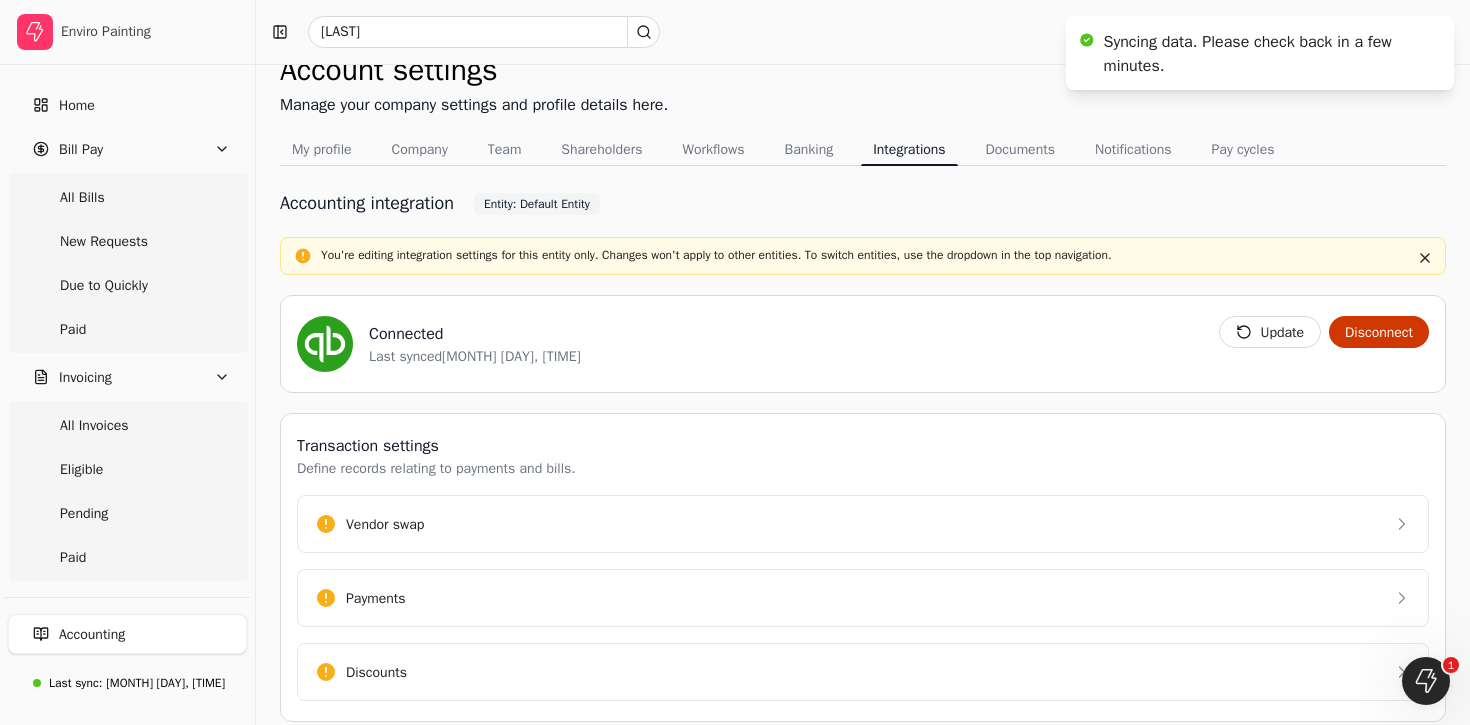 scroll, scrollTop: 60, scrollLeft: 0, axis: vertical 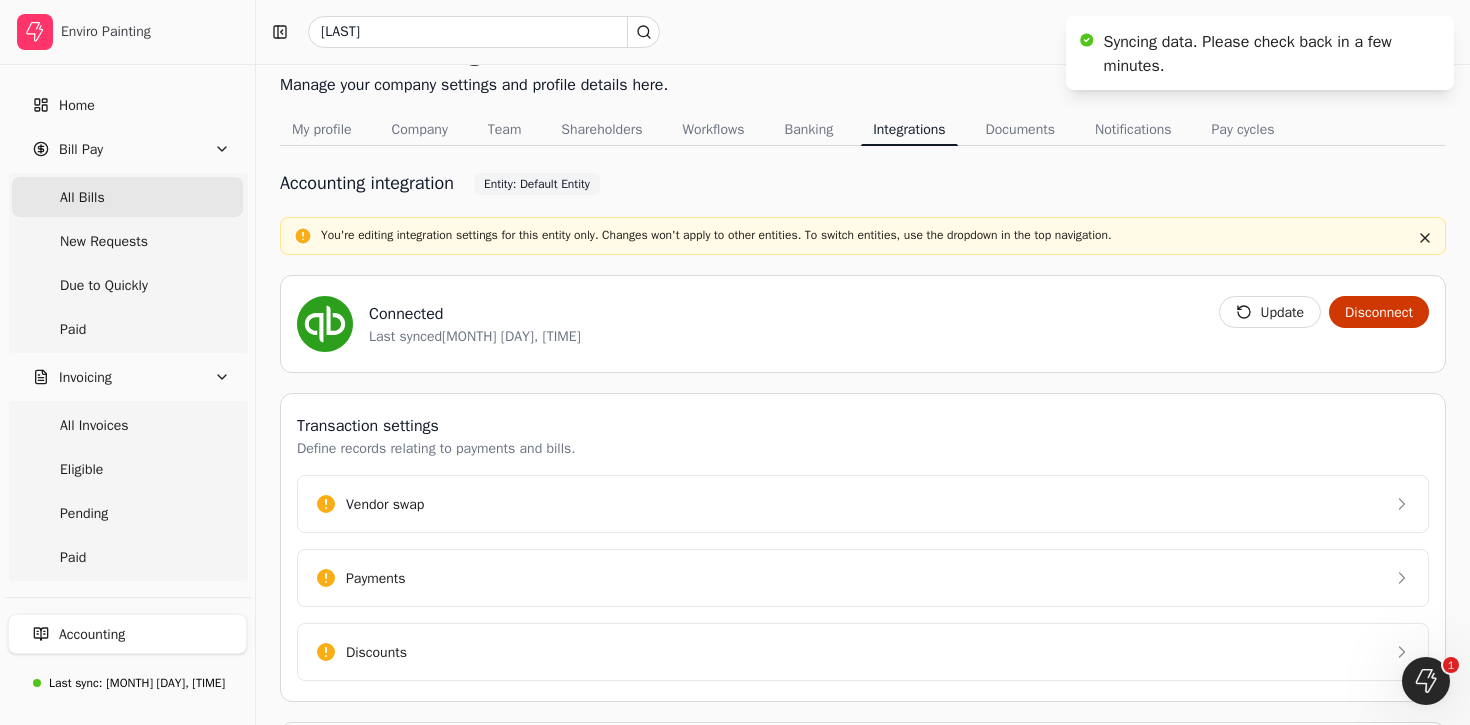 click on "All Bills" at bounding box center (127, 197) 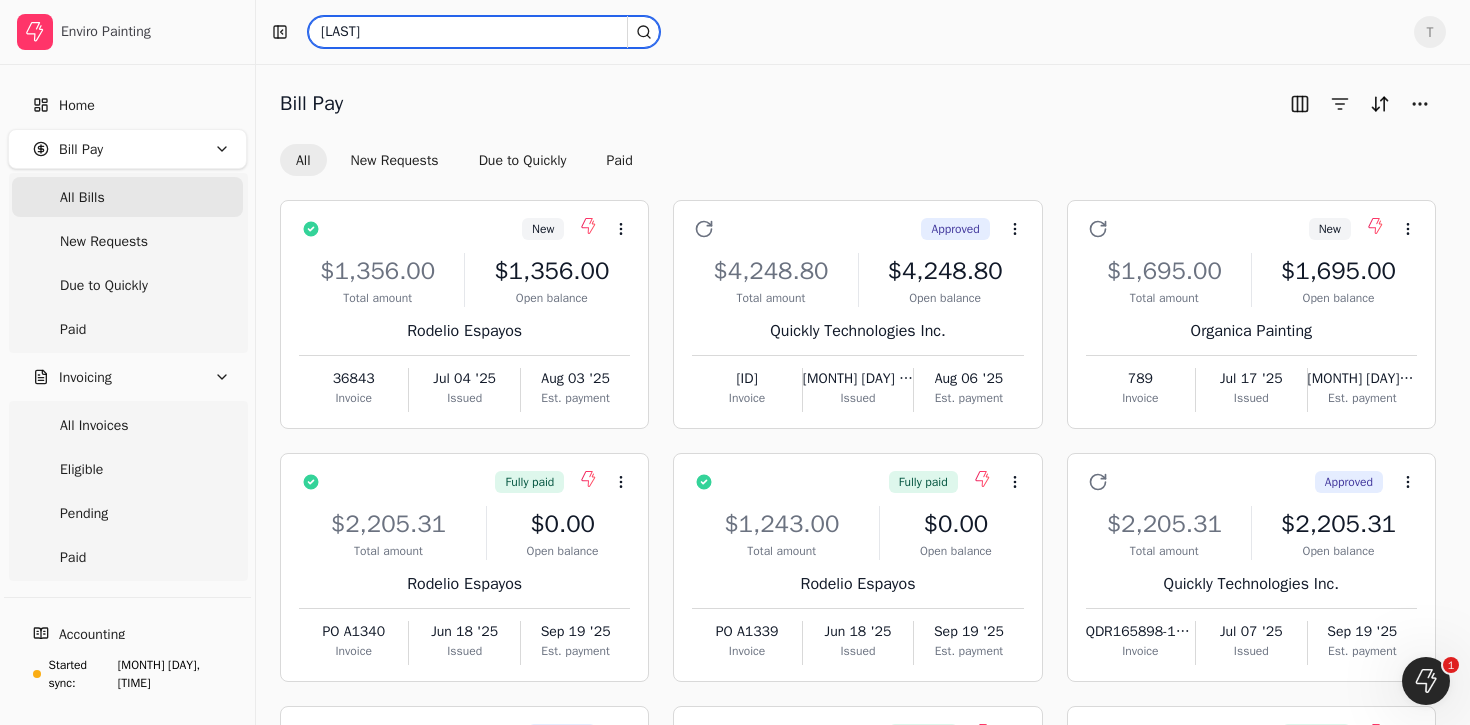 click on "[PERSON]" at bounding box center [484, 32] 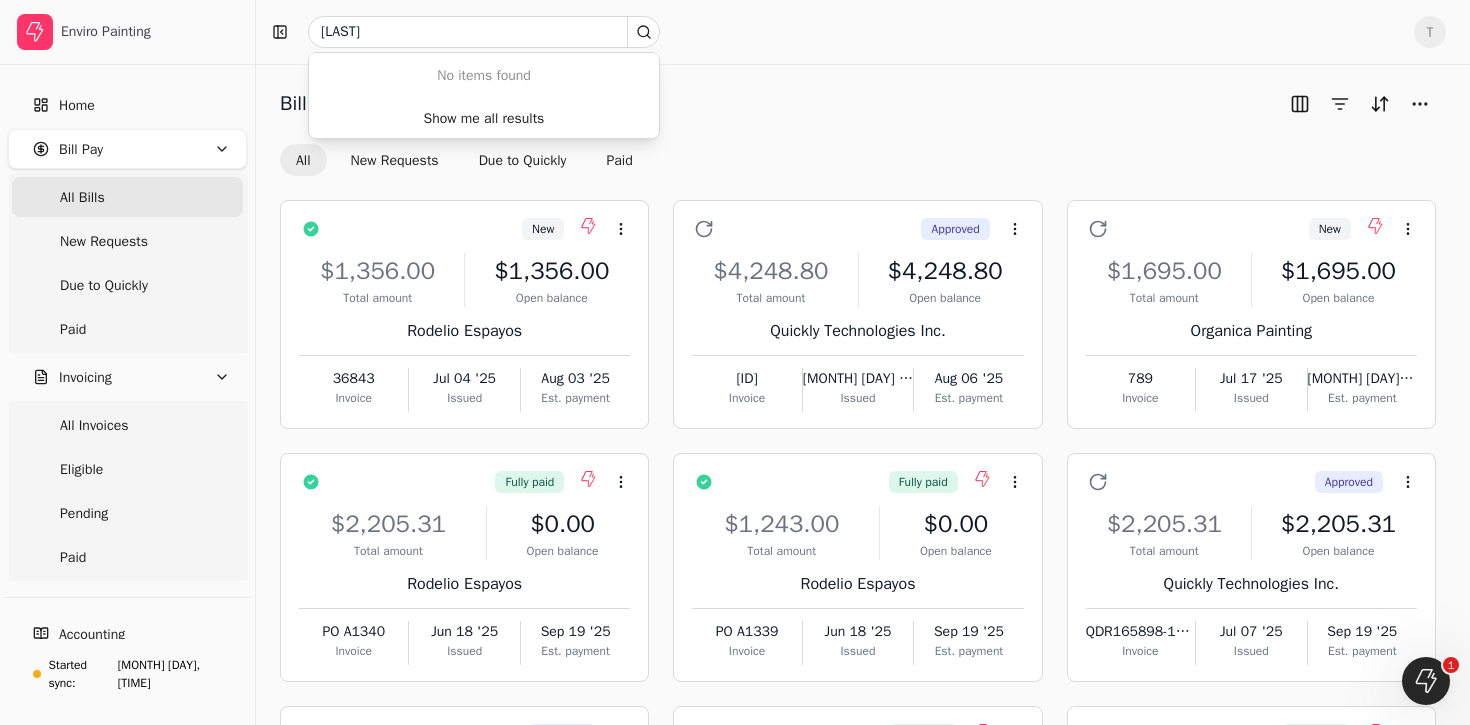 click on "All Bills" at bounding box center (127, 197) 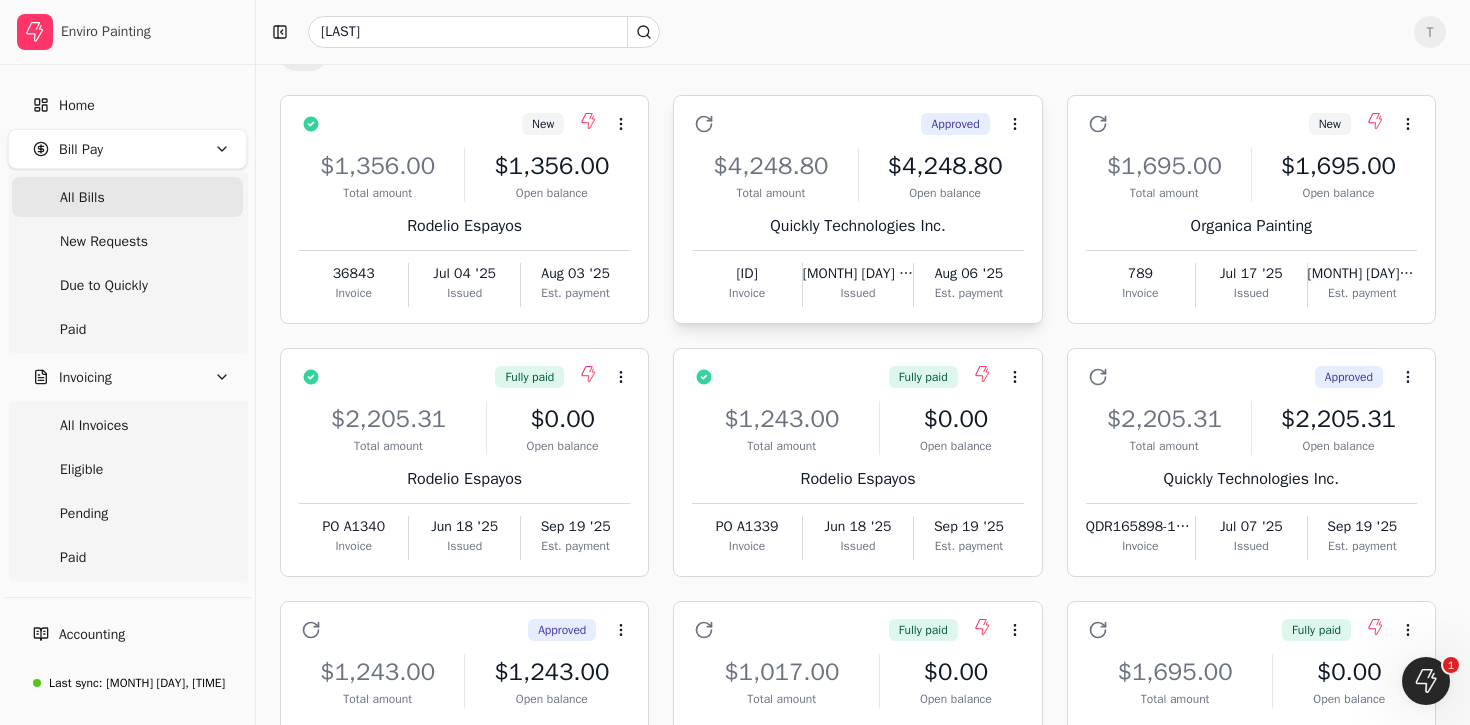 scroll, scrollTop: 128, scrollLeft: 0, axis: vertical 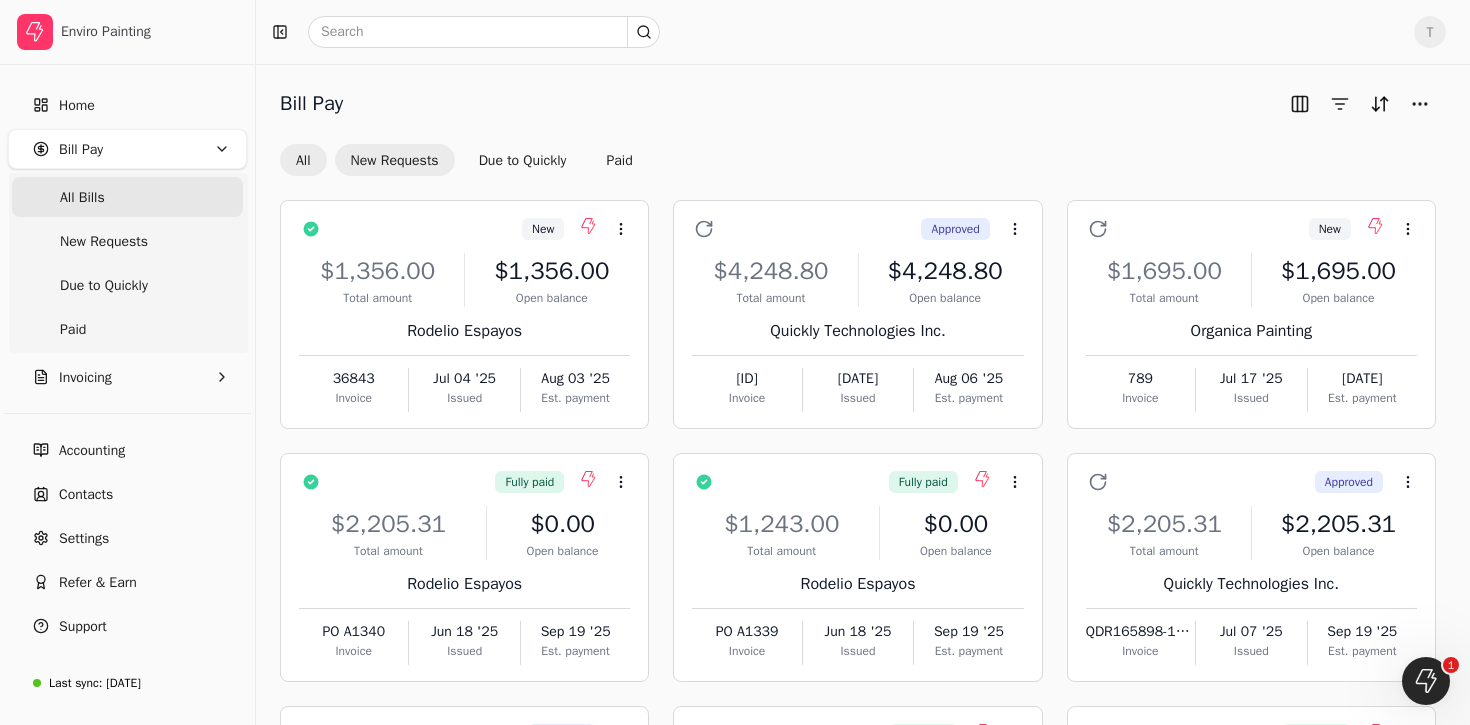 click on "New Requests" at bounding box center (395, 160) 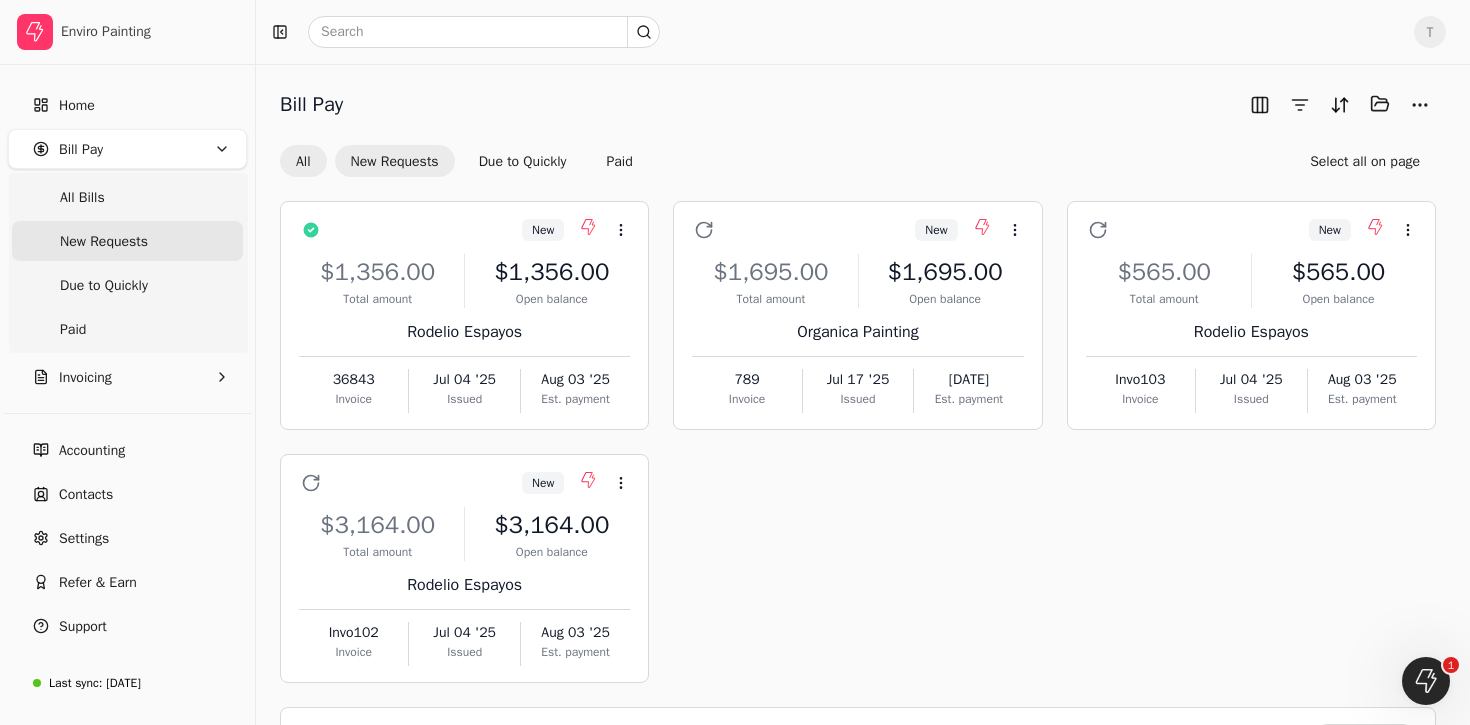 click on "All" at bounding box center (303, 161) 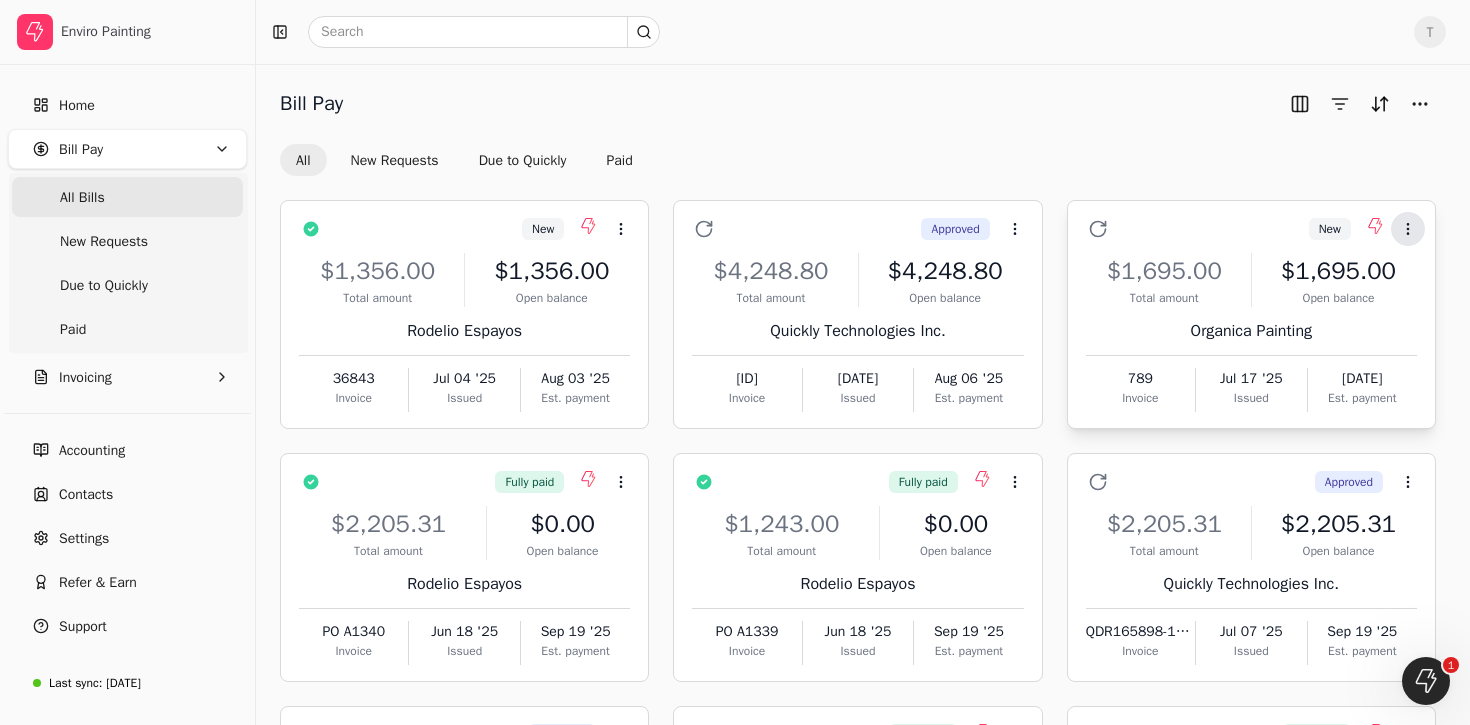click 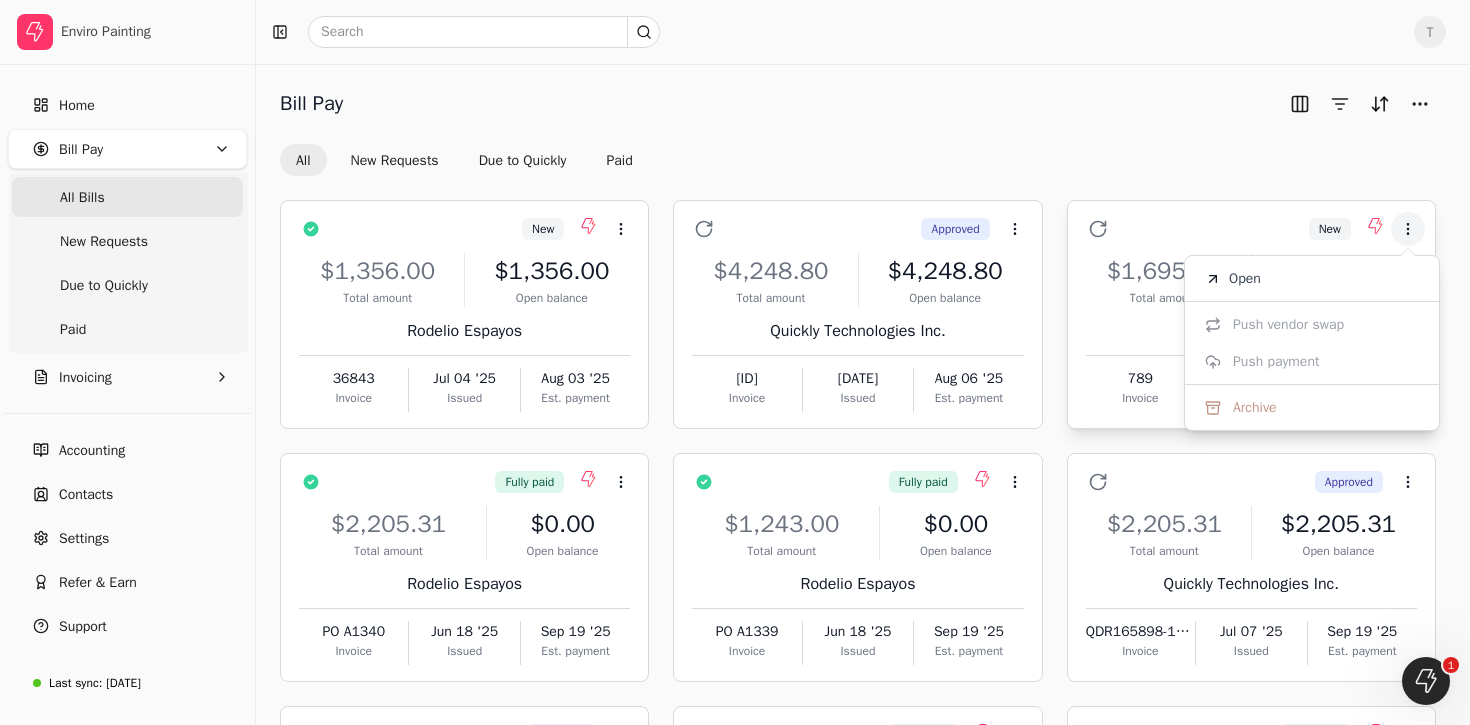 click on "New Context Menu Button" at bounding box center (1265, 229) 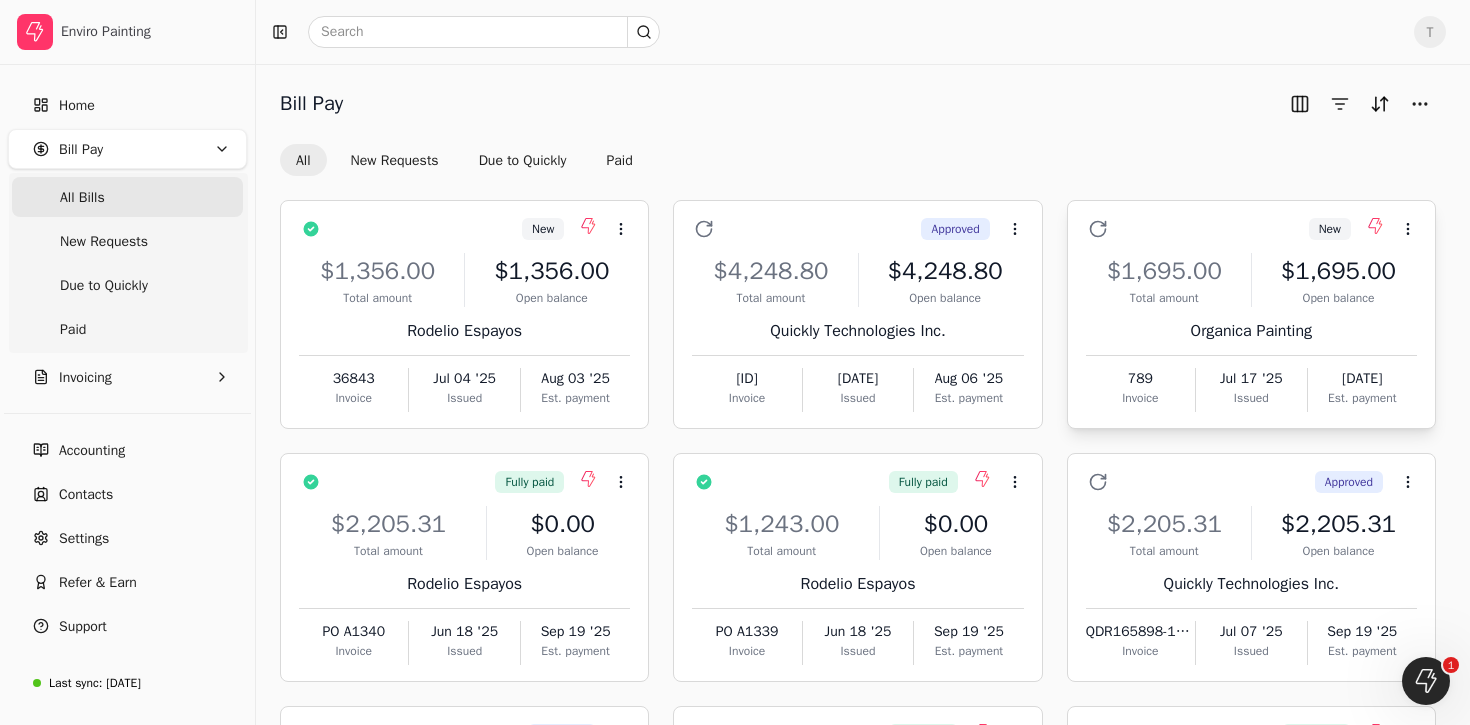 click on "New Context Menu Button" at bounding box center [1265, 229] 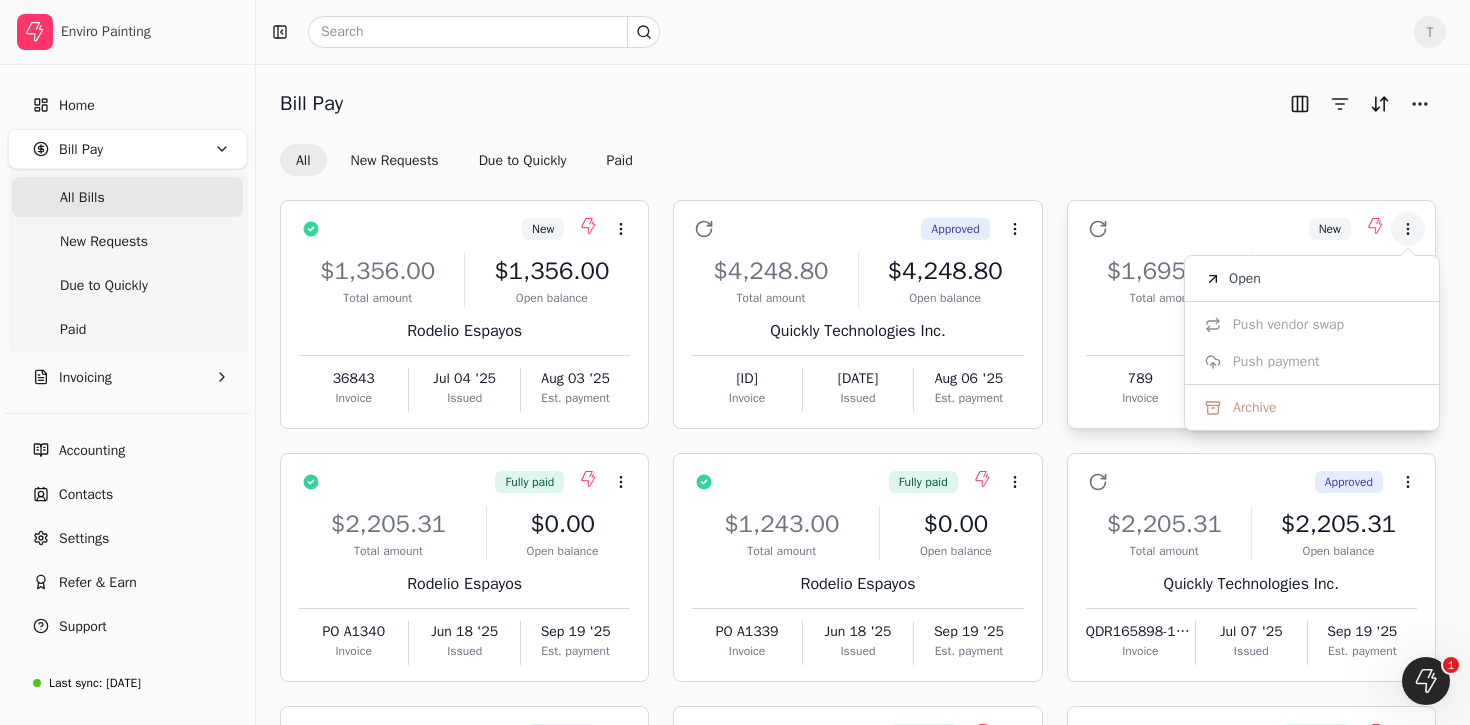 click on "New Context Menu Button" at bounding box center [1265, 229] 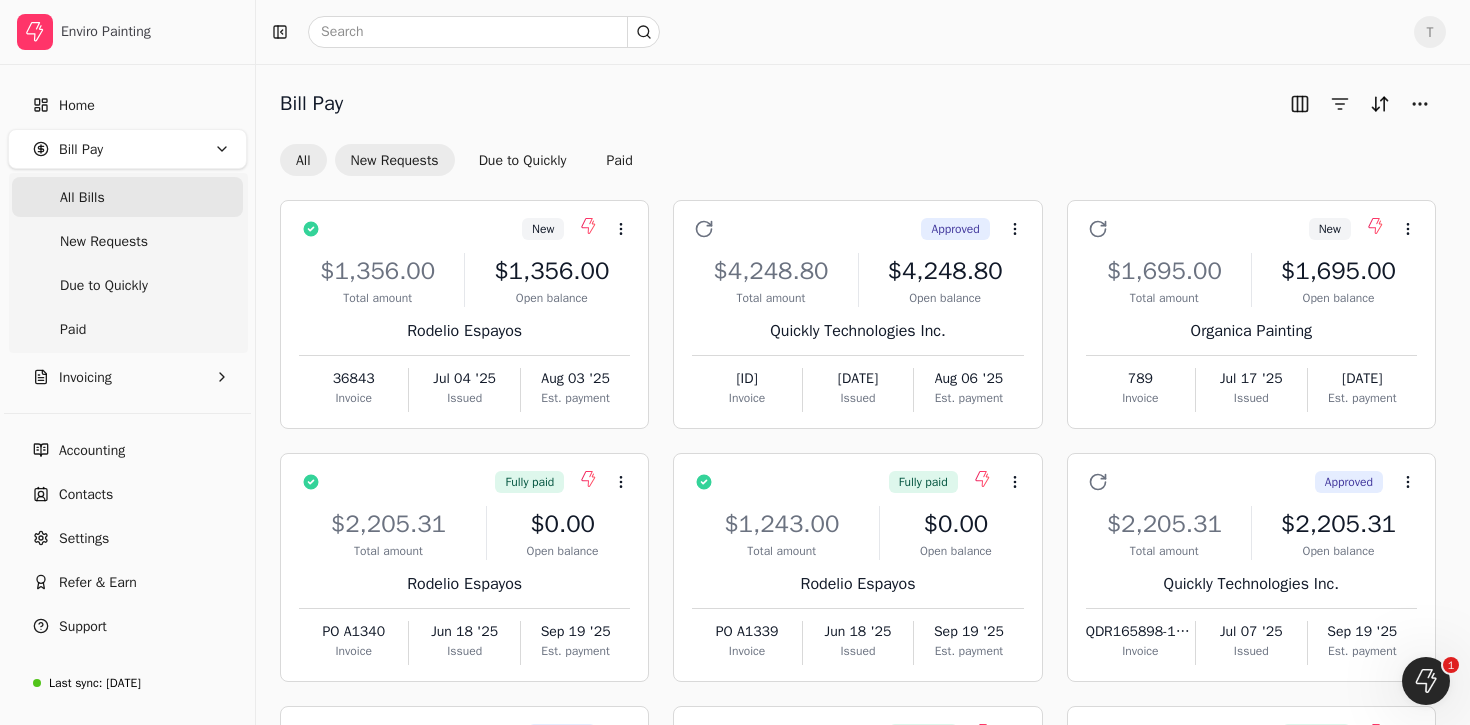 click on "New Requests" at bounding box center [395, 160] 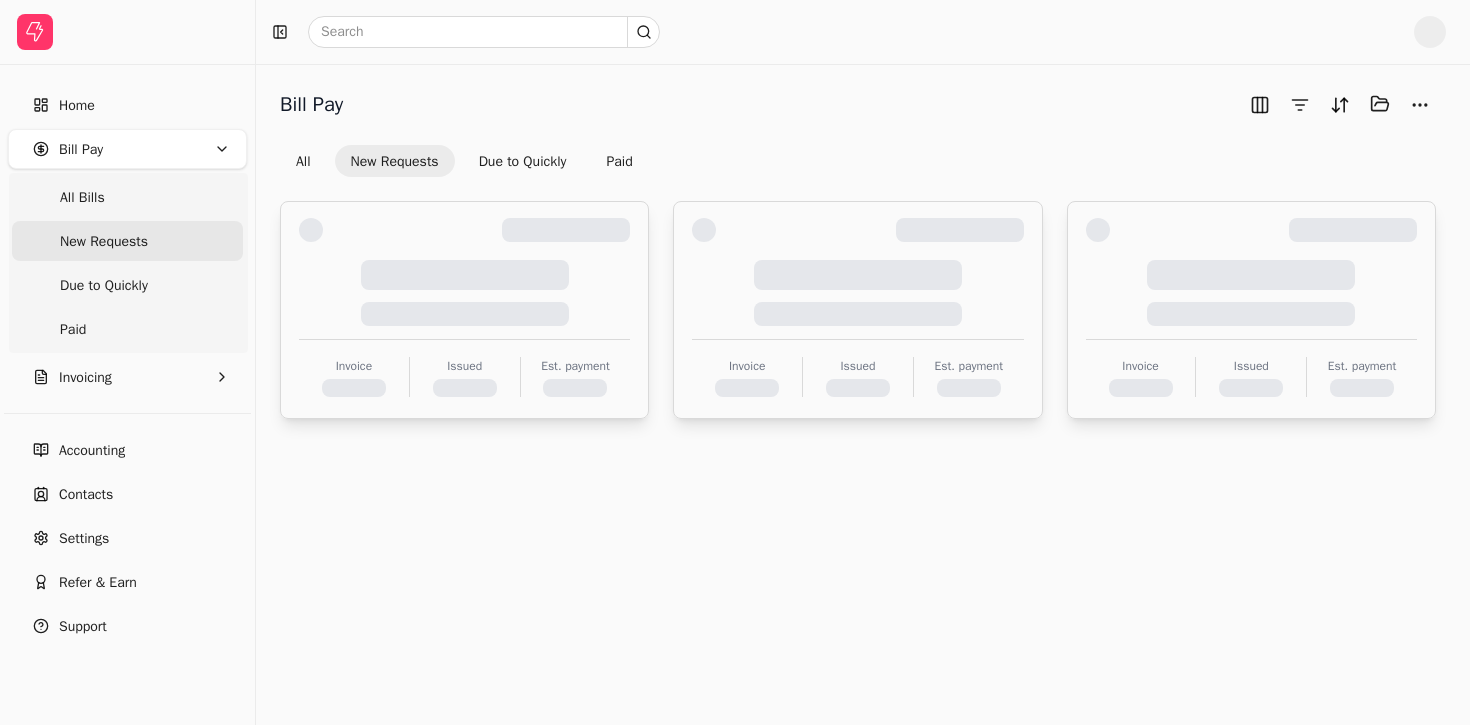 scroll, scrollTop: 0, scrollLeft: 0, axis: both 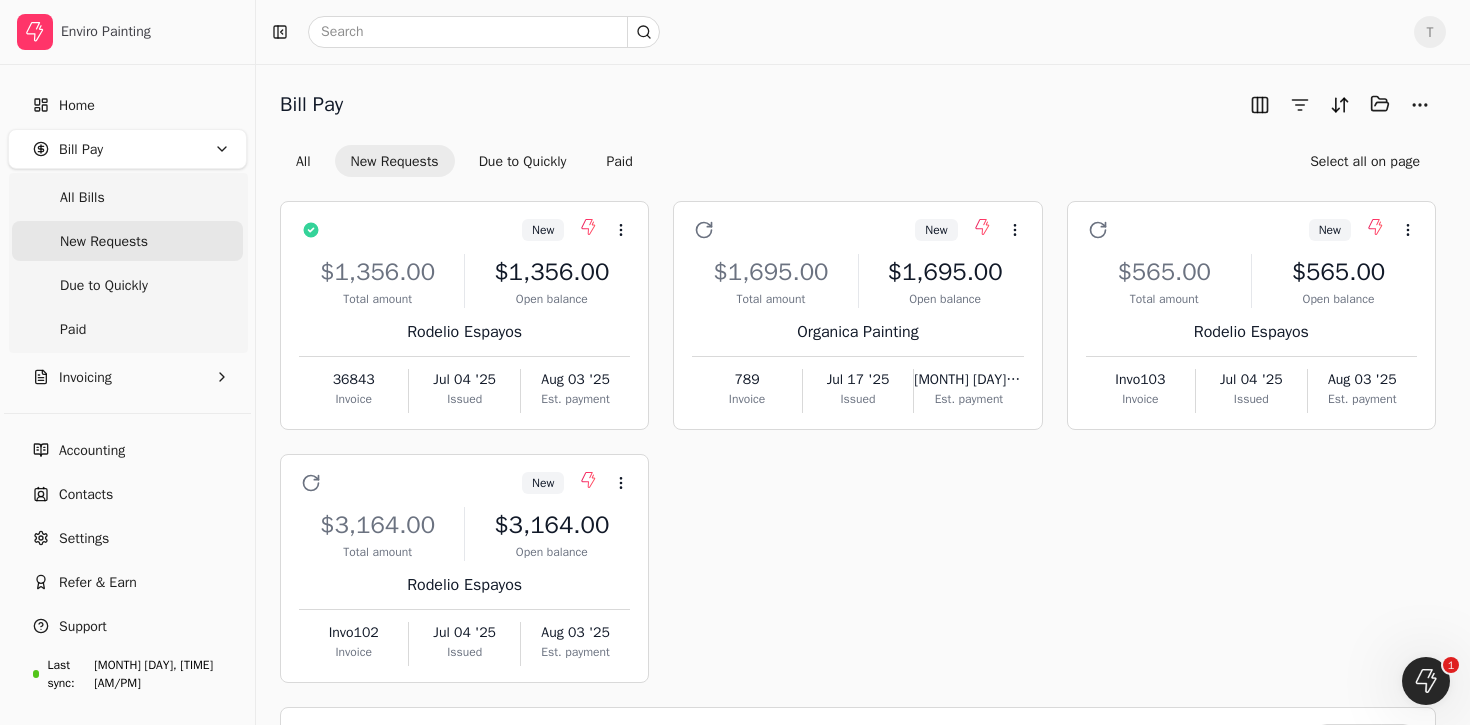 click on "New Requests" at bounding box center [104, 241] 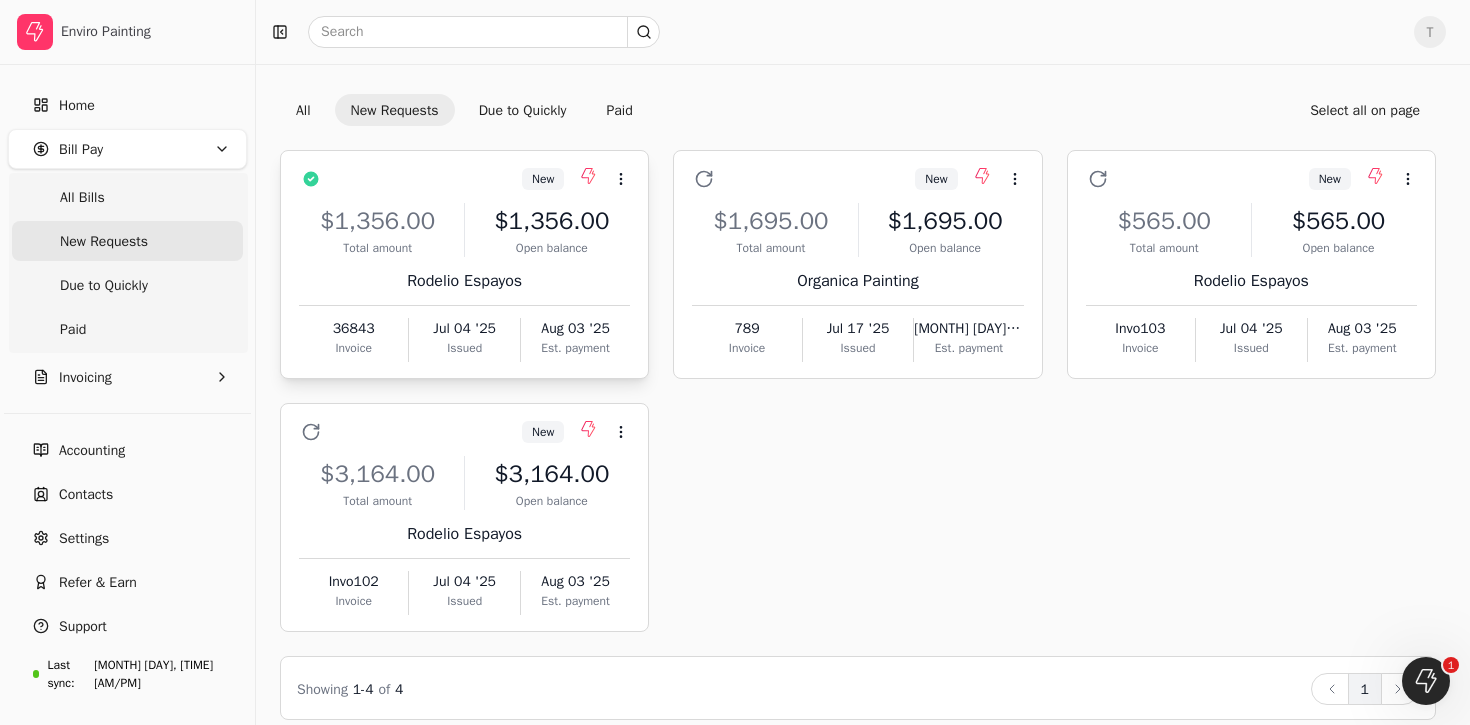 scroll, scrollTop: 69, scrollLeft: 0, axis: vertical 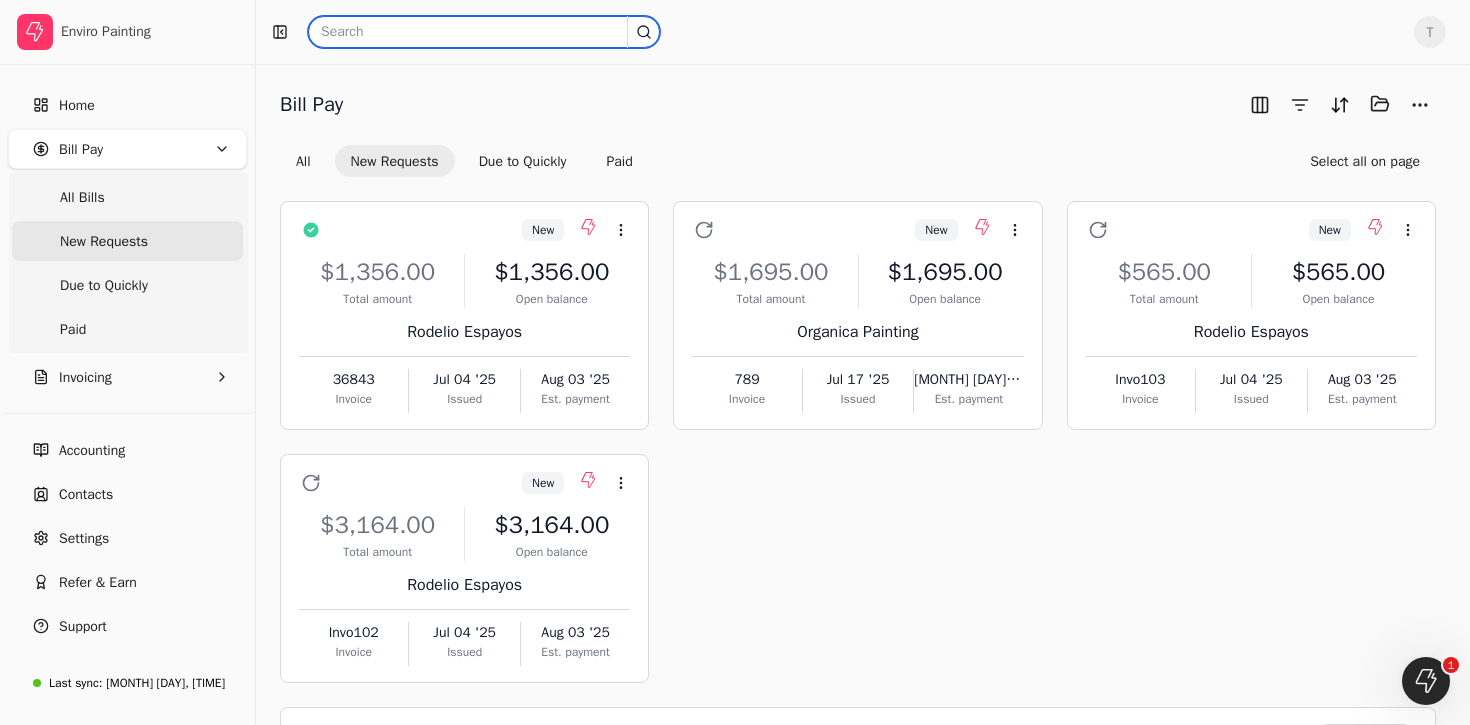 click at bounding box center [484, 32] 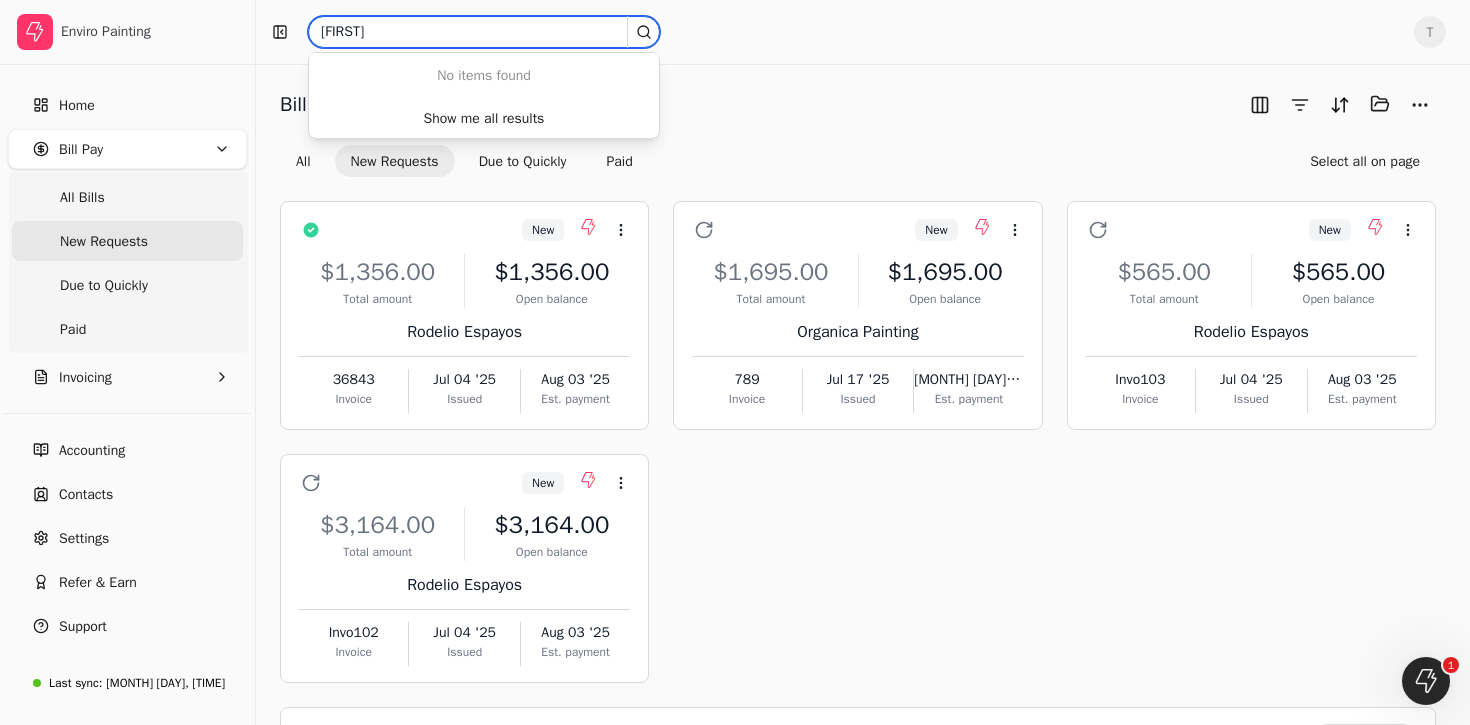 type on "[PERSON]" 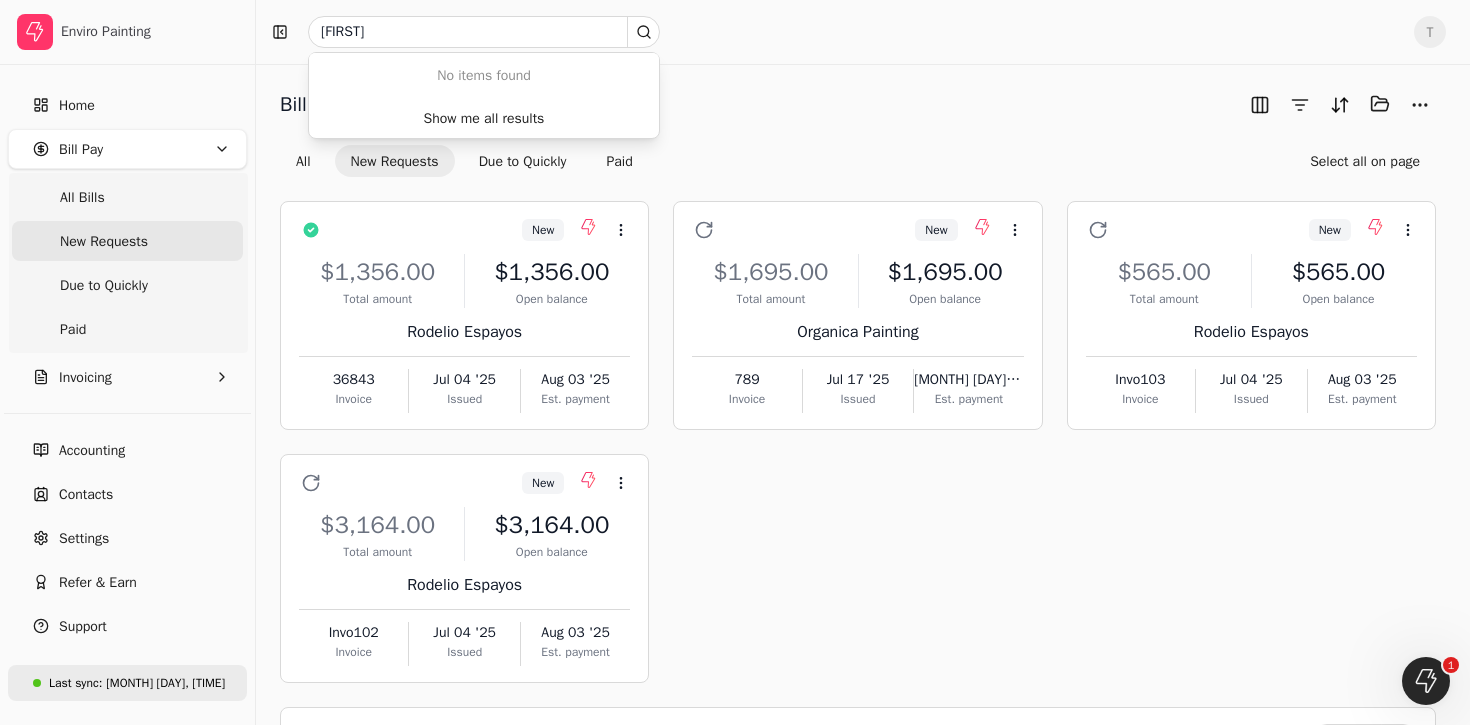 click on "Jul 18, 3:45 PM" at bounding box center [165, 683] 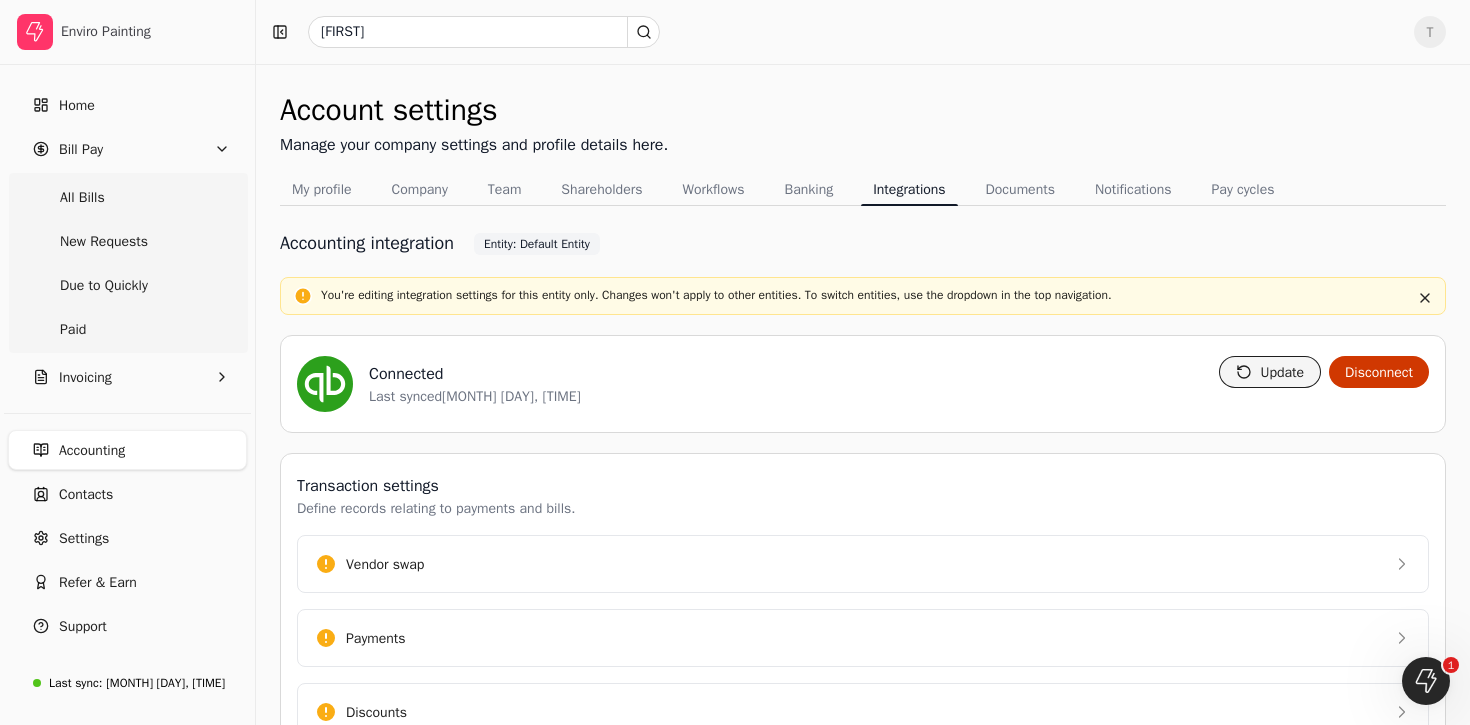 click on "Update" at bounding box center (1270, 372) 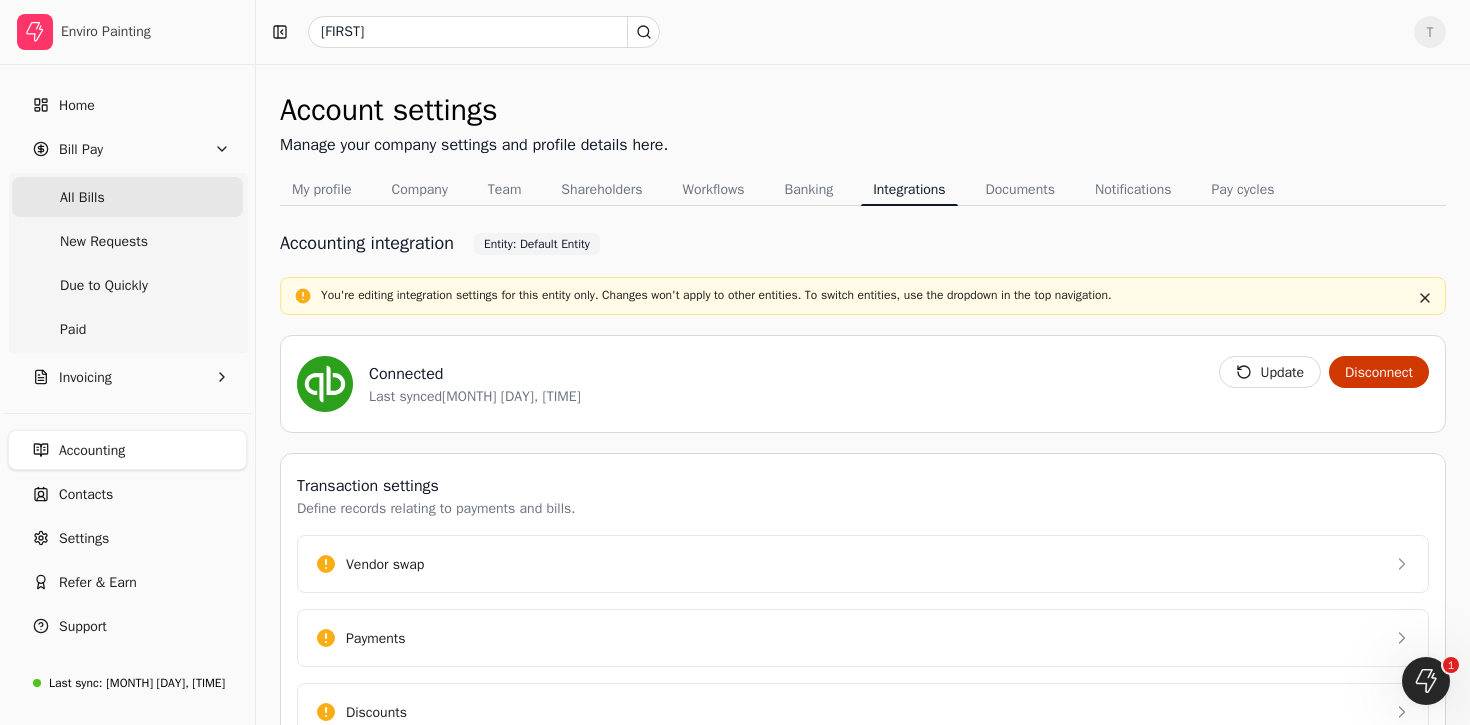 click on "All Bills" at bounding box center (127, 197) 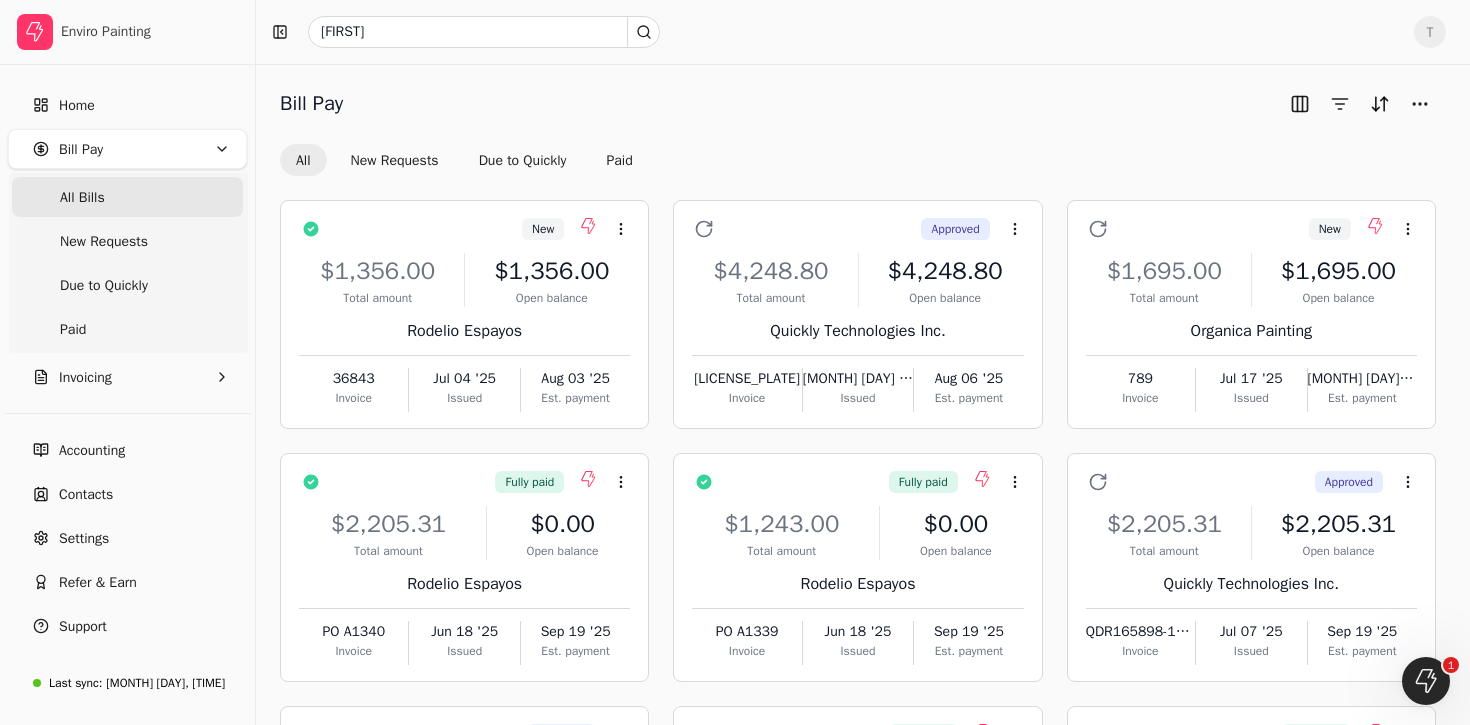 scroll, scrollTop: 322, scrollLeft: 0, axis: vertical 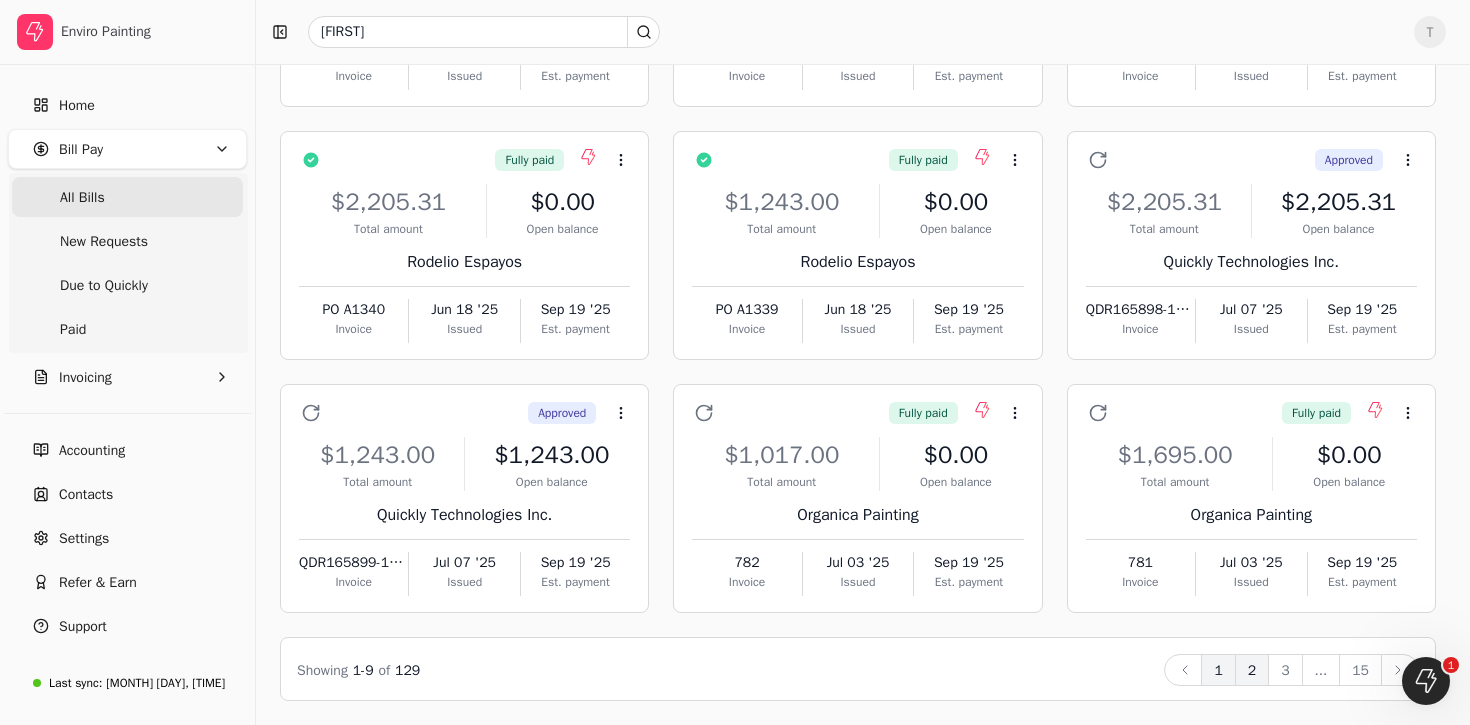 click on "2" at bounding box center (1252, 670) 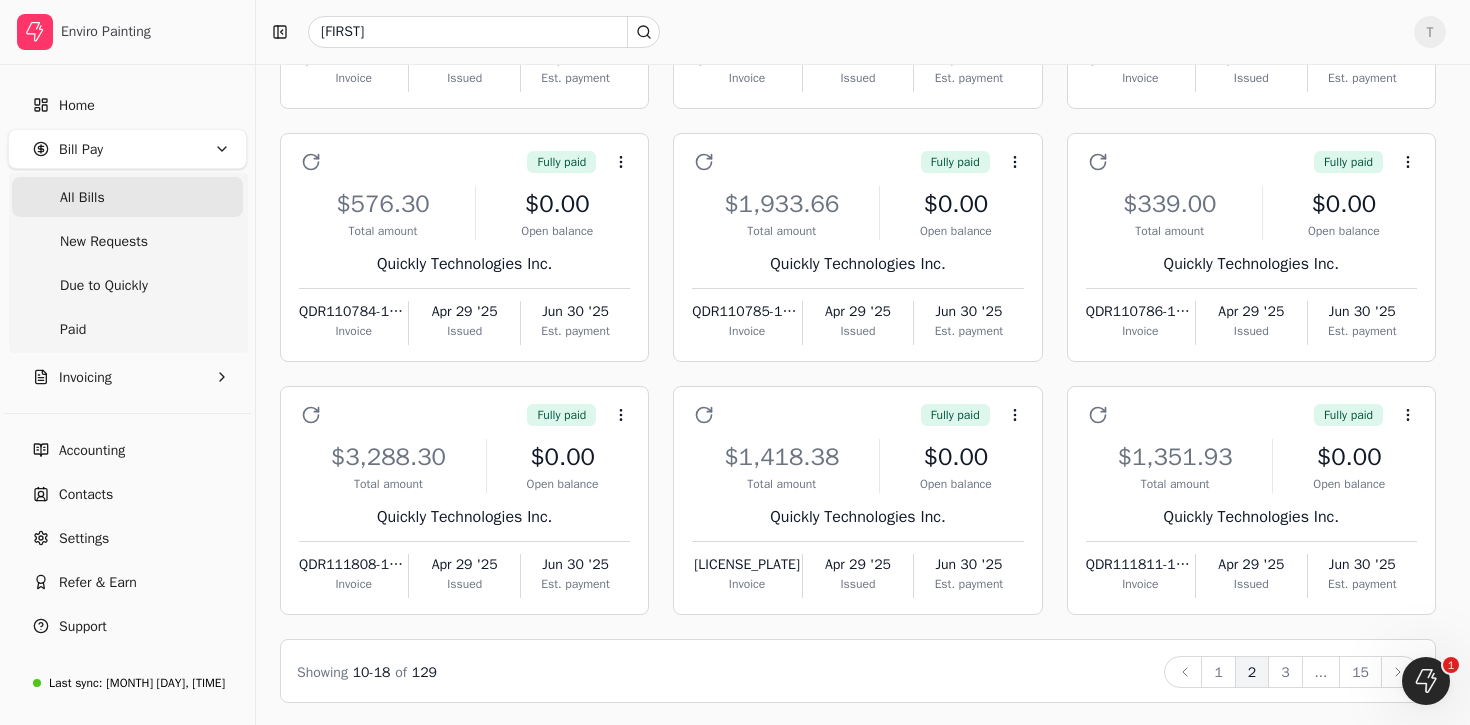 scroll, scrollTop: 322, scrollLeft: 0, axis: vertical 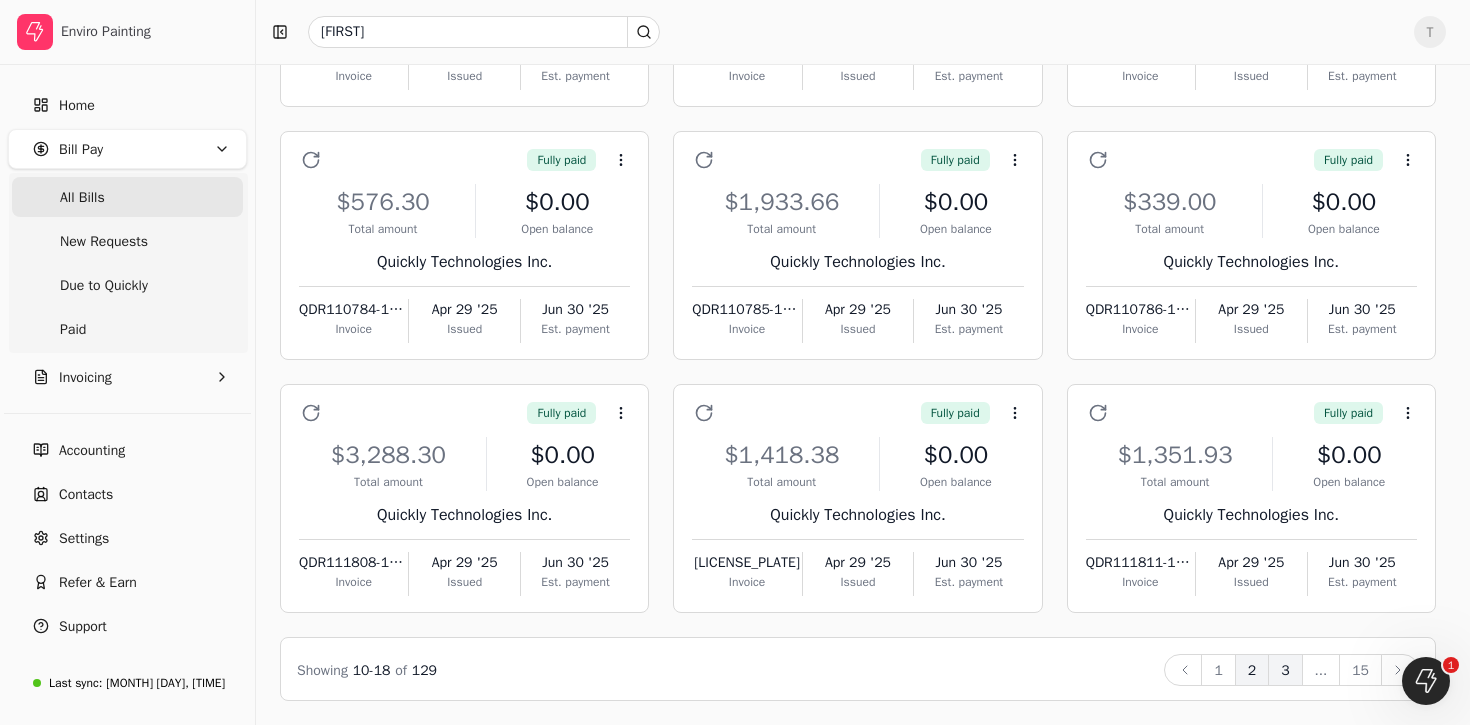 click on "3" at bounding box center (1285, 670) 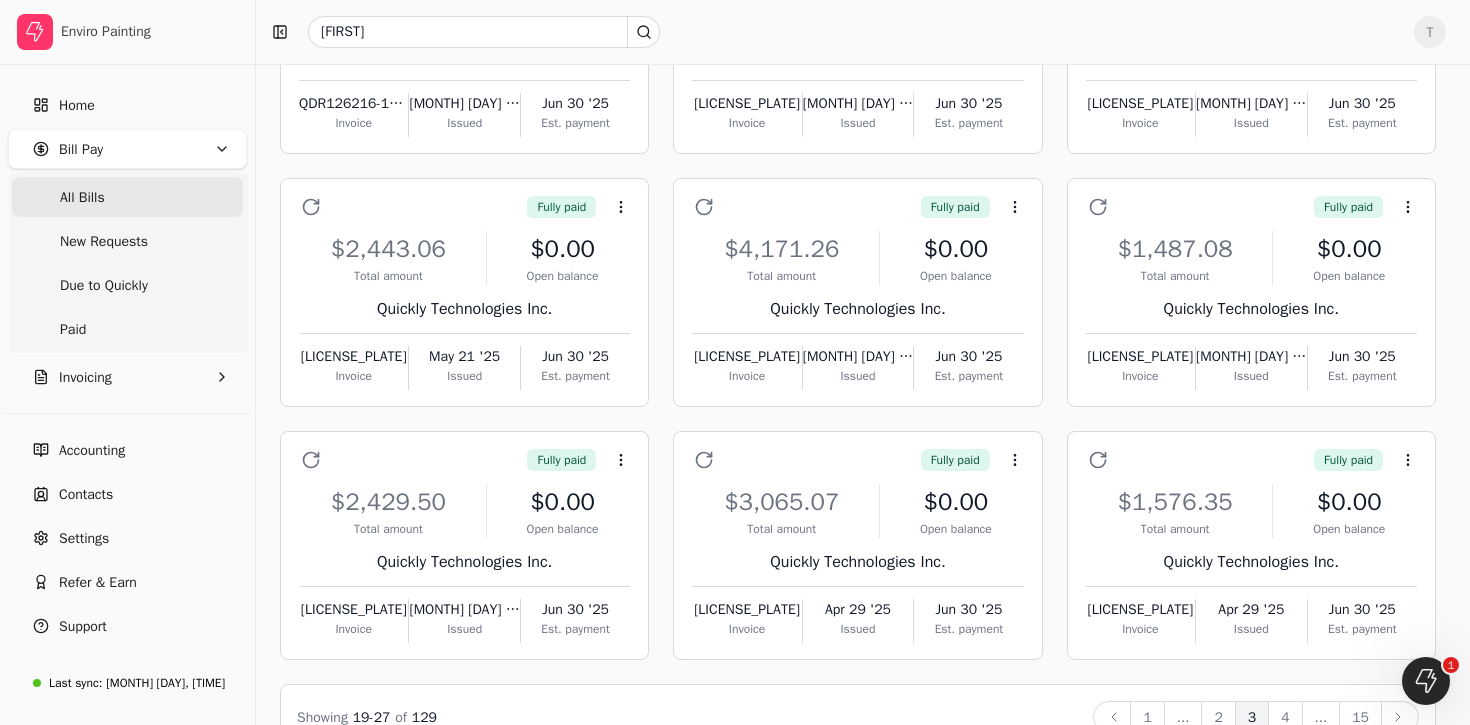 scroll, scrollTop: 322, scrollLeft: 0, axis: vertical 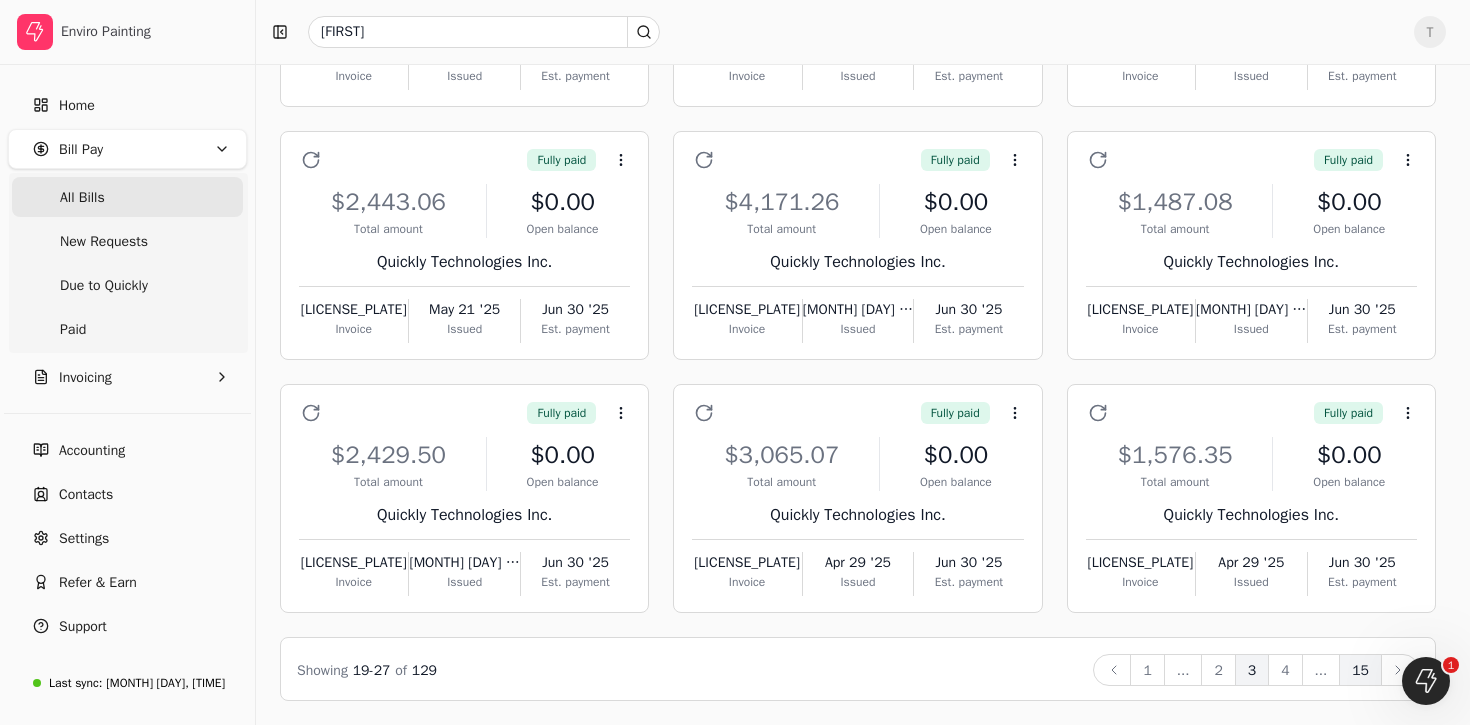 click on "15" at bounding box center (1360, 670) 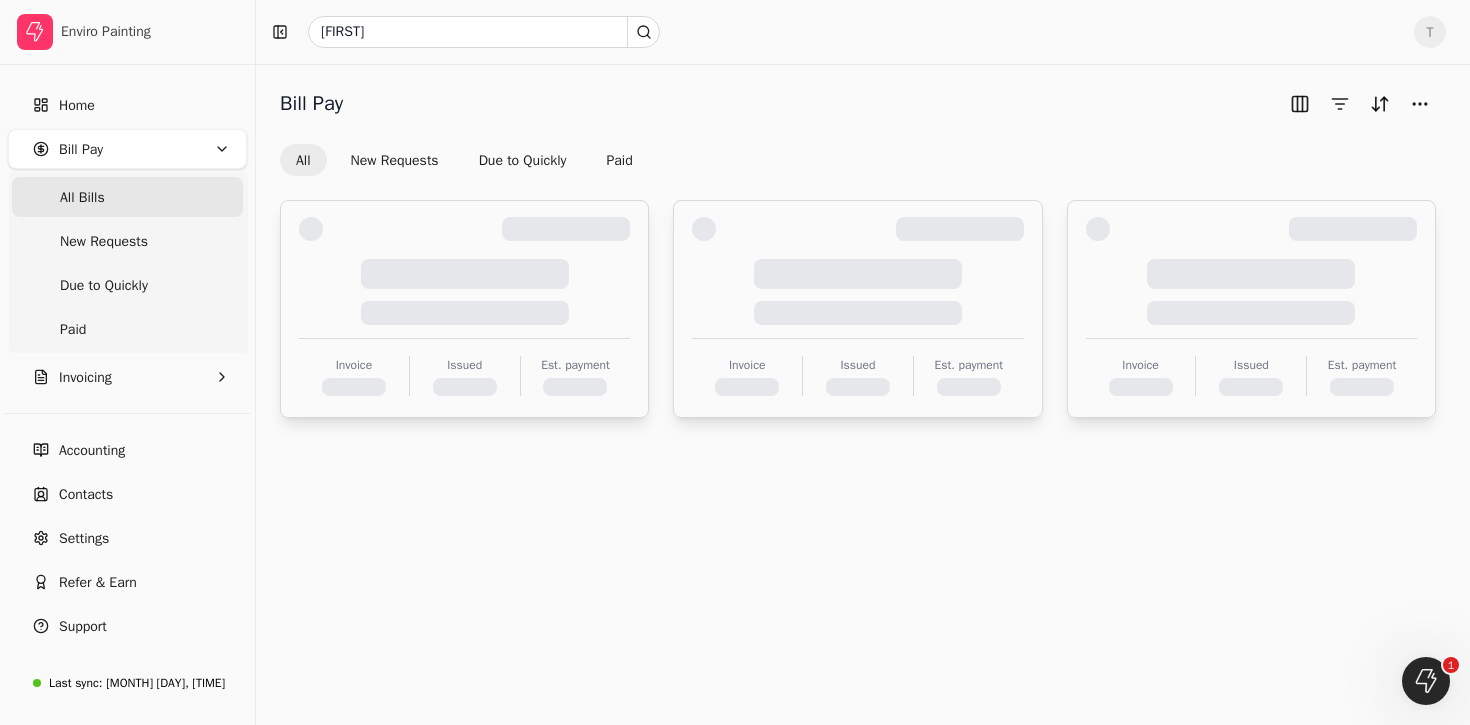 scroll, scrollTop: 0, scrollLeft: 0, axis: both 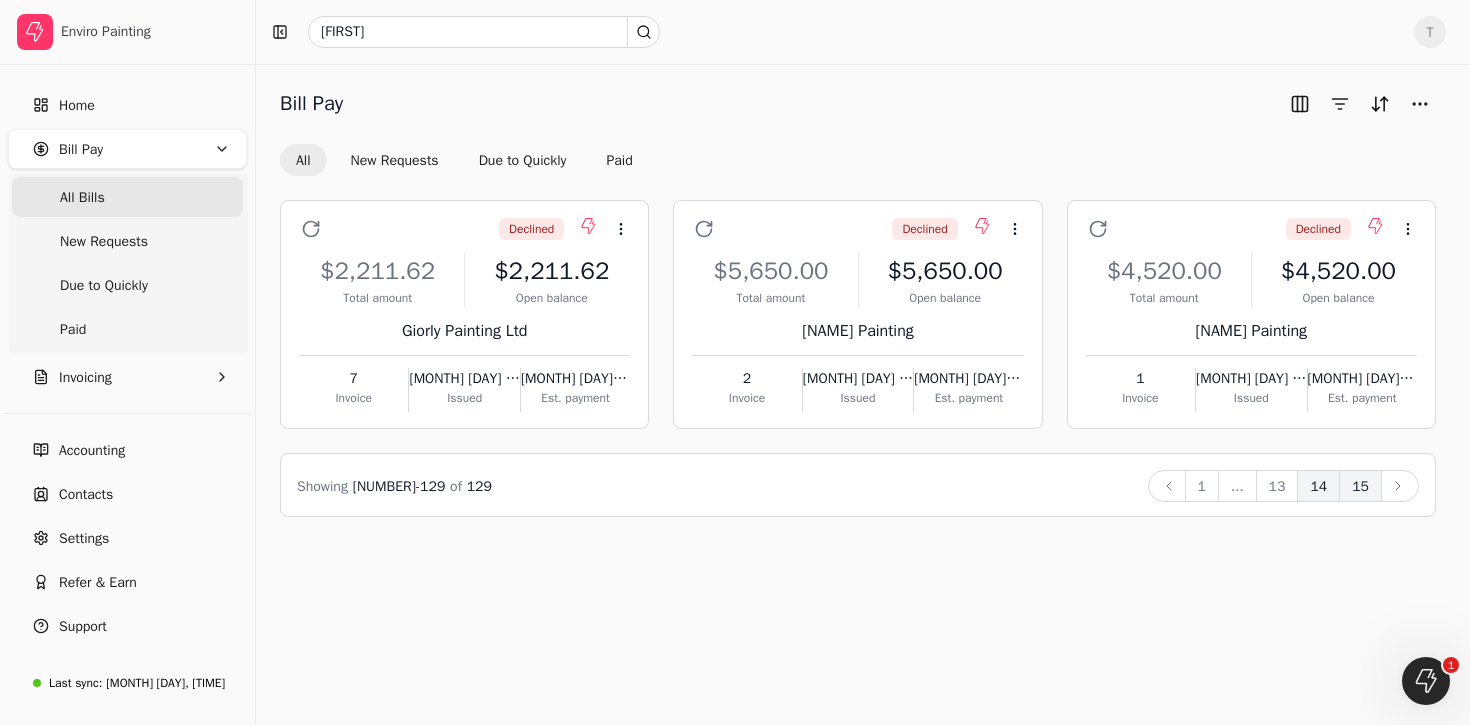 click on "14" at bounding box center [1318, 486] 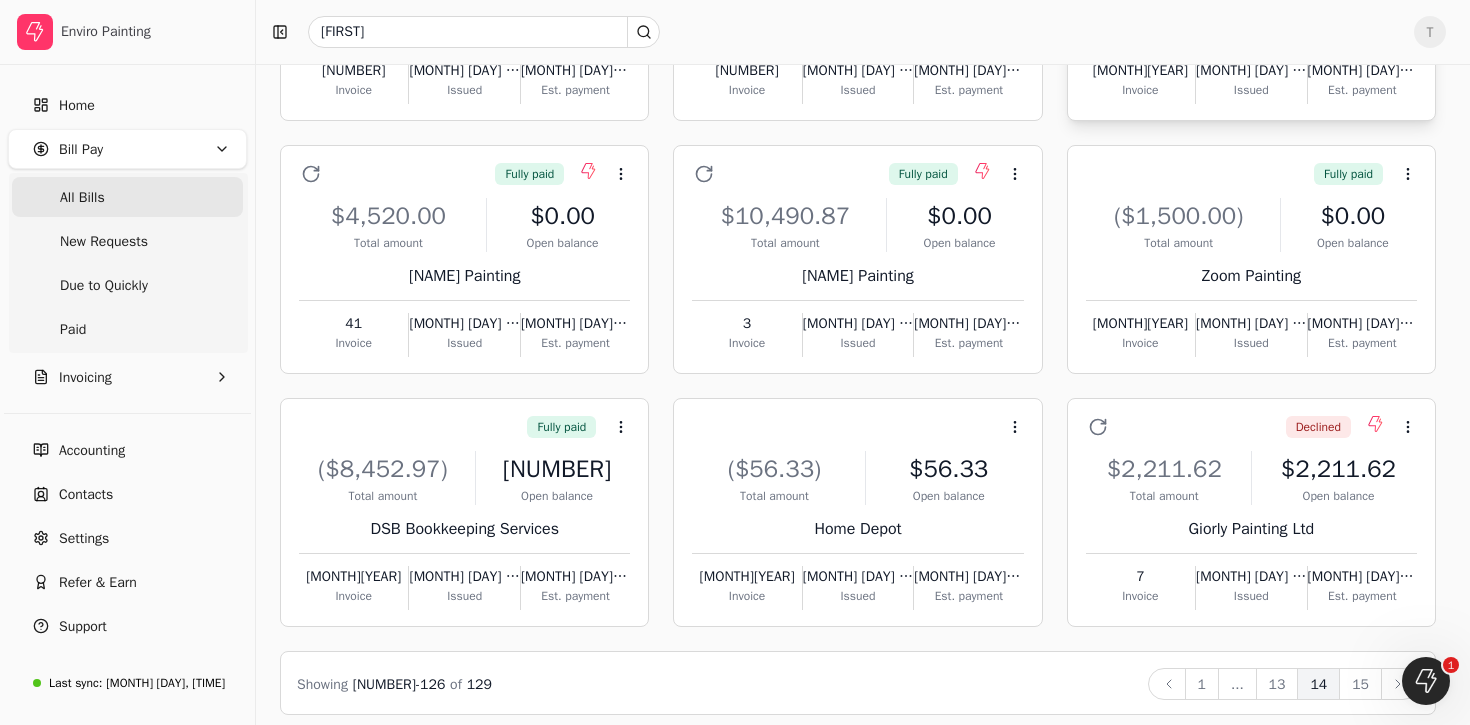 scroll, scrollTop: 322, scrollLeft: 0, axis: vertical 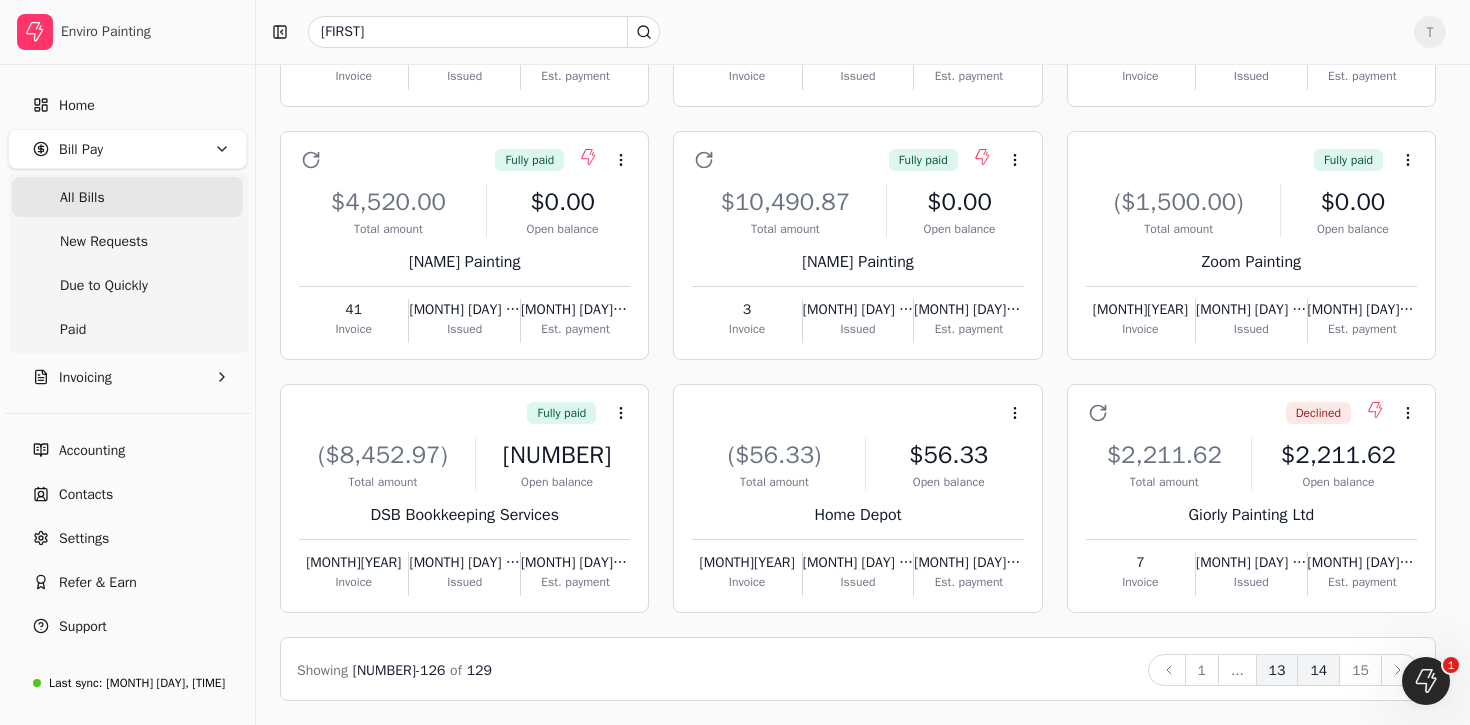 click on "13" at bounding box center (1277, 670) 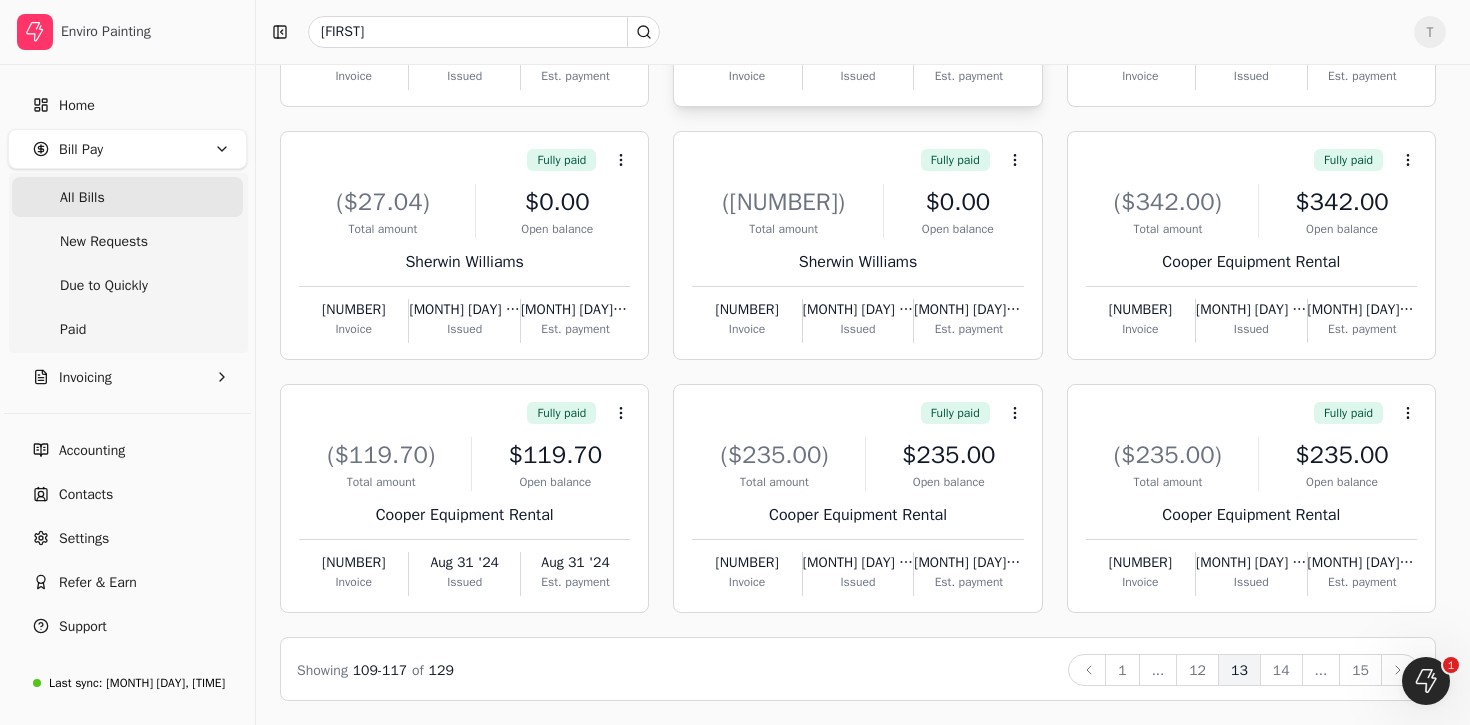 scroll, scrollTop: 0, scrollLeft: 0, axis: both 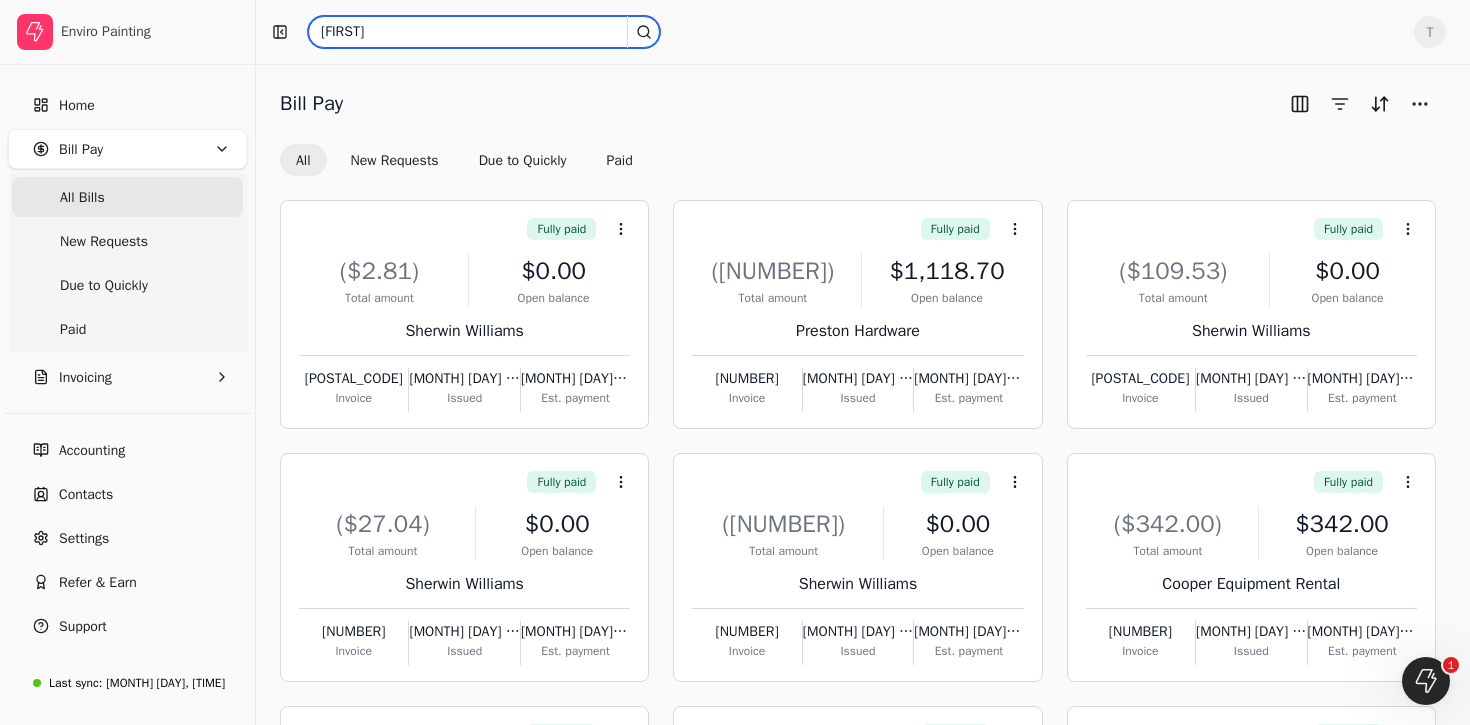 click on "[PERSON]" at bounding box center (484, 32) 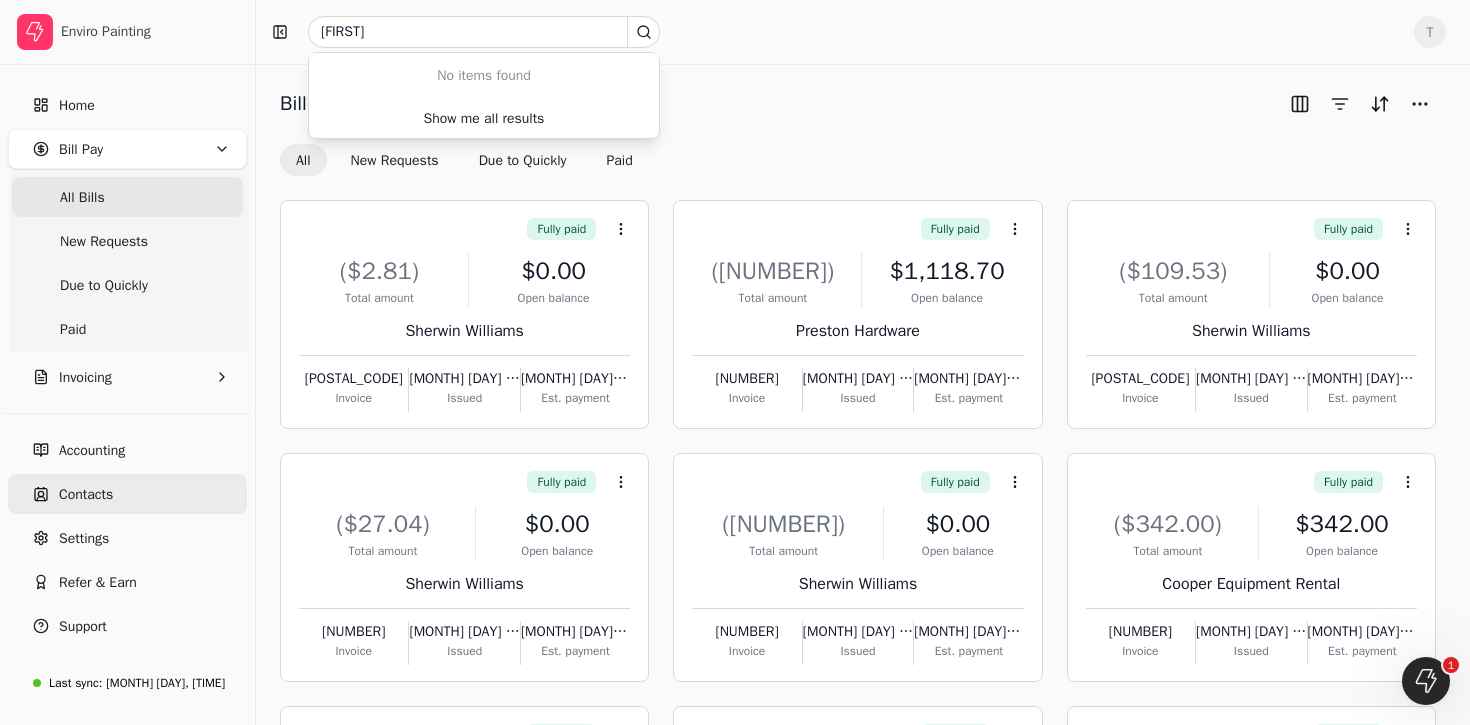click on "Contacts" at bounding box center (86, 494) 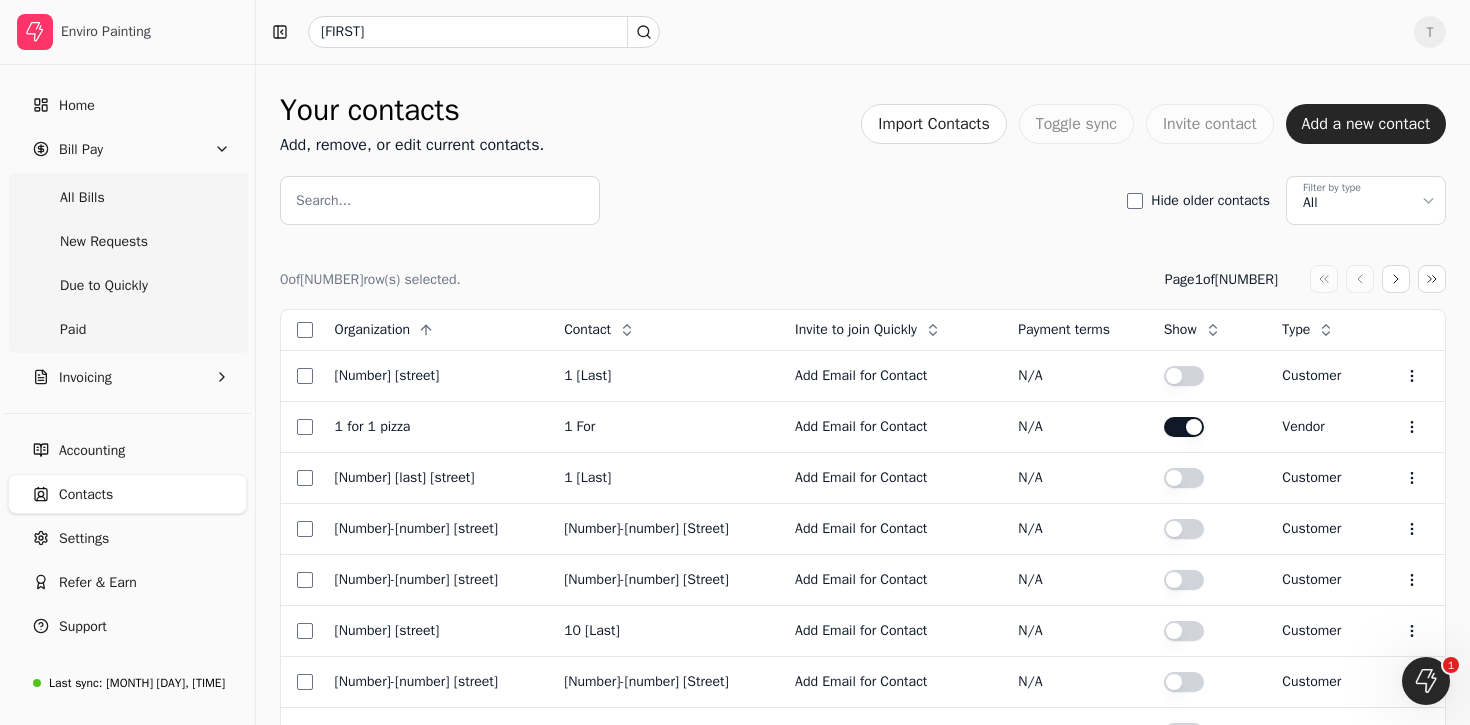 click on "Search..." at bounding box center [323, 200] 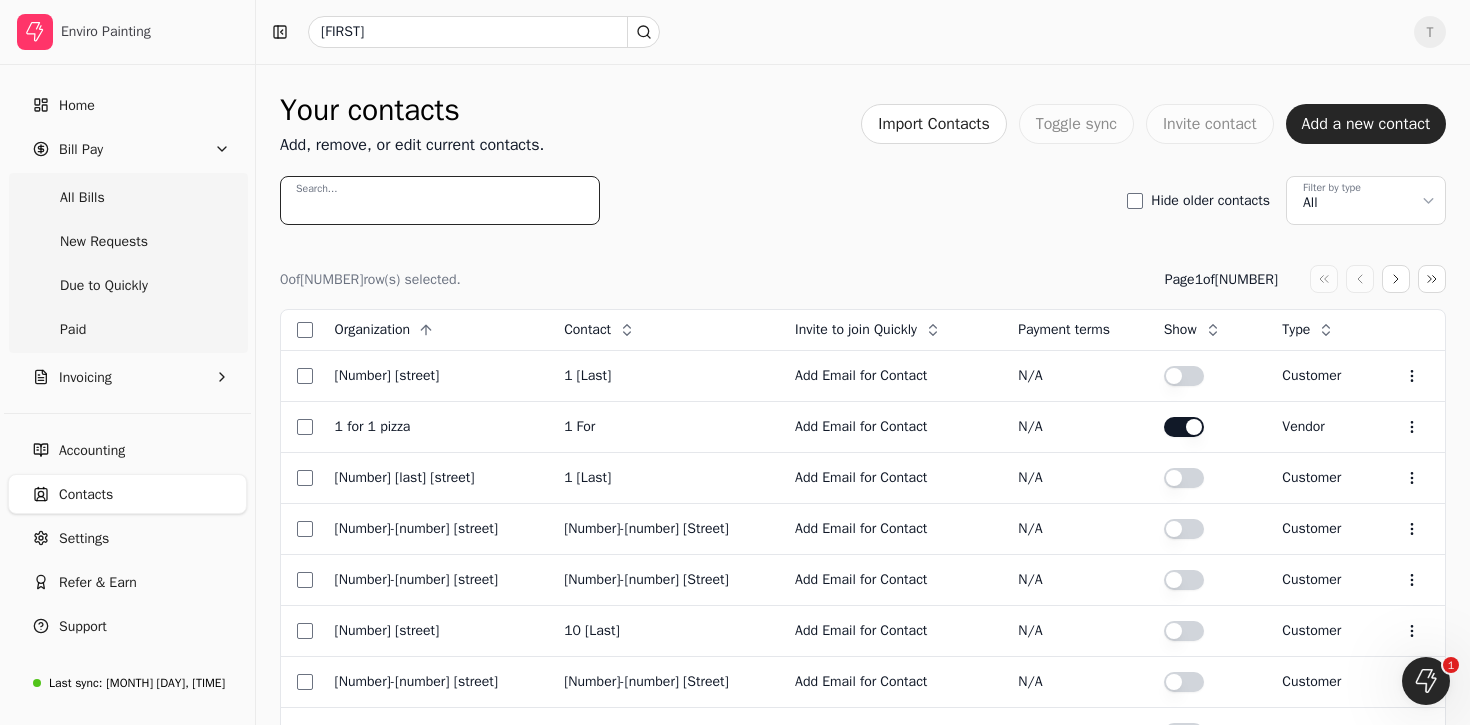 click on "Search..." at bounding box center [440, 200] 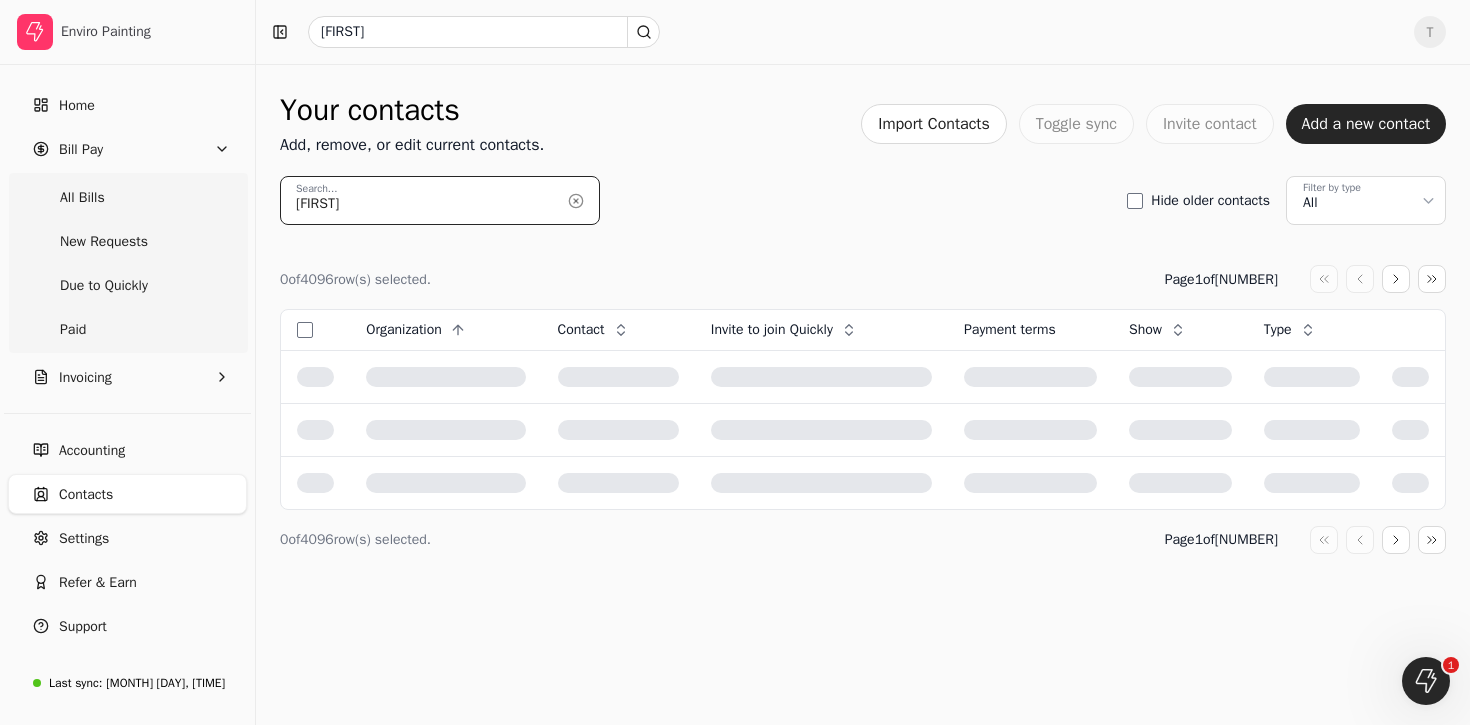 type on "[PERSON]" 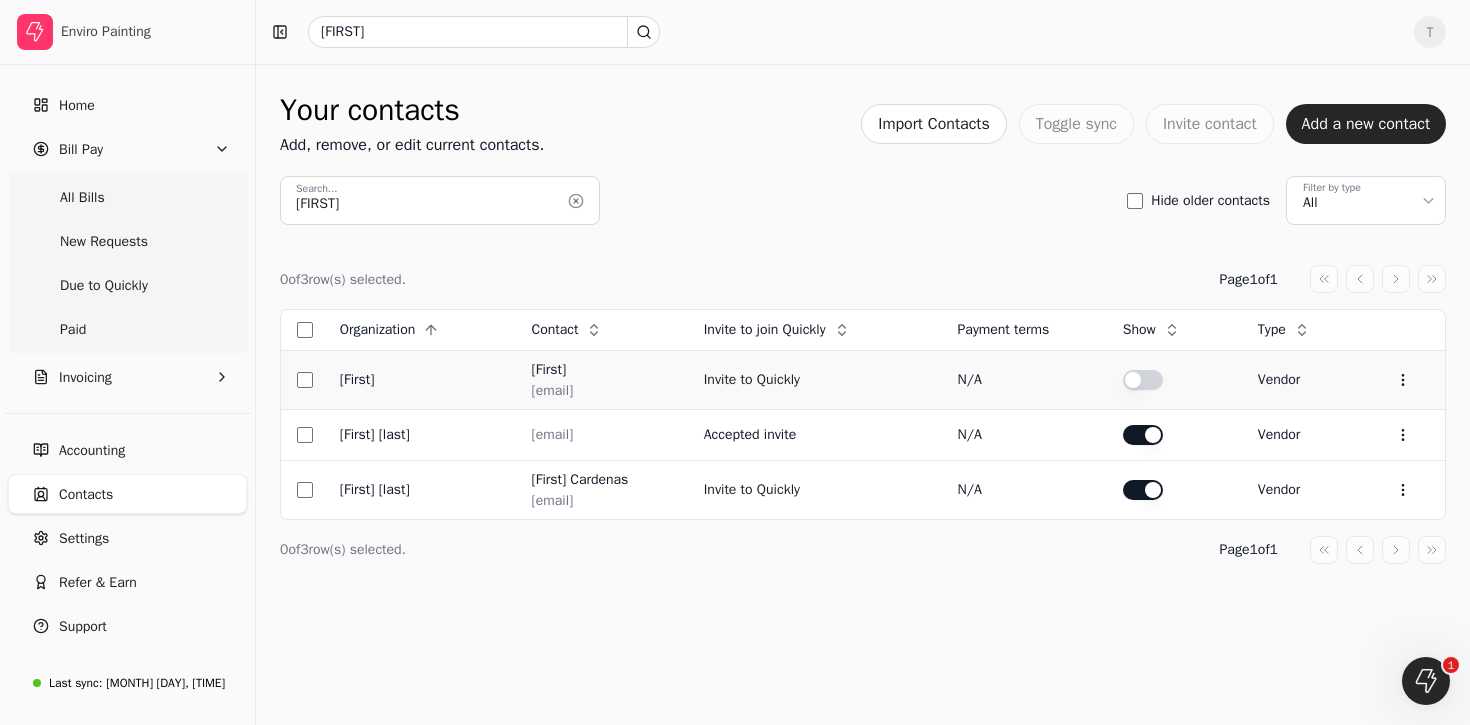 click at bounding box center (1143, 380) 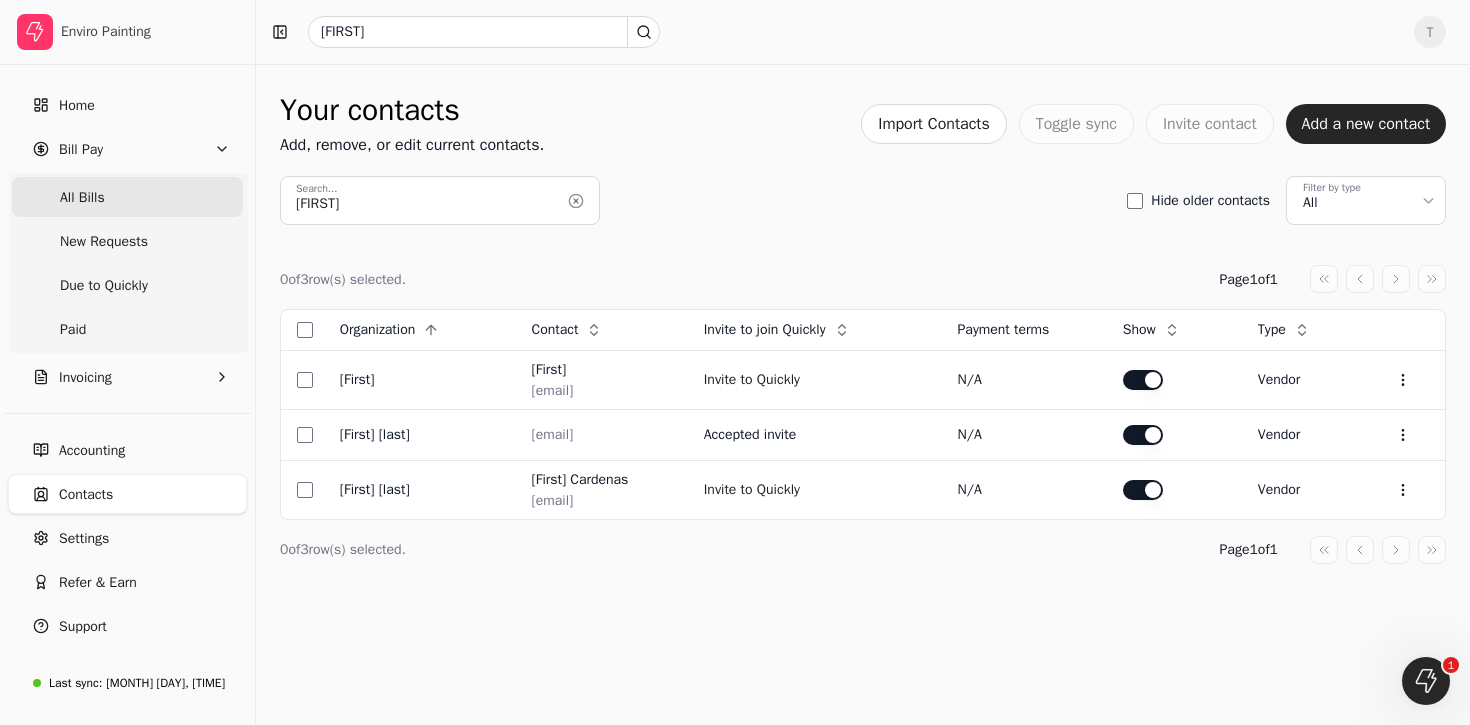 click on "All Bills" at bounding box center [127, 197] 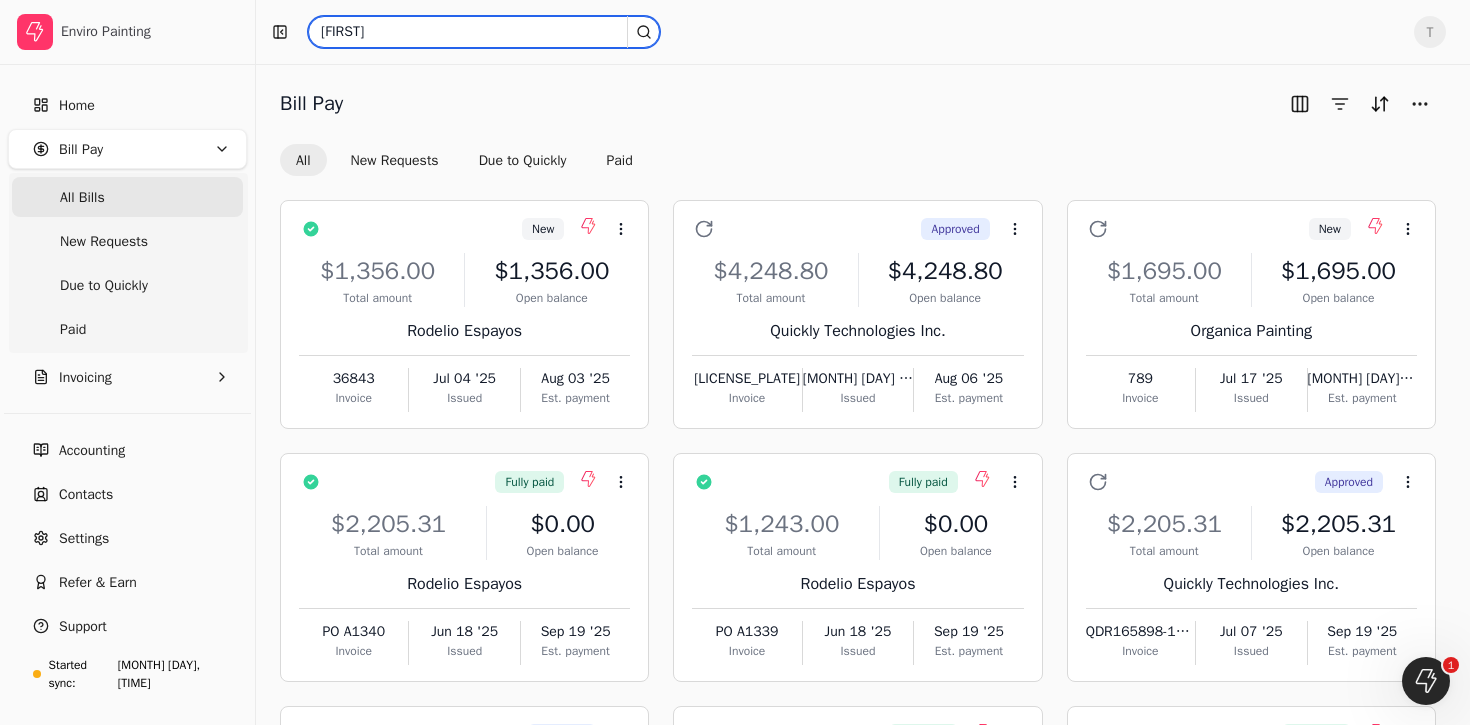 click on "[PERSON]" at bounding box center (484, 32) 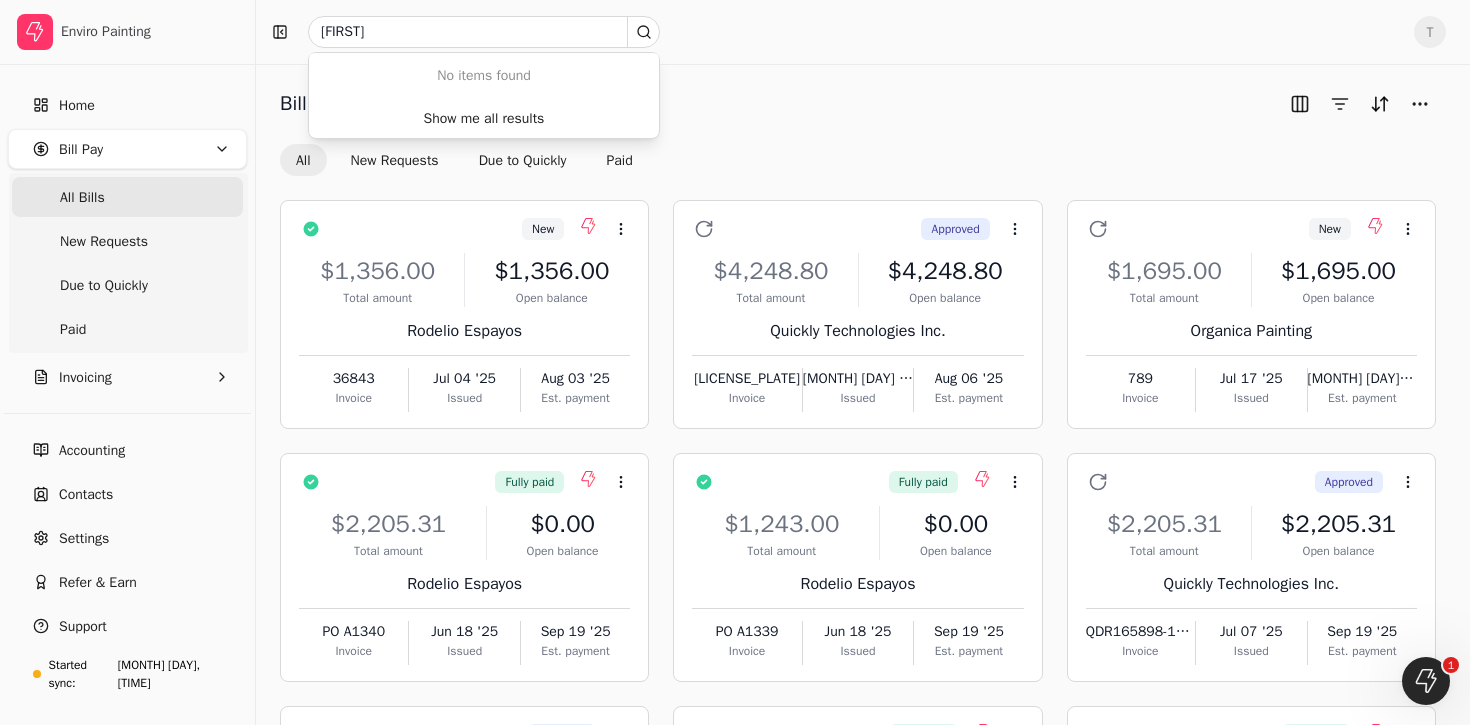 click on "Bill Pay" at bounding box center [858, 104] 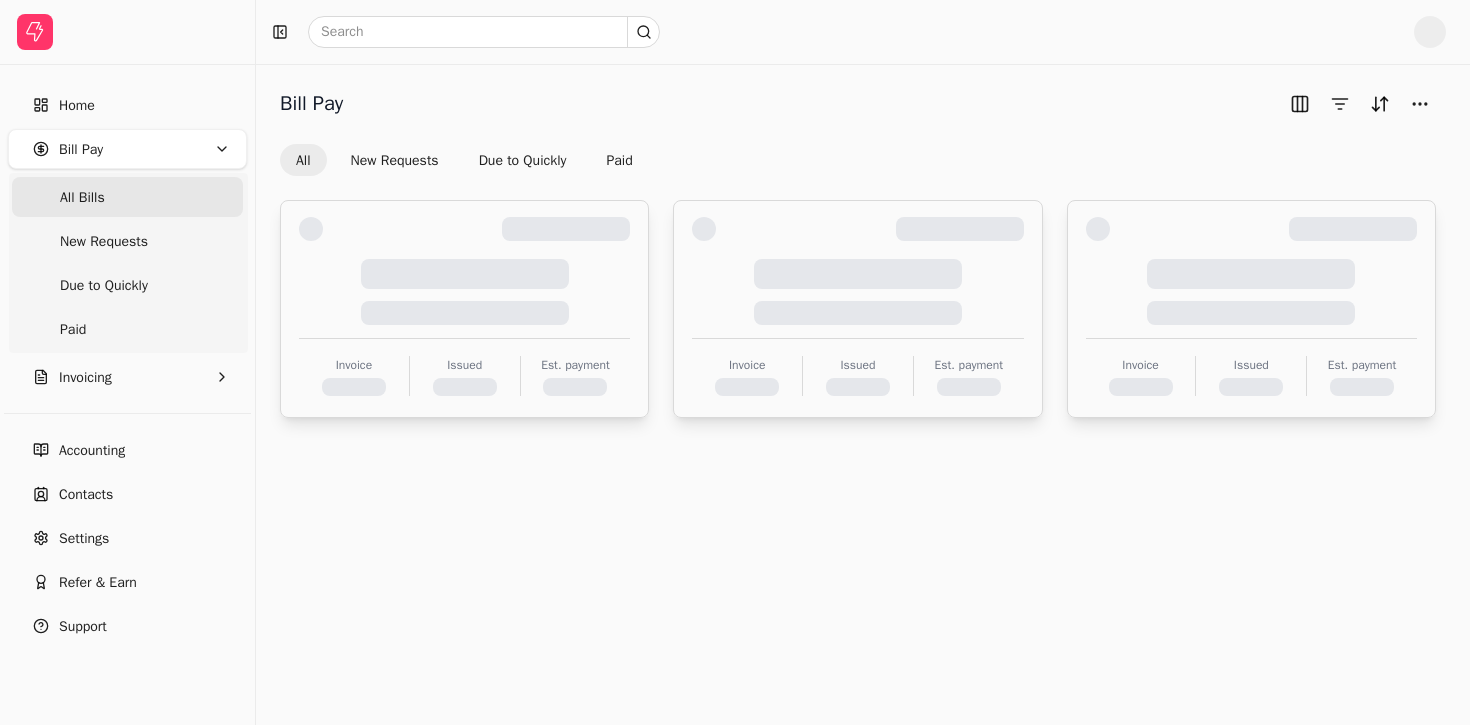 scroll, scrollTop: 0, scrollLeft: 0, axis: both 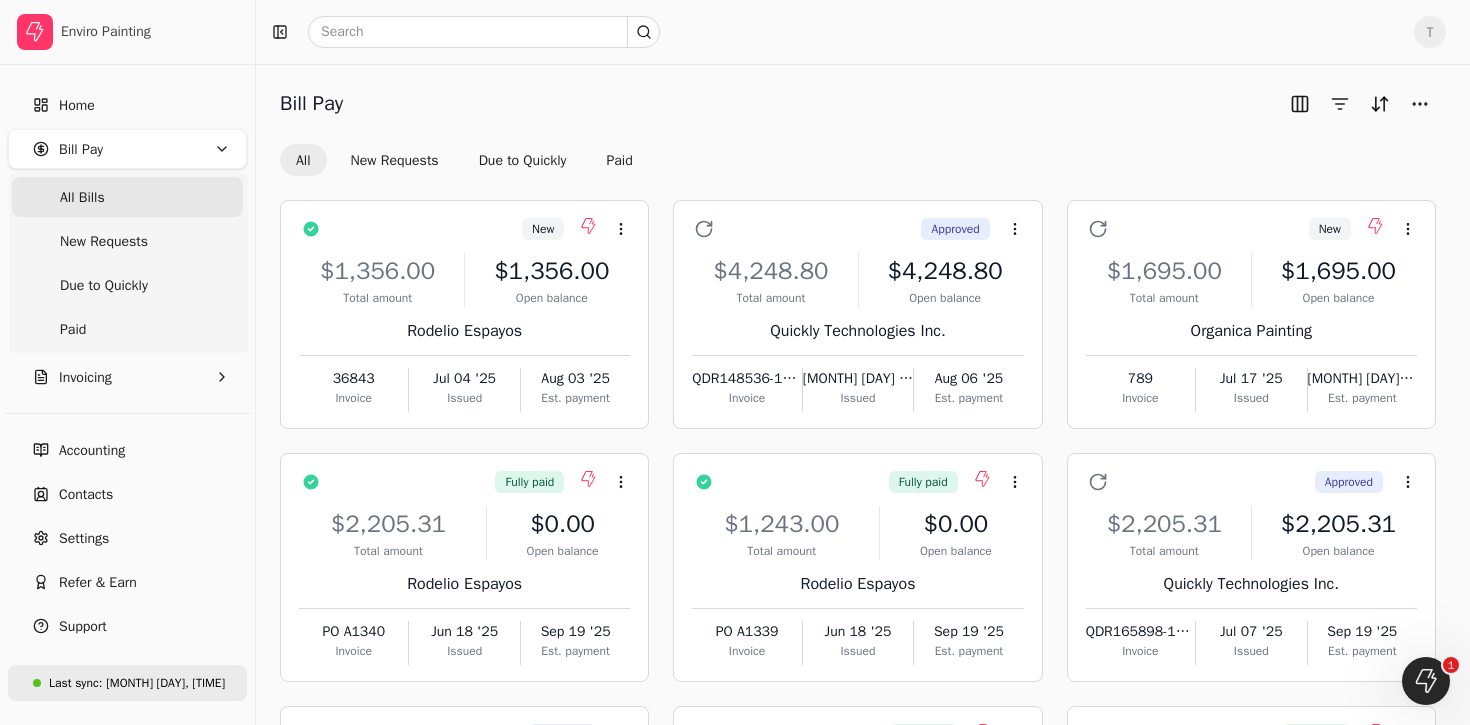 click on "Last sync: Jul 18, 3:54 PM" at bounding box center (129, 683) 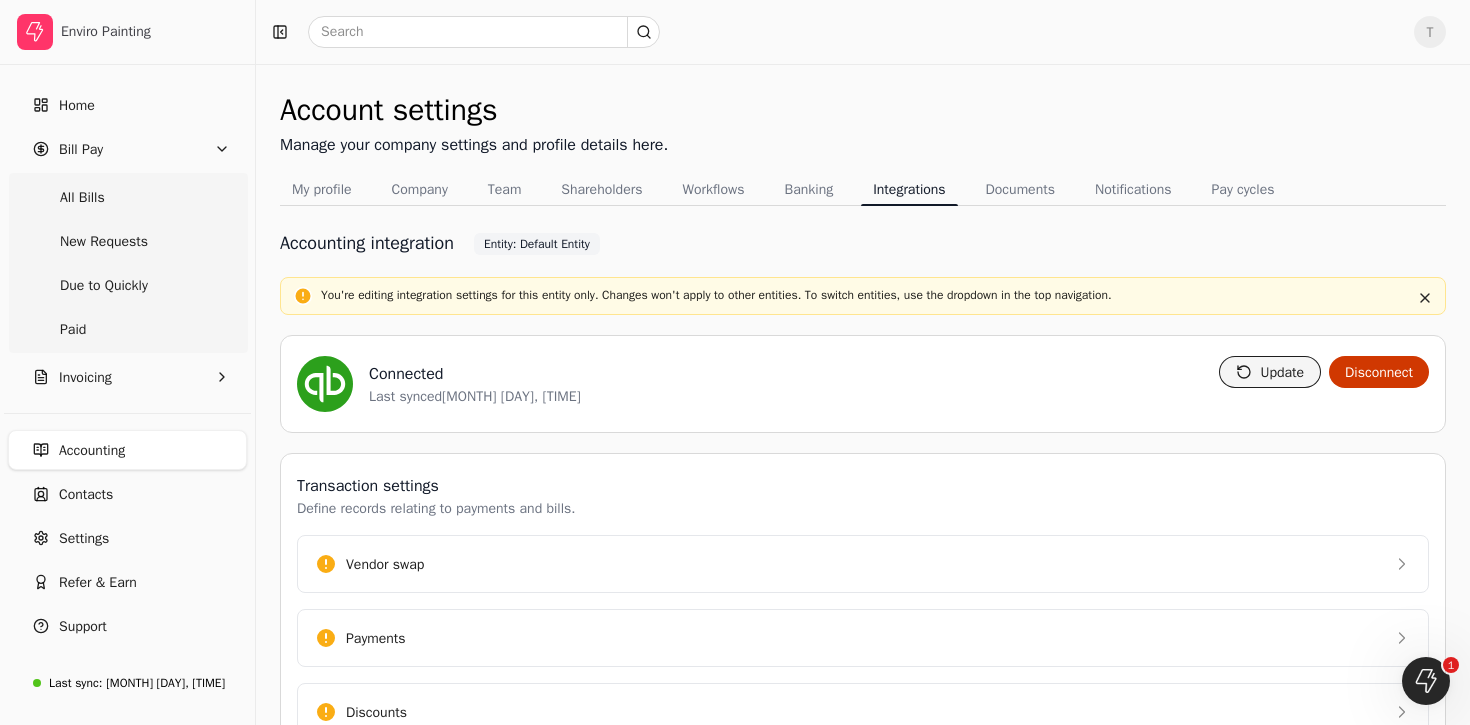 click on "Update" at bounding box center [1270, 372] 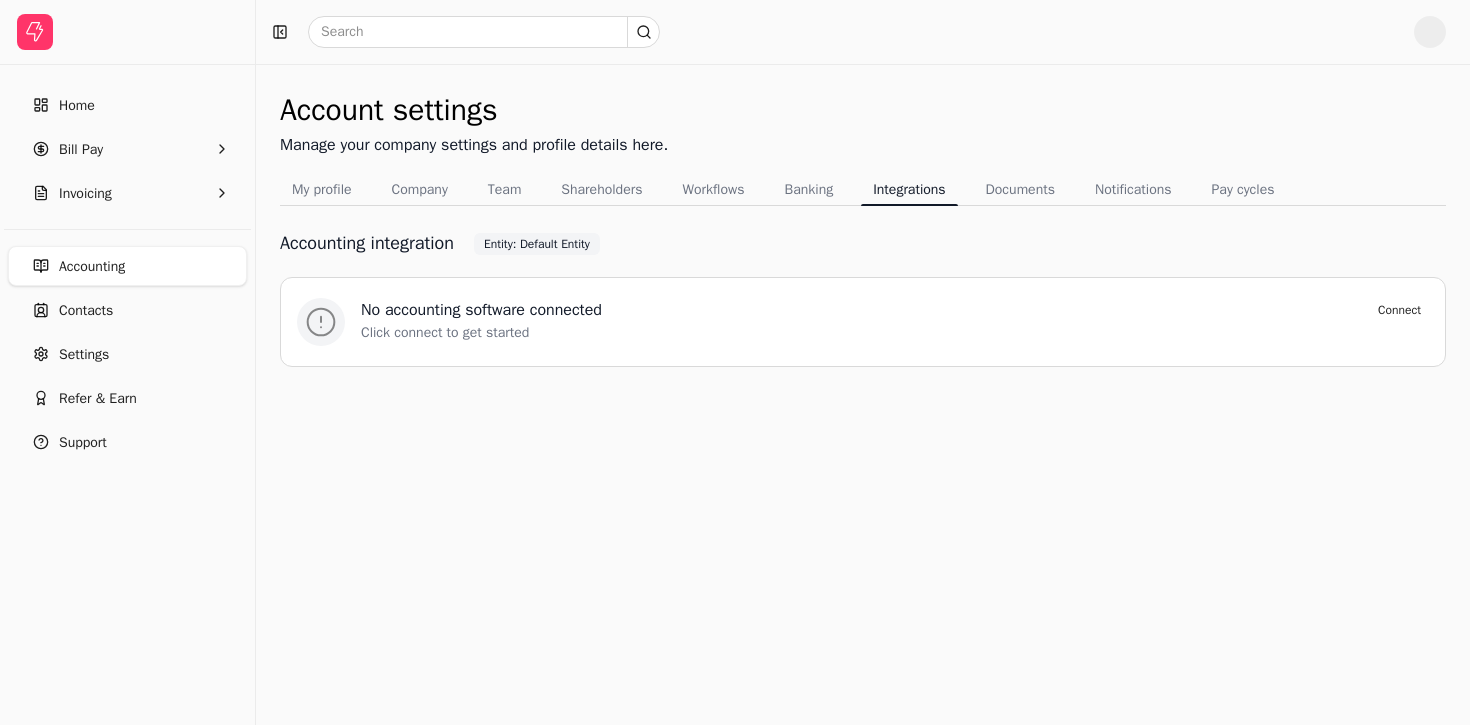 scroll, scrollTop: 0, scrollLeft: 0, axis: both 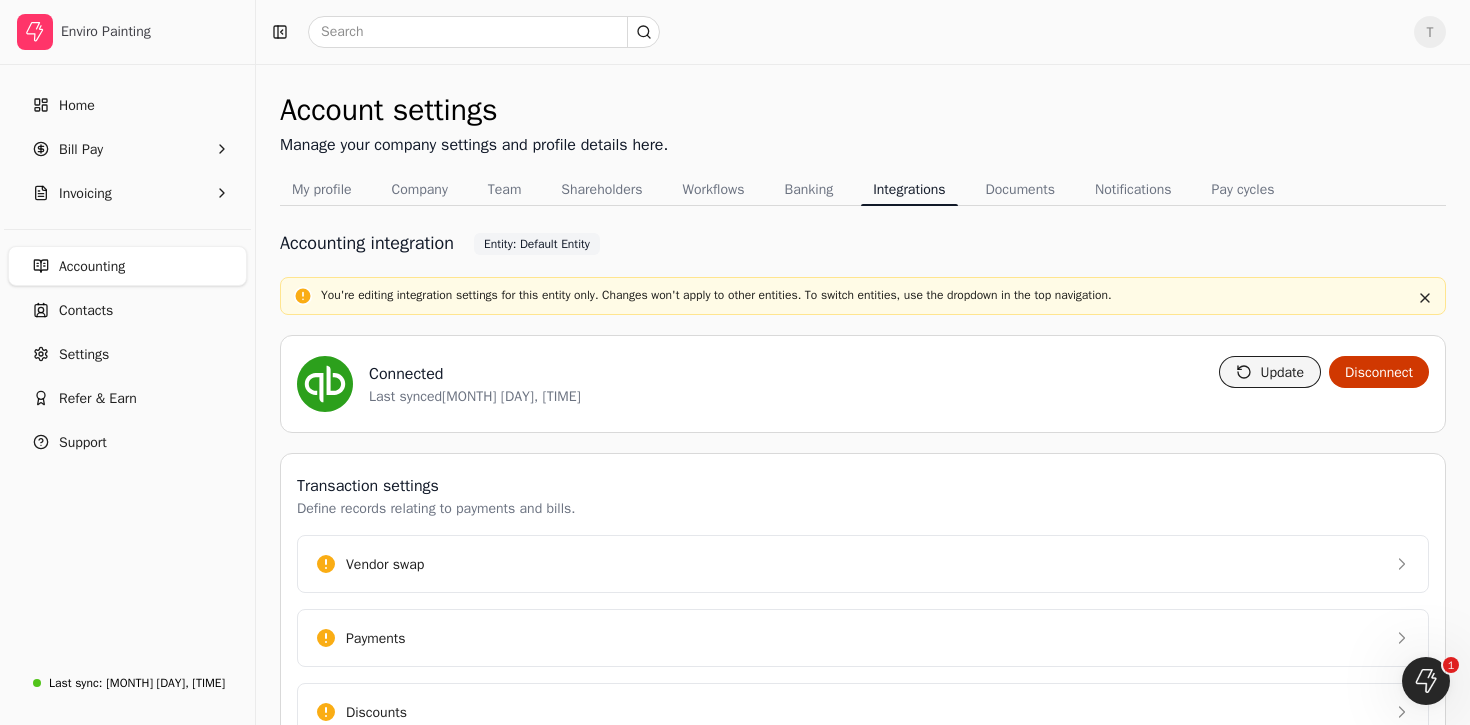 click on "Update" at bounding box center (1270, 372) 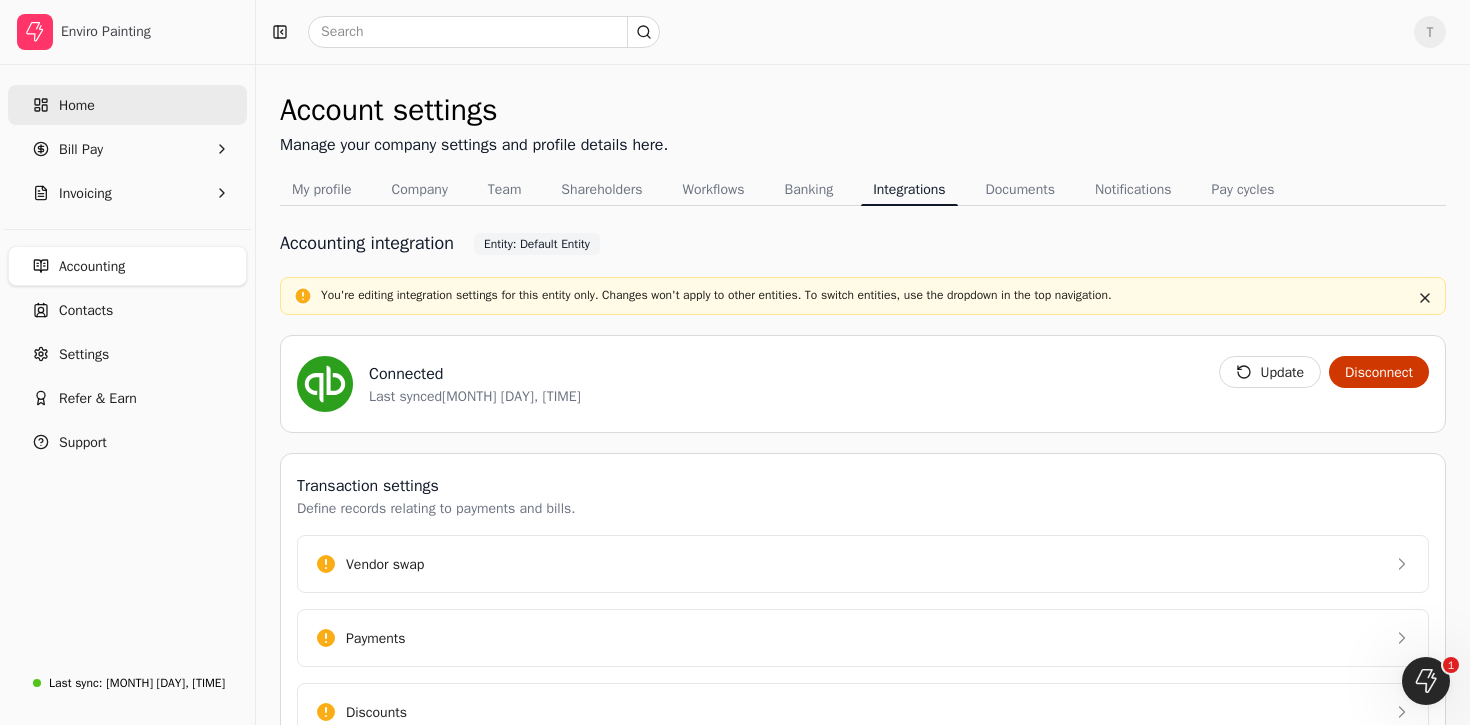 click on "Home" at bounding box center [127, 105] 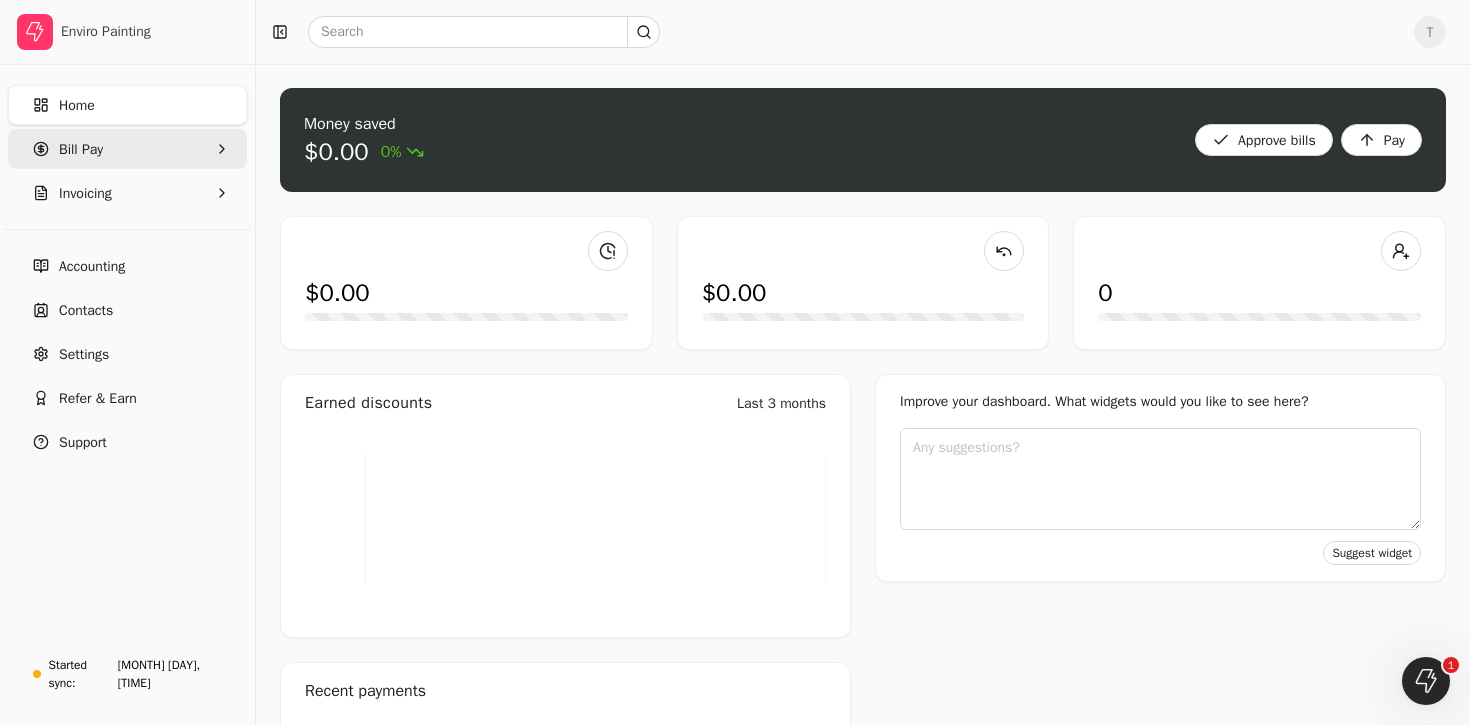 click on "Bill Pay" at bounding box center [127, 149] 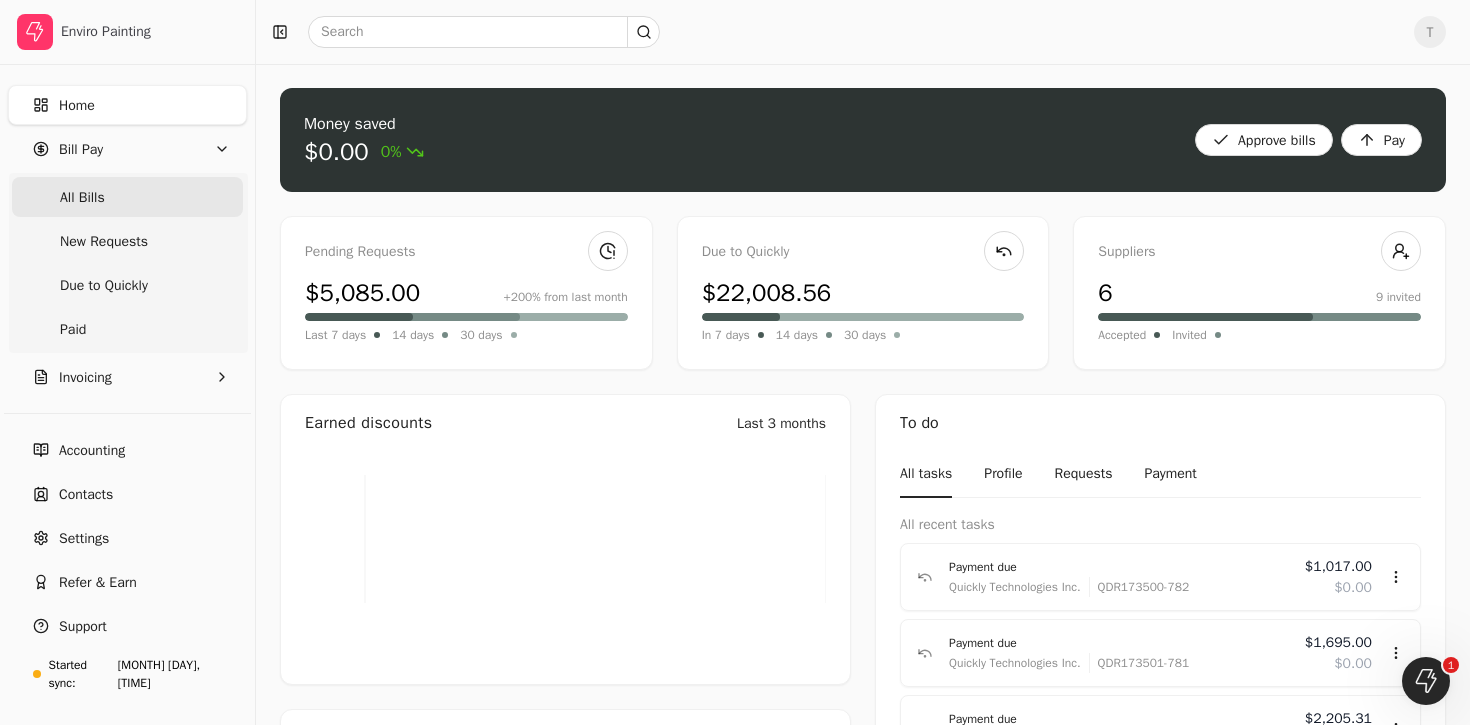 click on "All Bills" at bounding box center (127, 197) 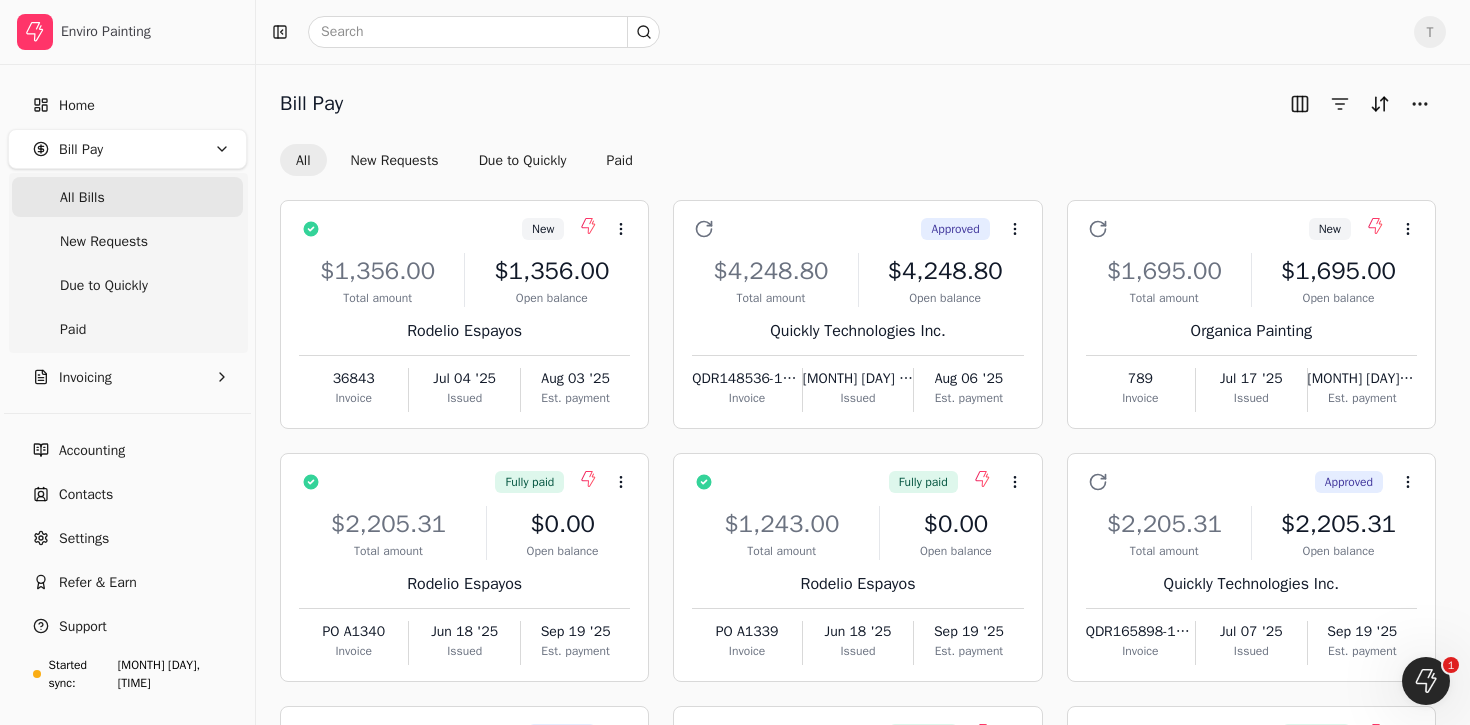 click on "All" at bounding box center [303, 160] 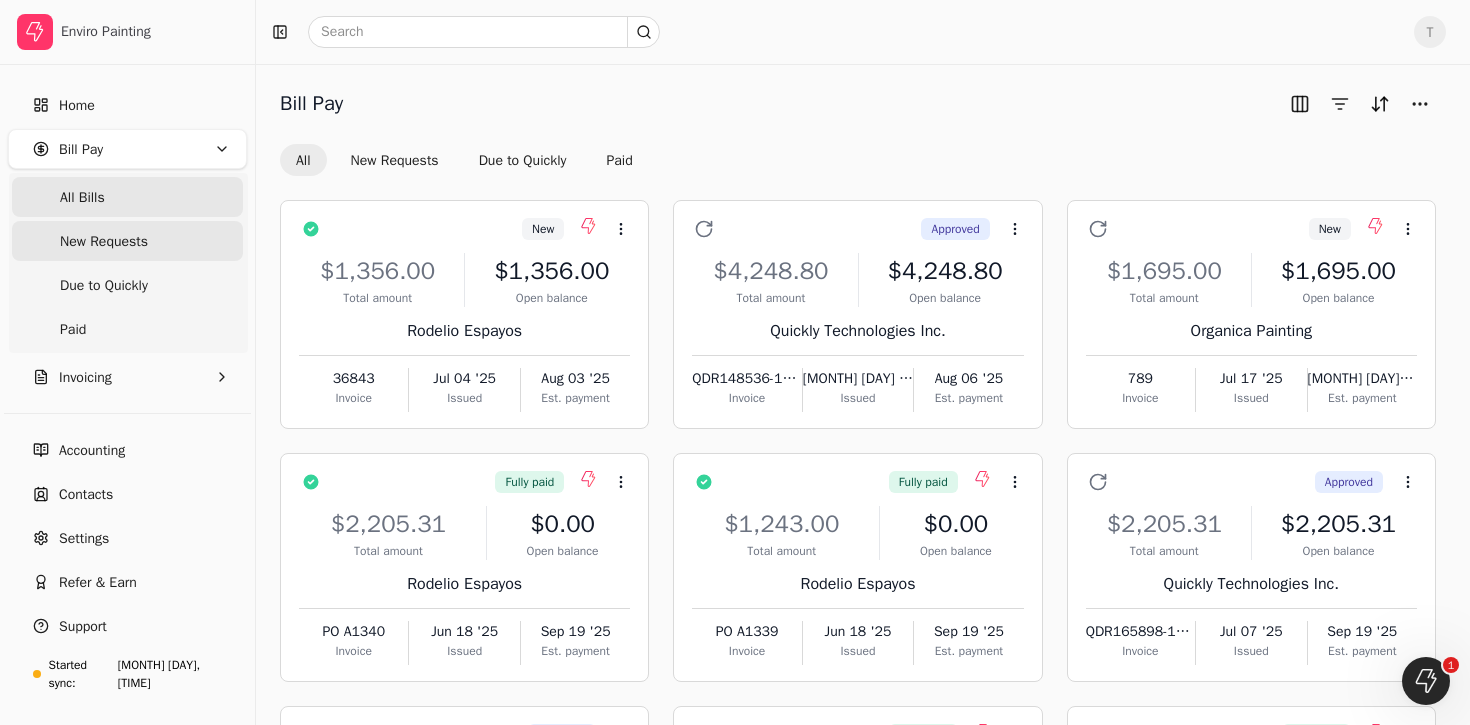 click on "New Requests" at bounding box center (127, 241) 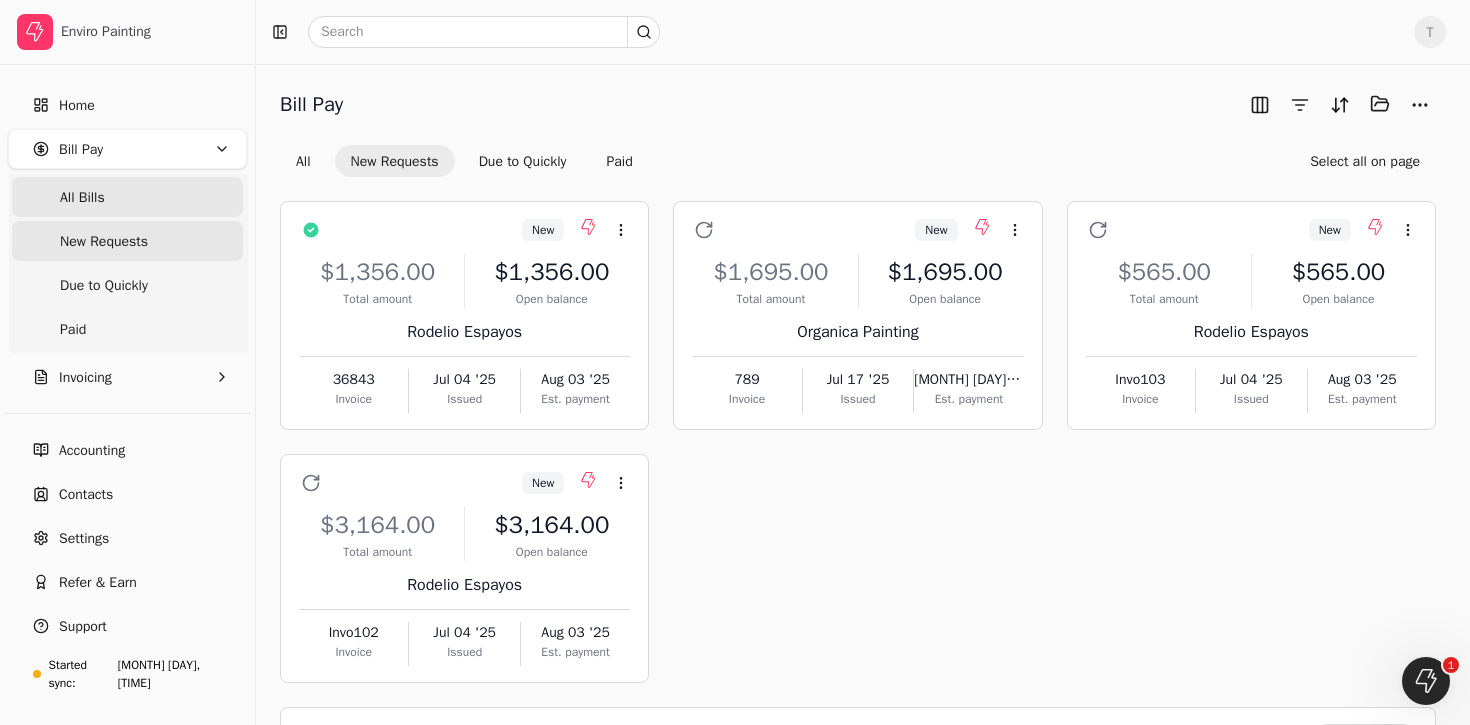 click on "All Bills" at bounding box center [127, 197] 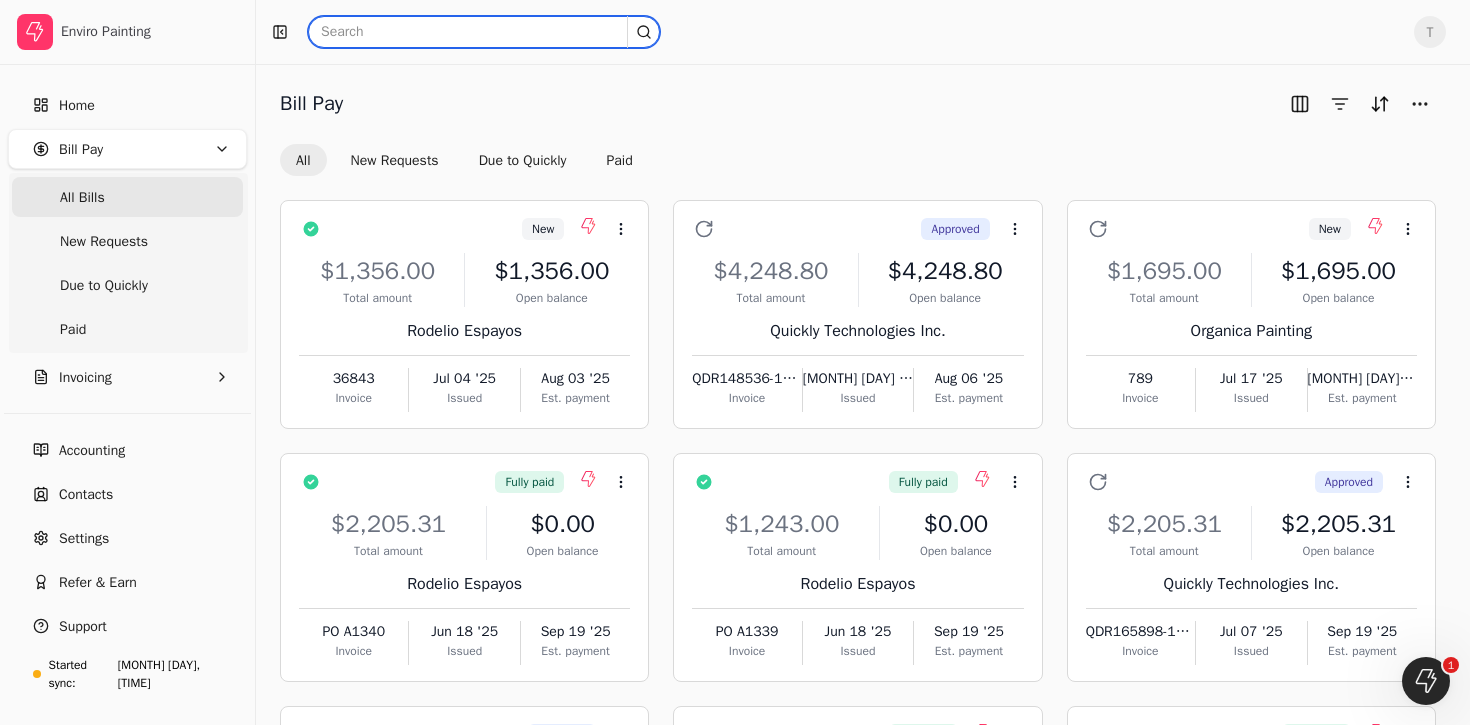 click at bounding box center [484, 32] 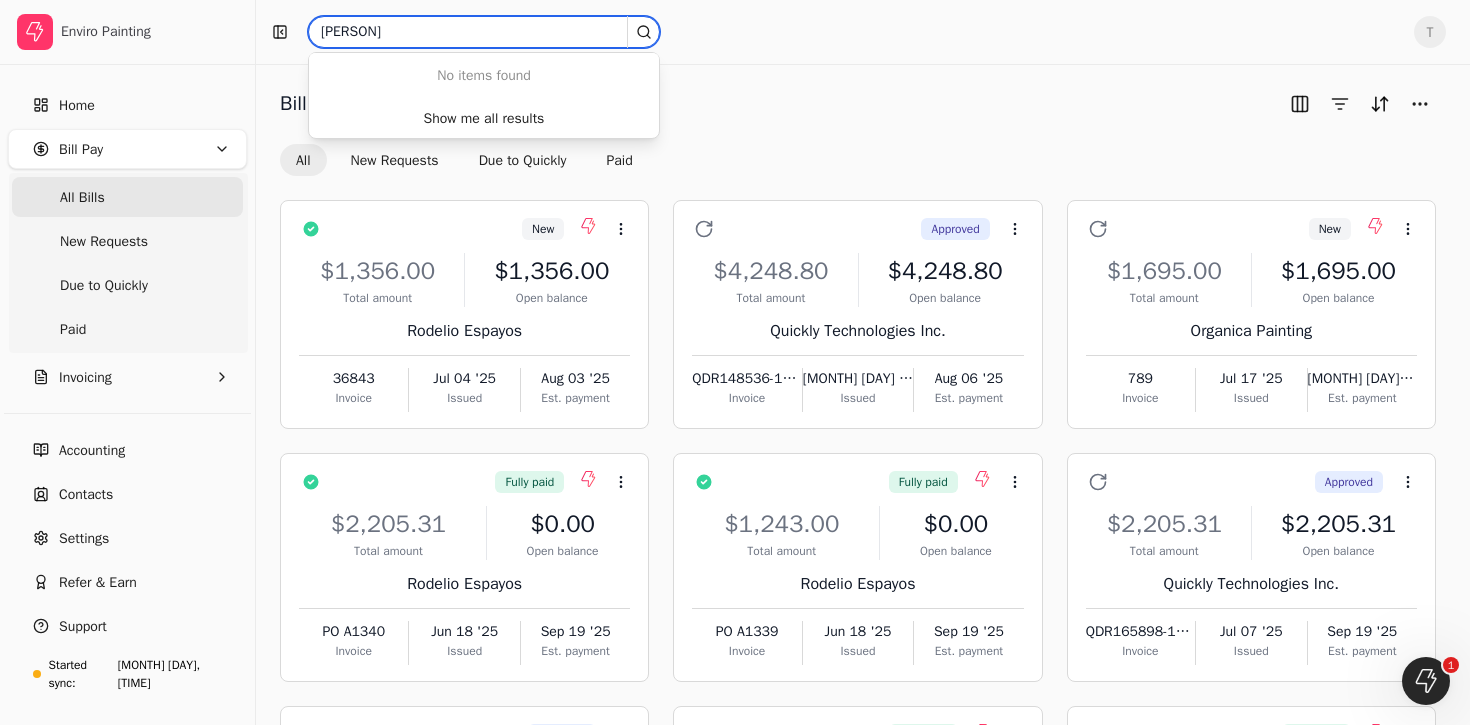 type on "[PERSON]" 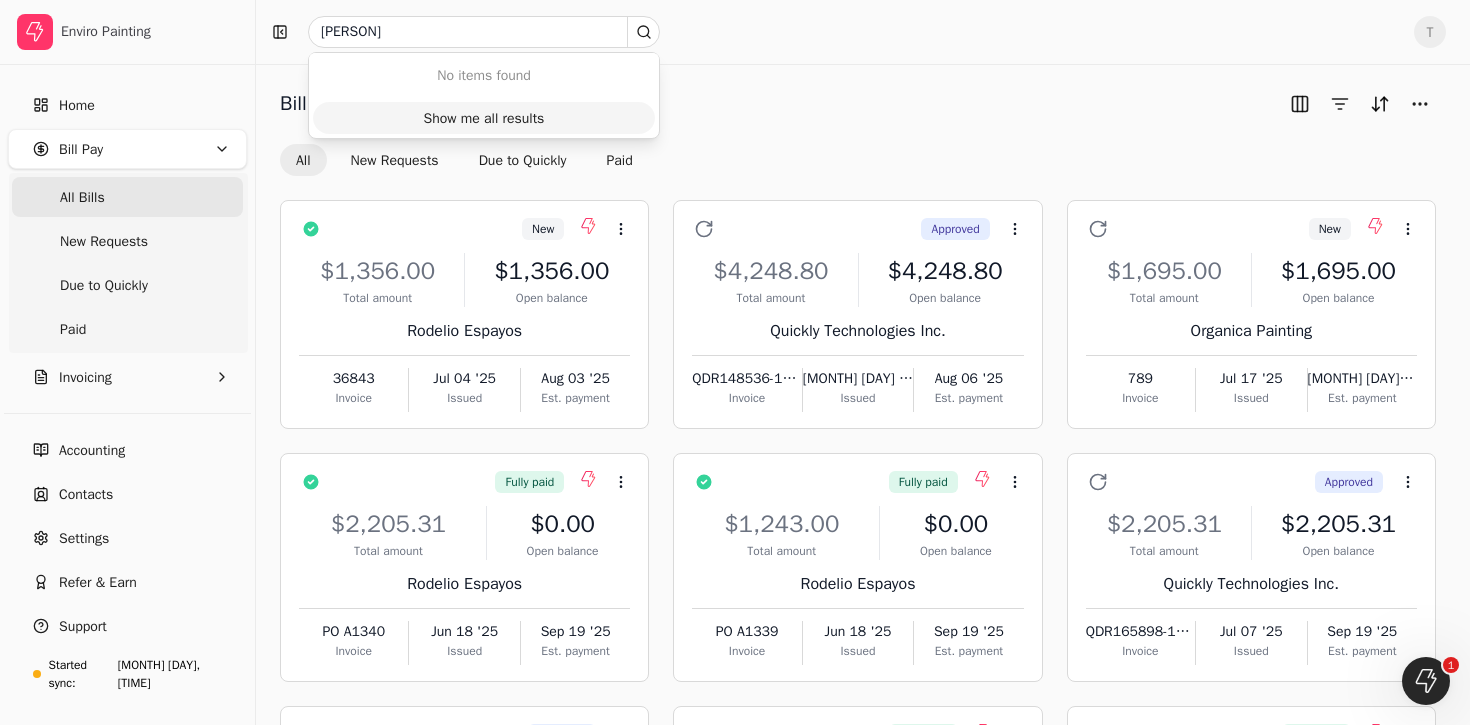 click on "Show me all results" at bounding box center (484, 118) 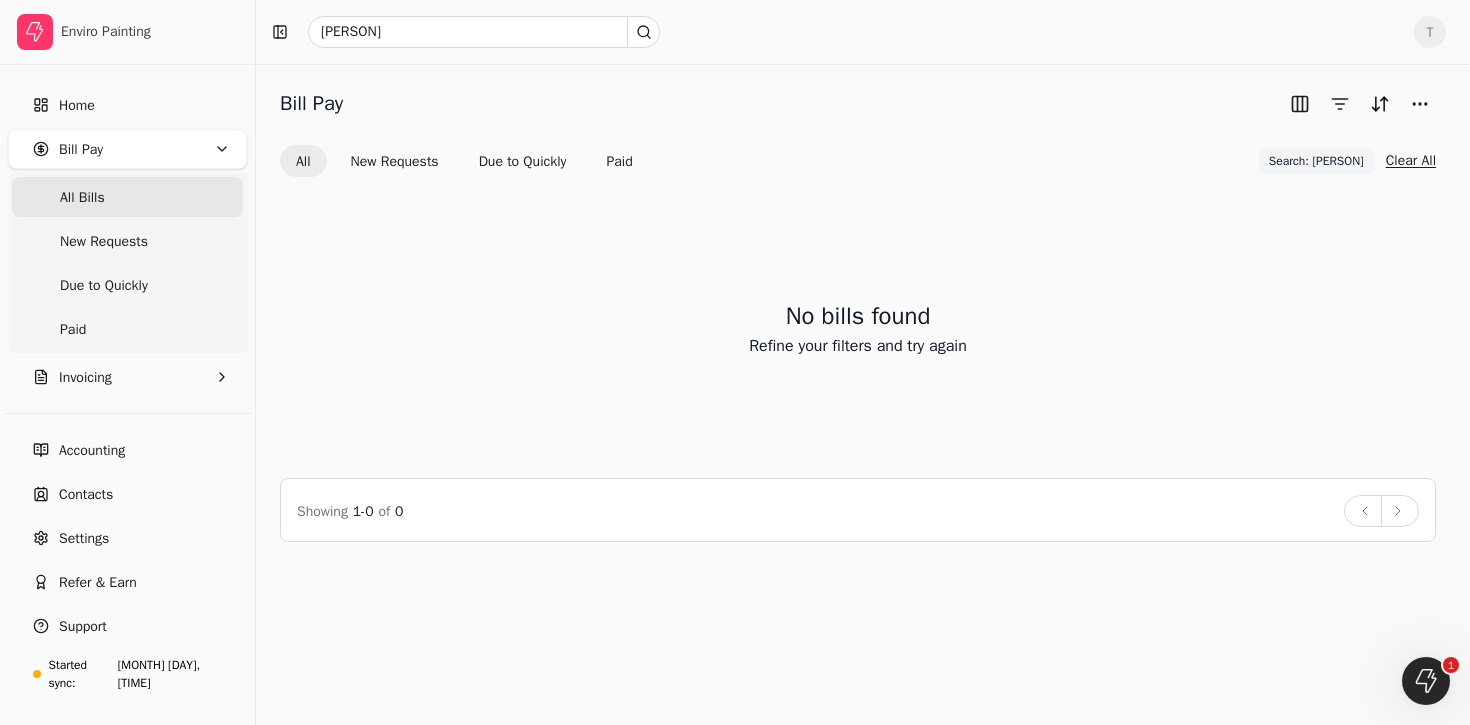 click on "Clear All" at bounding box center (1411, 160) 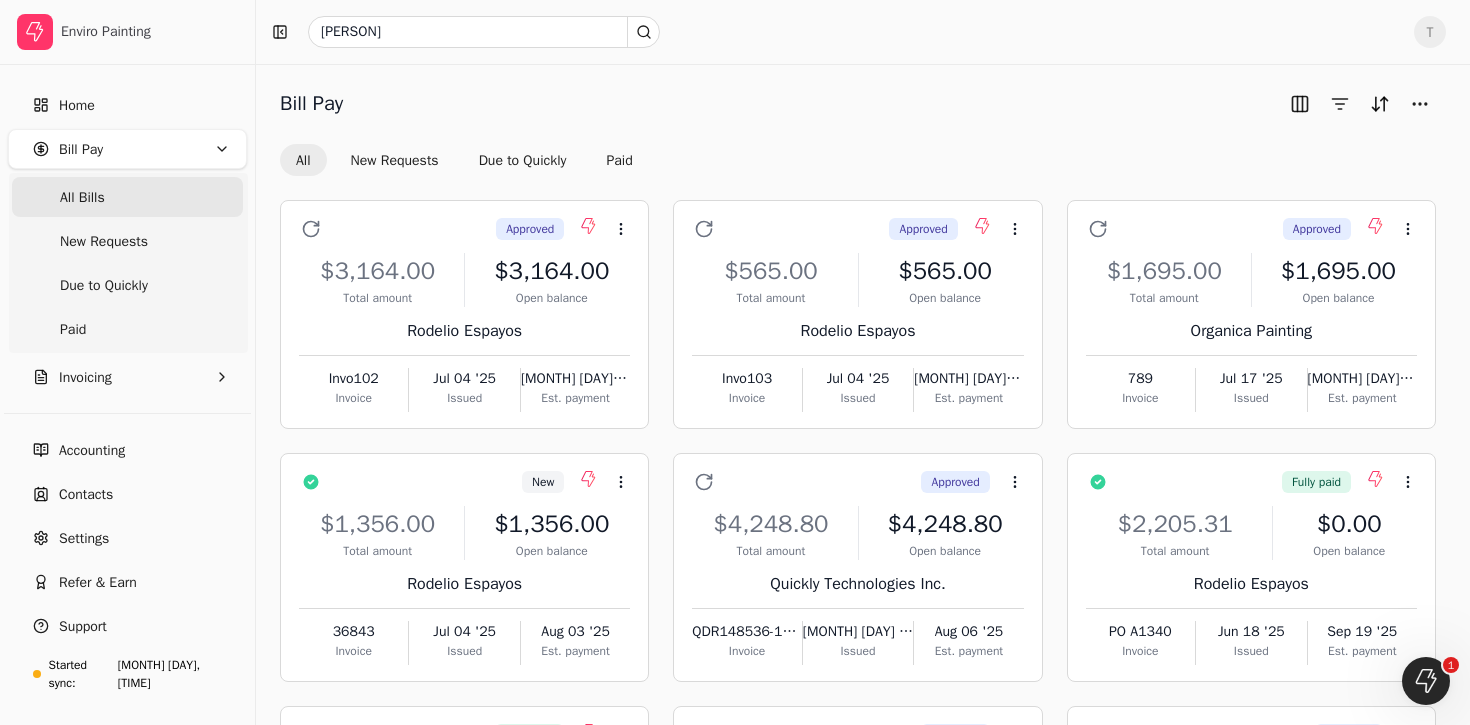 click on "All Bills" at bounding box center [82, 197] 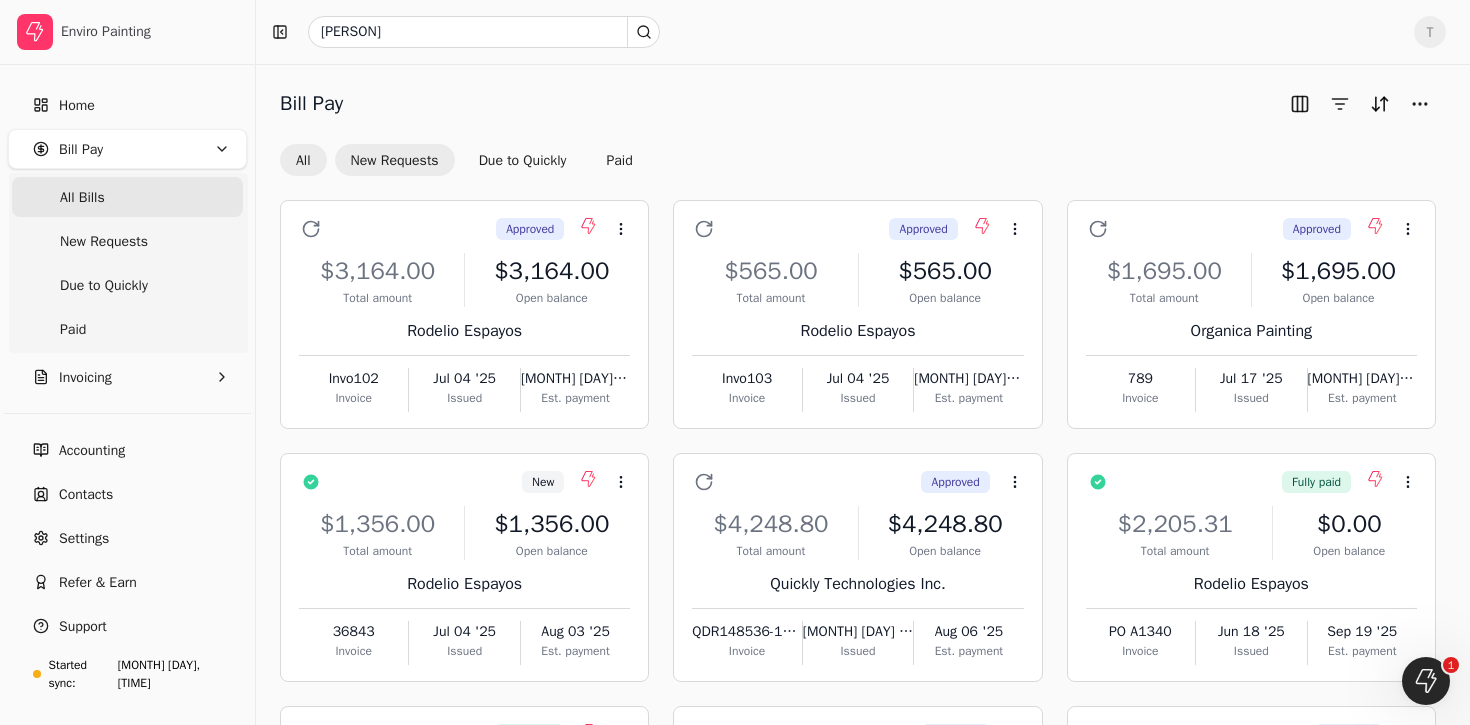 click on "New Requests" at bounding box center [395, 160] 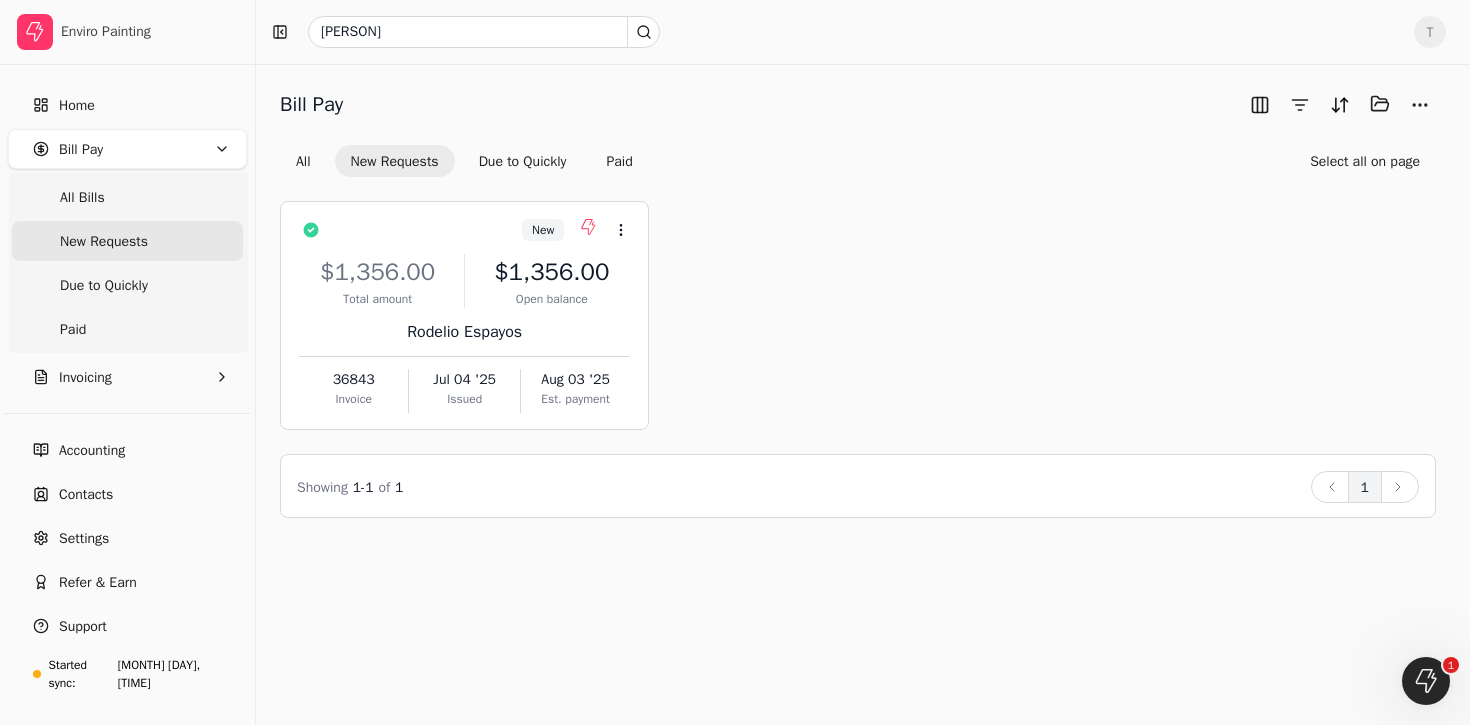 click on "New Requests" at bounding box center [127, 241] 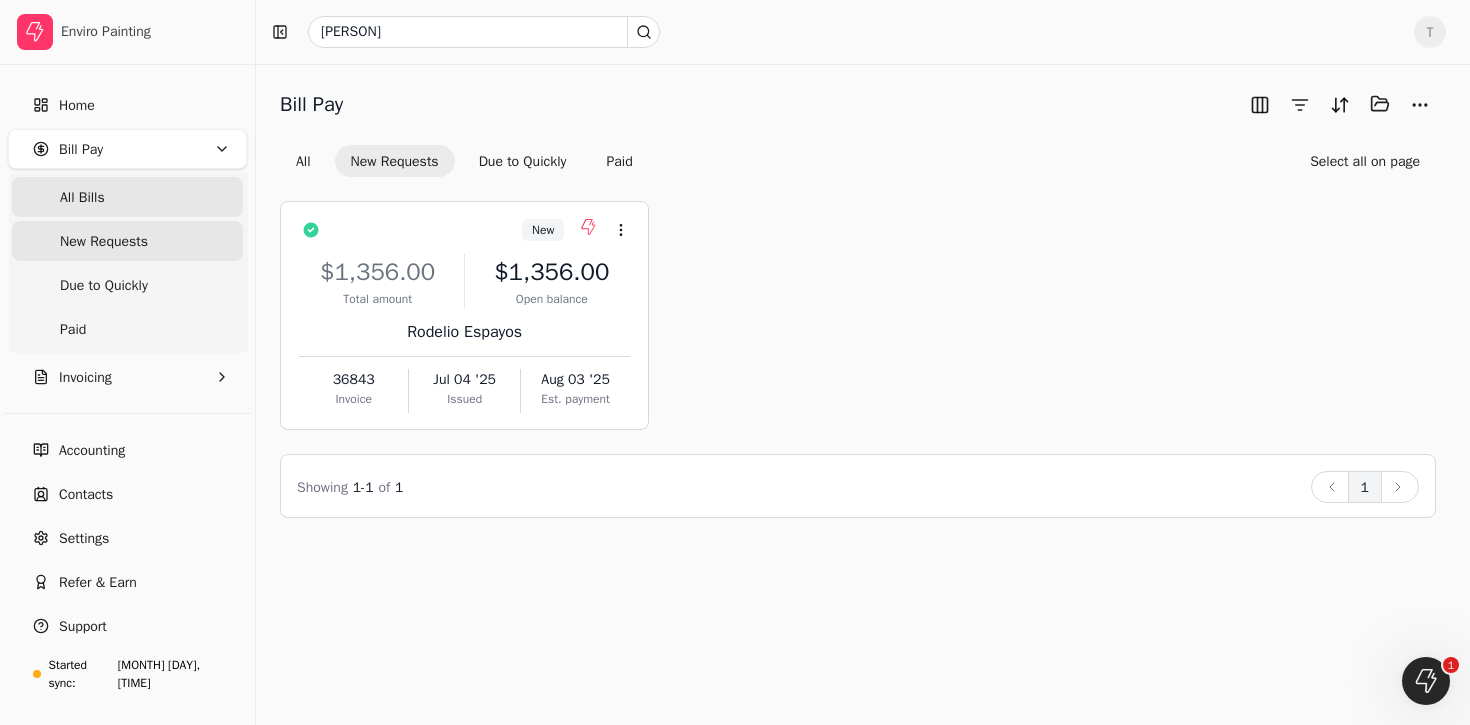 click on "All Bills" at bounding box center (82, 197) 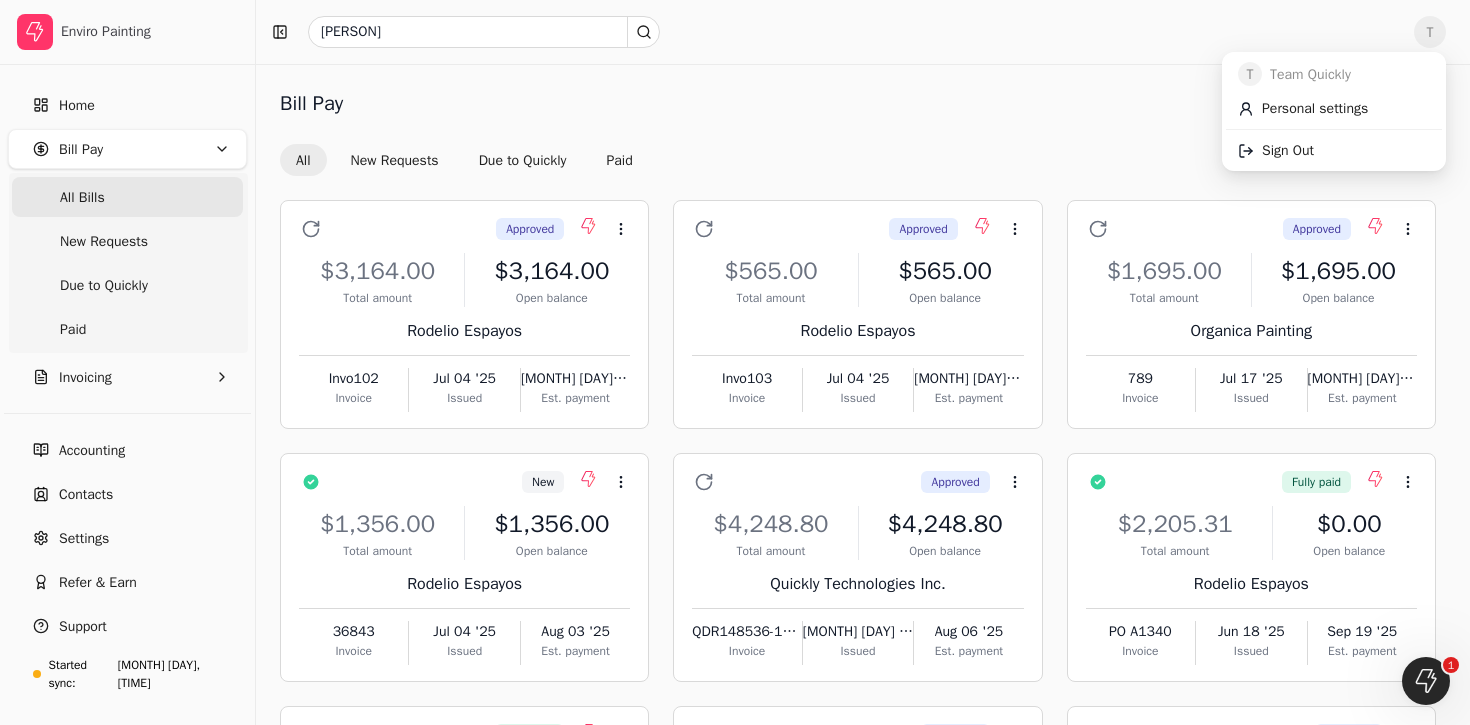click on "T" at bounding box center (1430, 32) 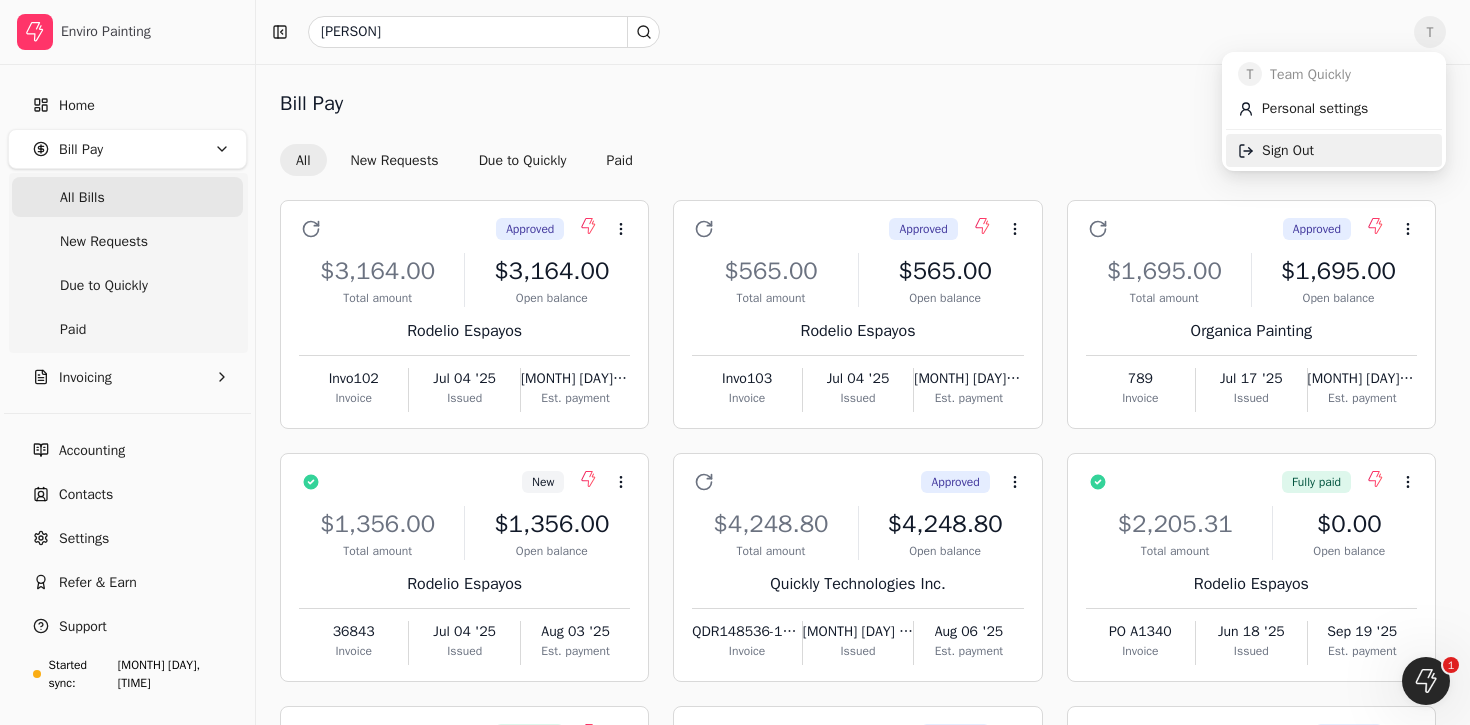 click on "Sign Out" at bounding box center [1288, 150] 